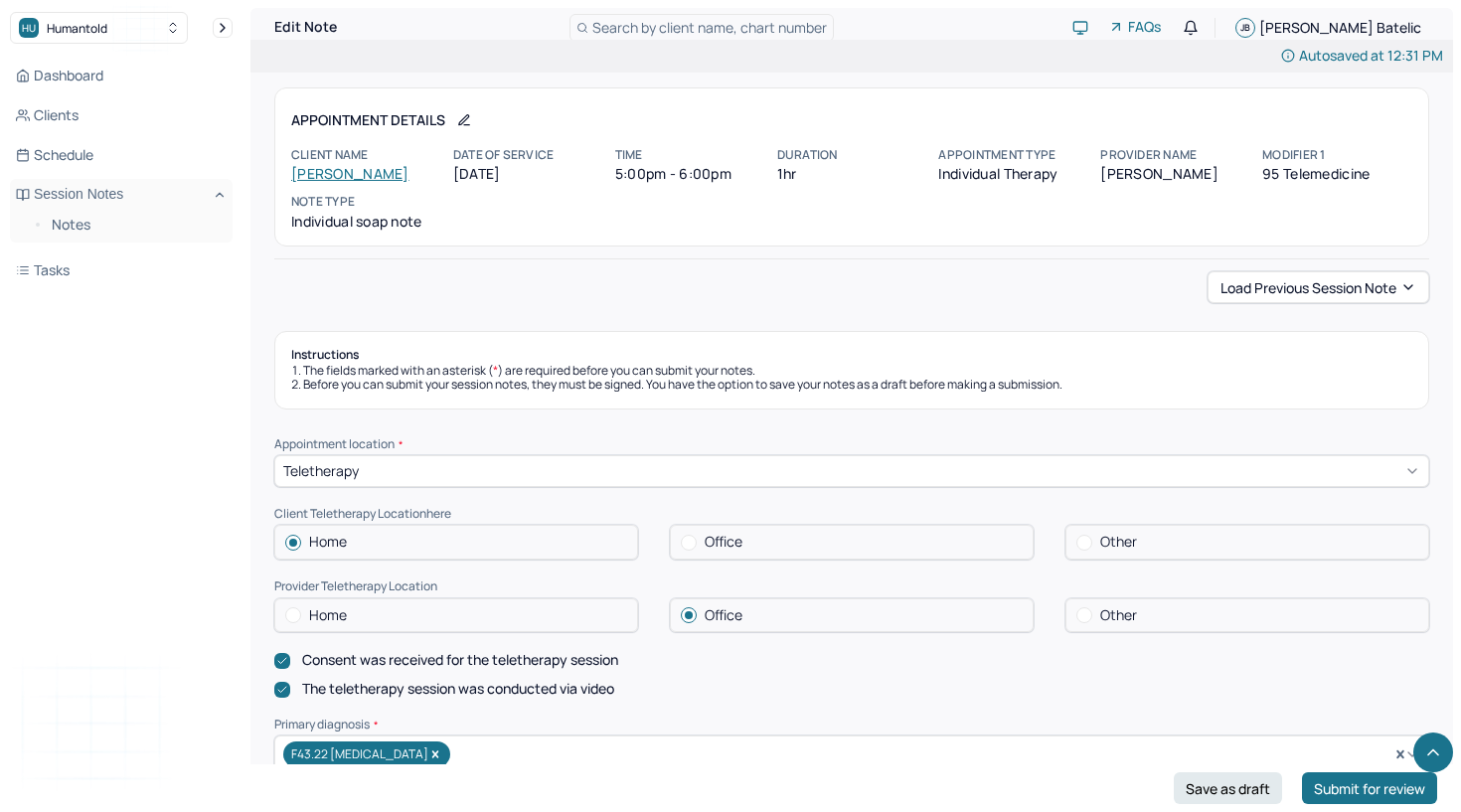 scroll, scrollTop: 1843, scrollLeft: 0, axis: vertical 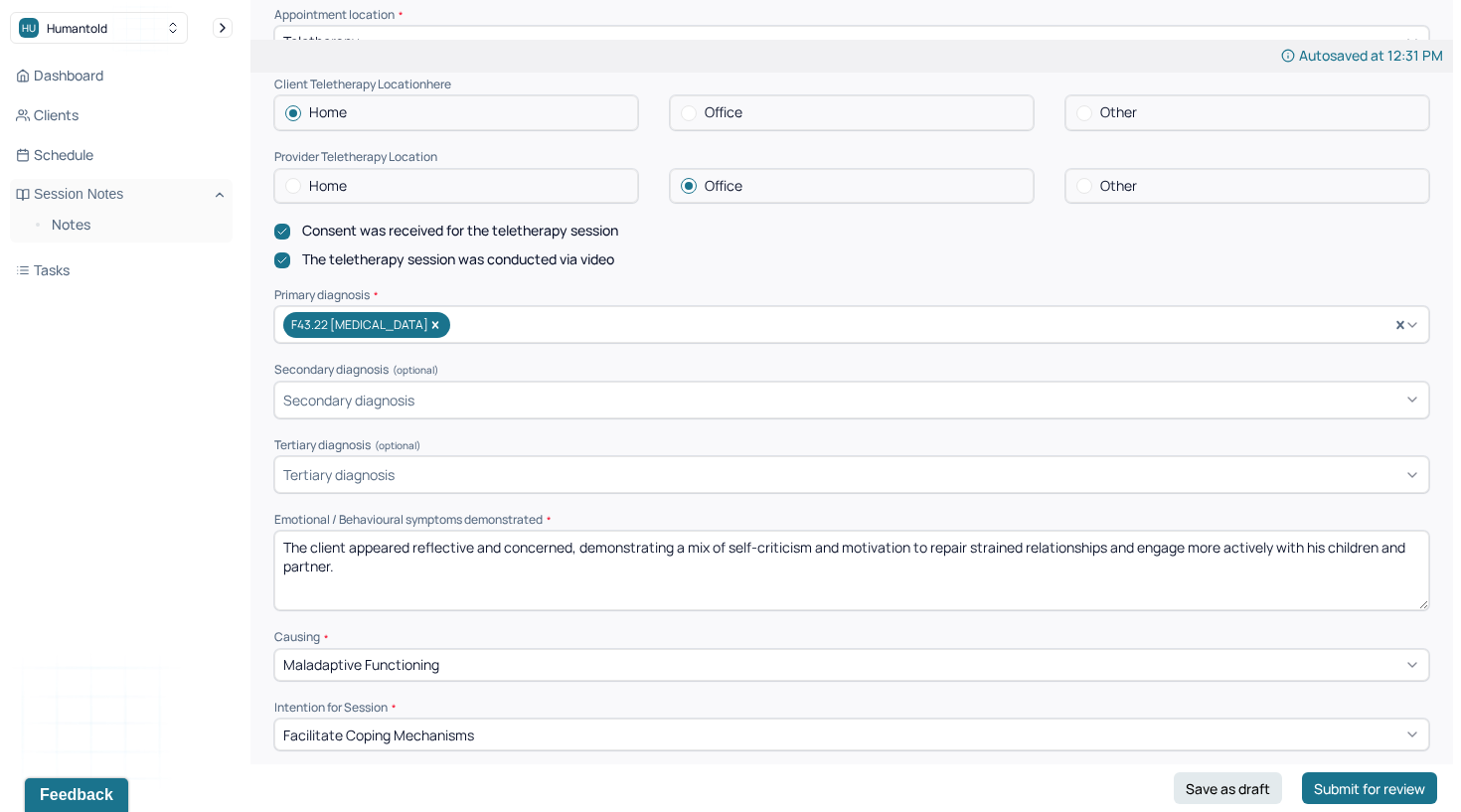 type 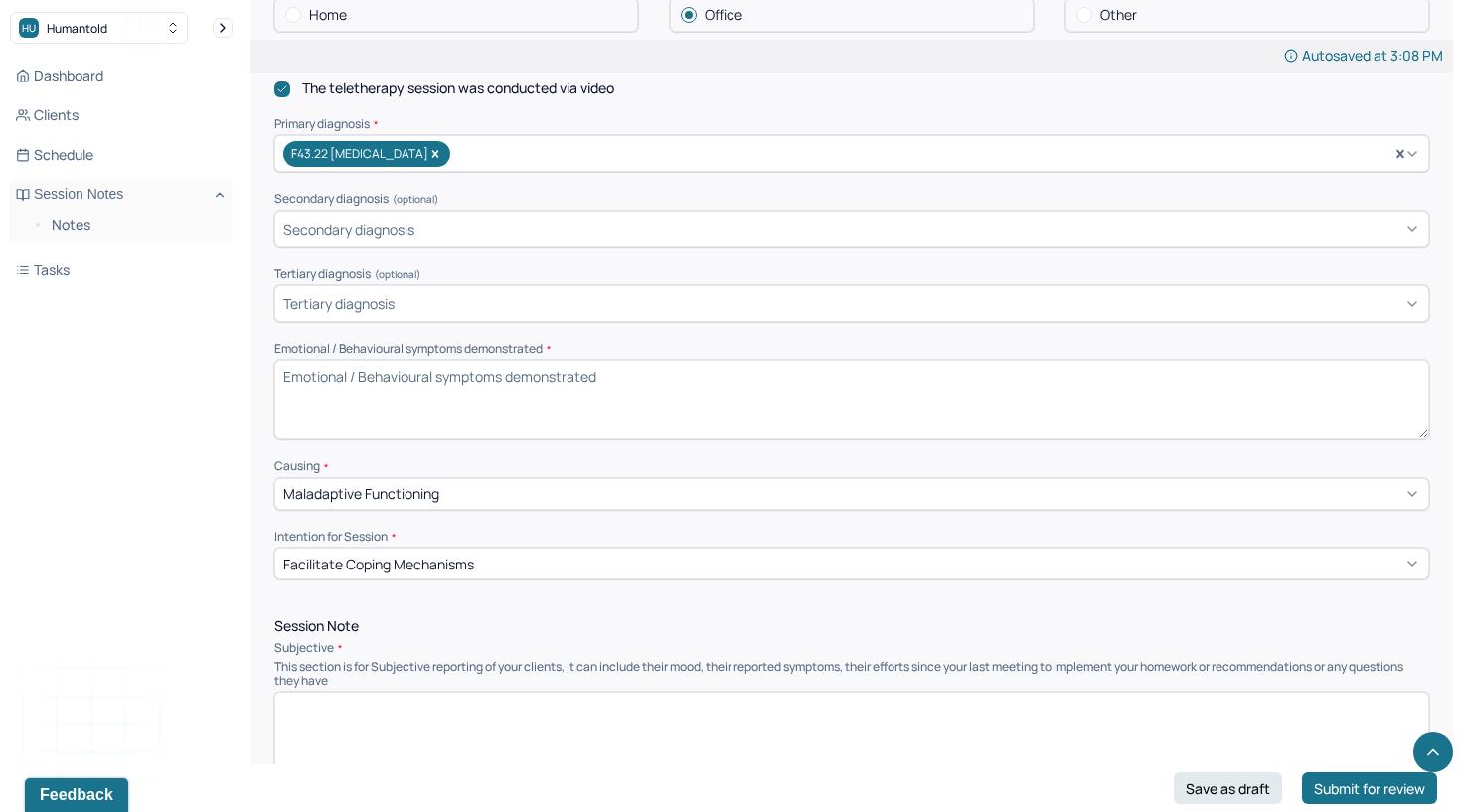 scroll, scrollTop: 960, scrollLeft: 0, axis: vertical 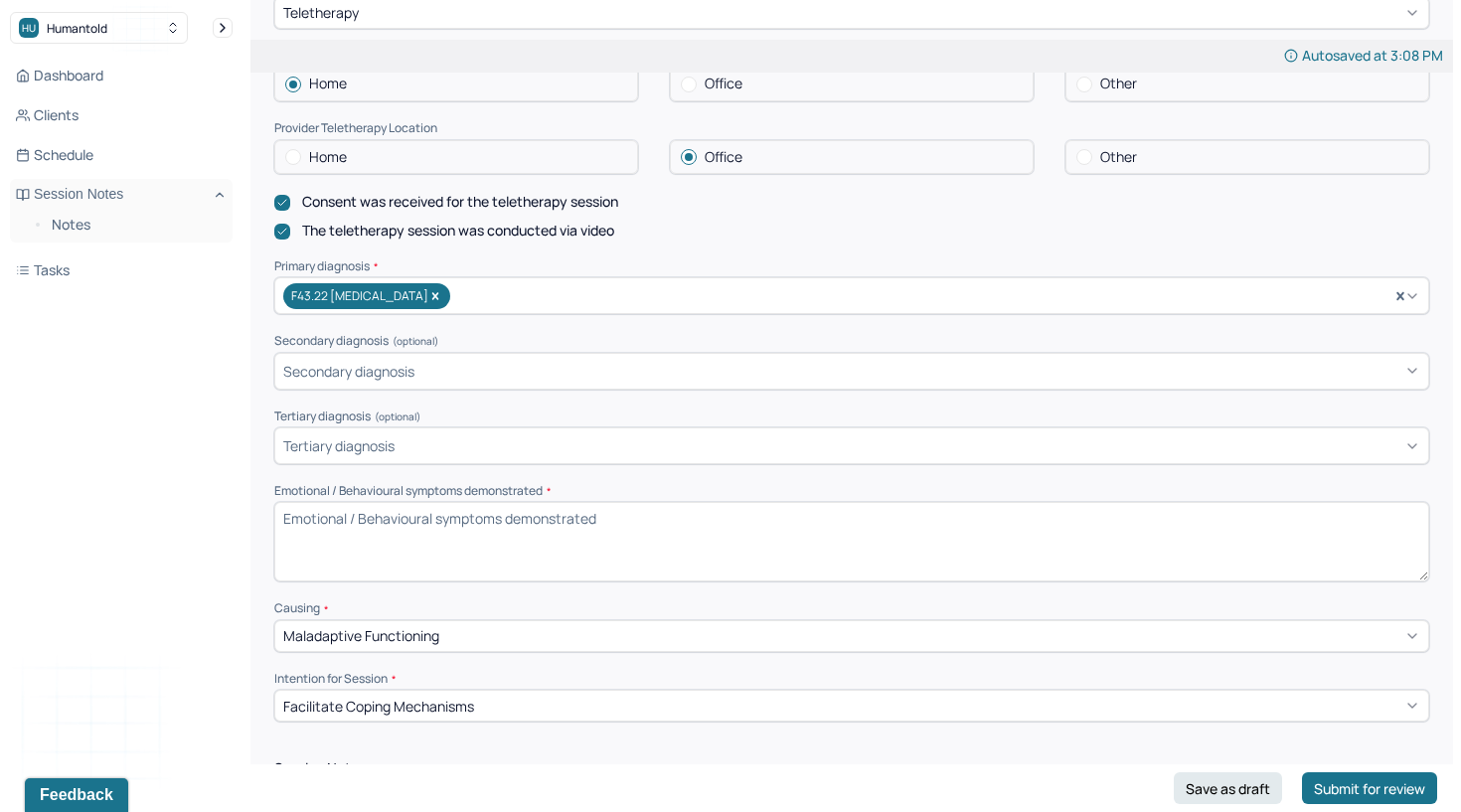 paste on "Client presented with a thoughtful and curious demeanor, demonstrating increased self-awareness and a lighter affect when discussing positive steps taken in his relationship." 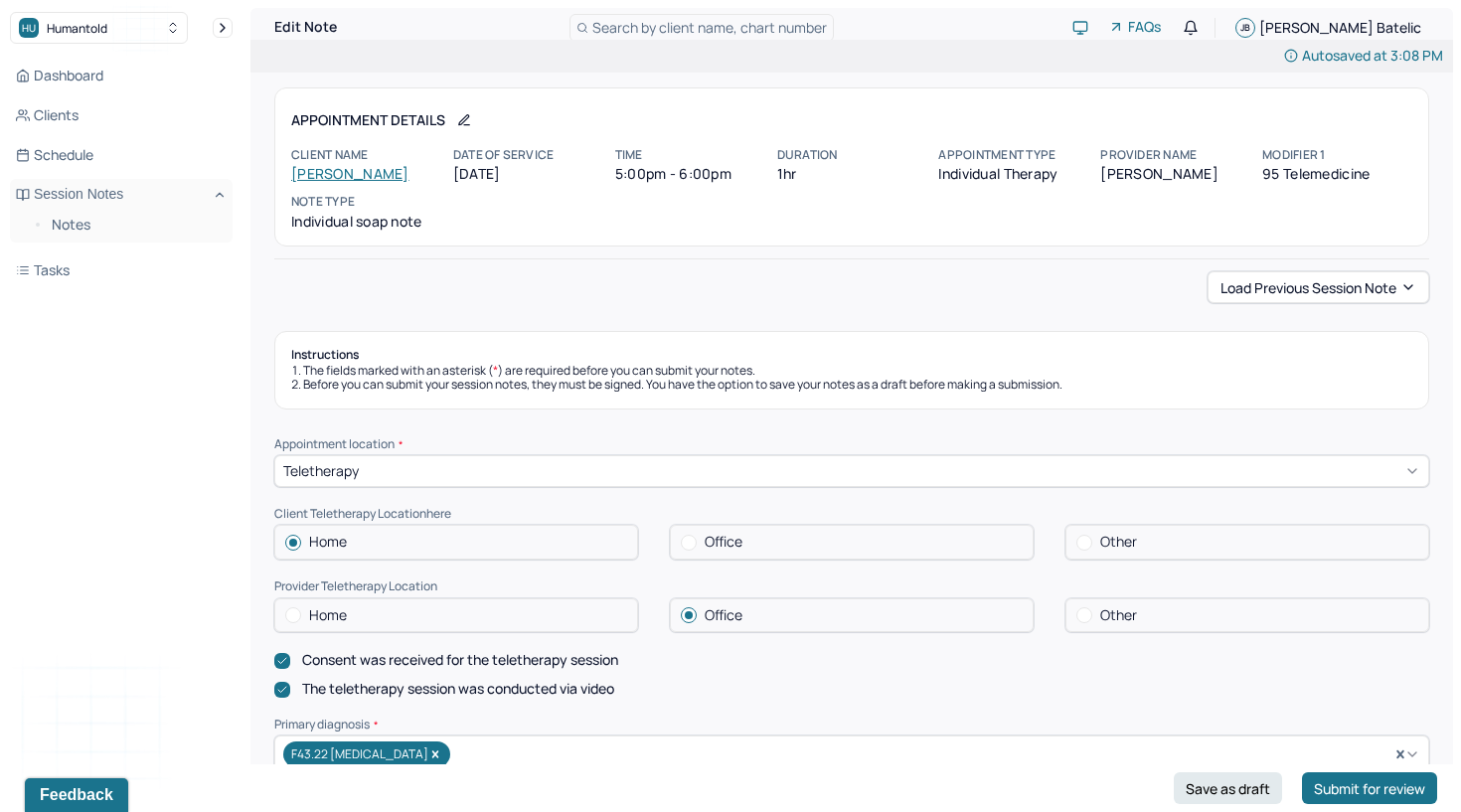 scroll, scrollTop: 0, scrollLeft: 0, axis: both 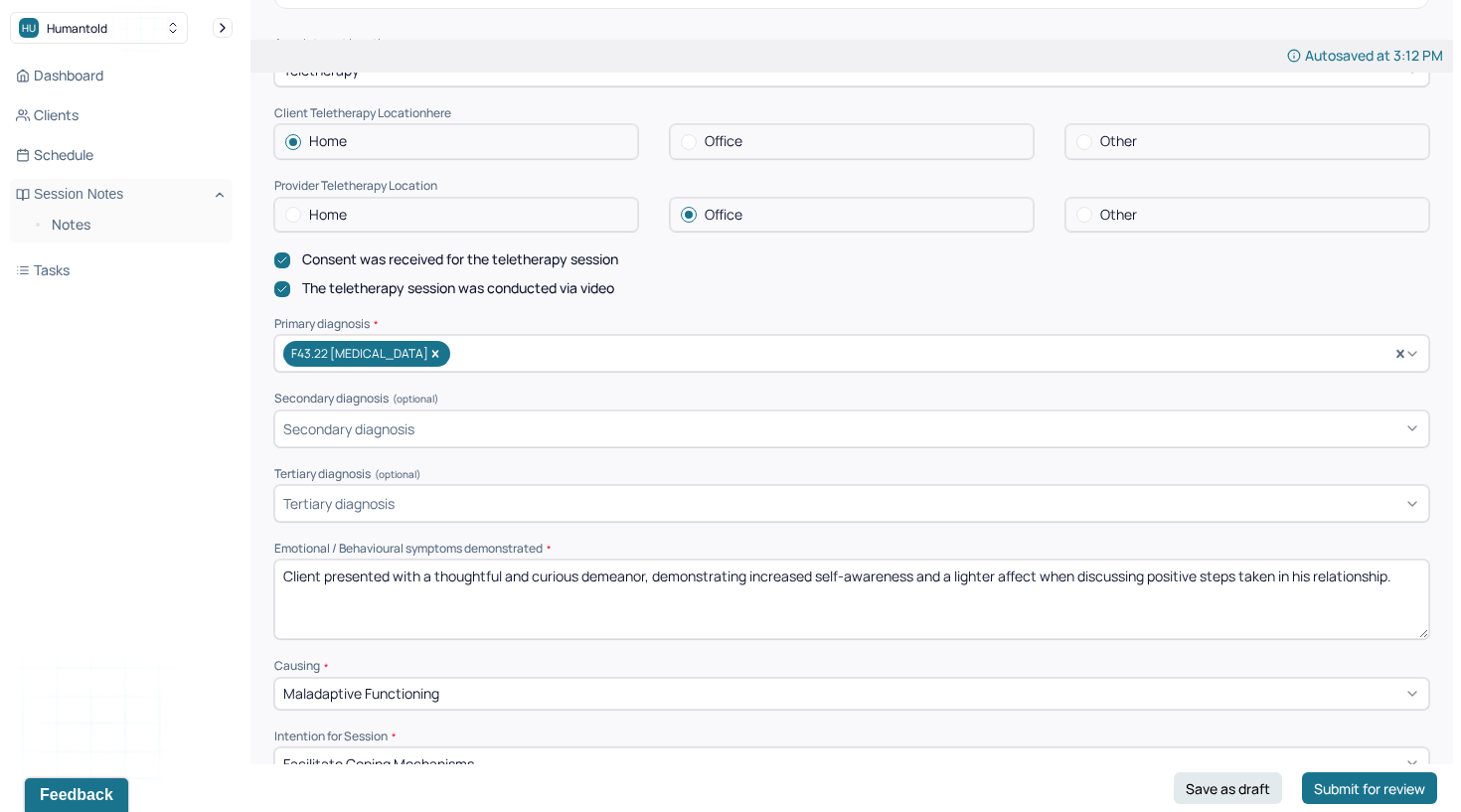 type on "Client presented with a thoughtful and curious demeanor, demonstrating increased self-awareness and a lighter affect when discussing positive steps taken in his relationship." 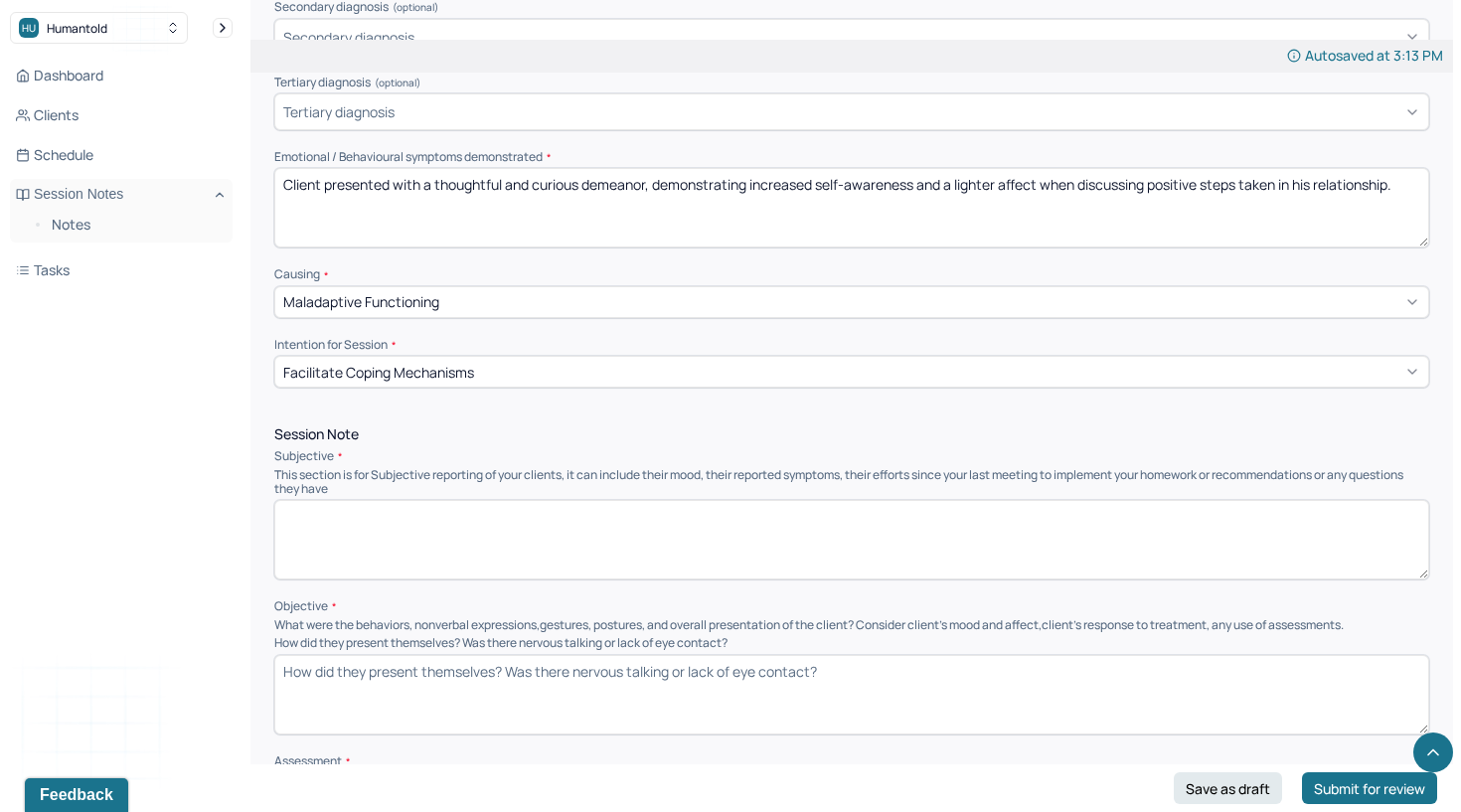 scroll, scrollTop: 920, scrollLeft: 0, axis: vertical 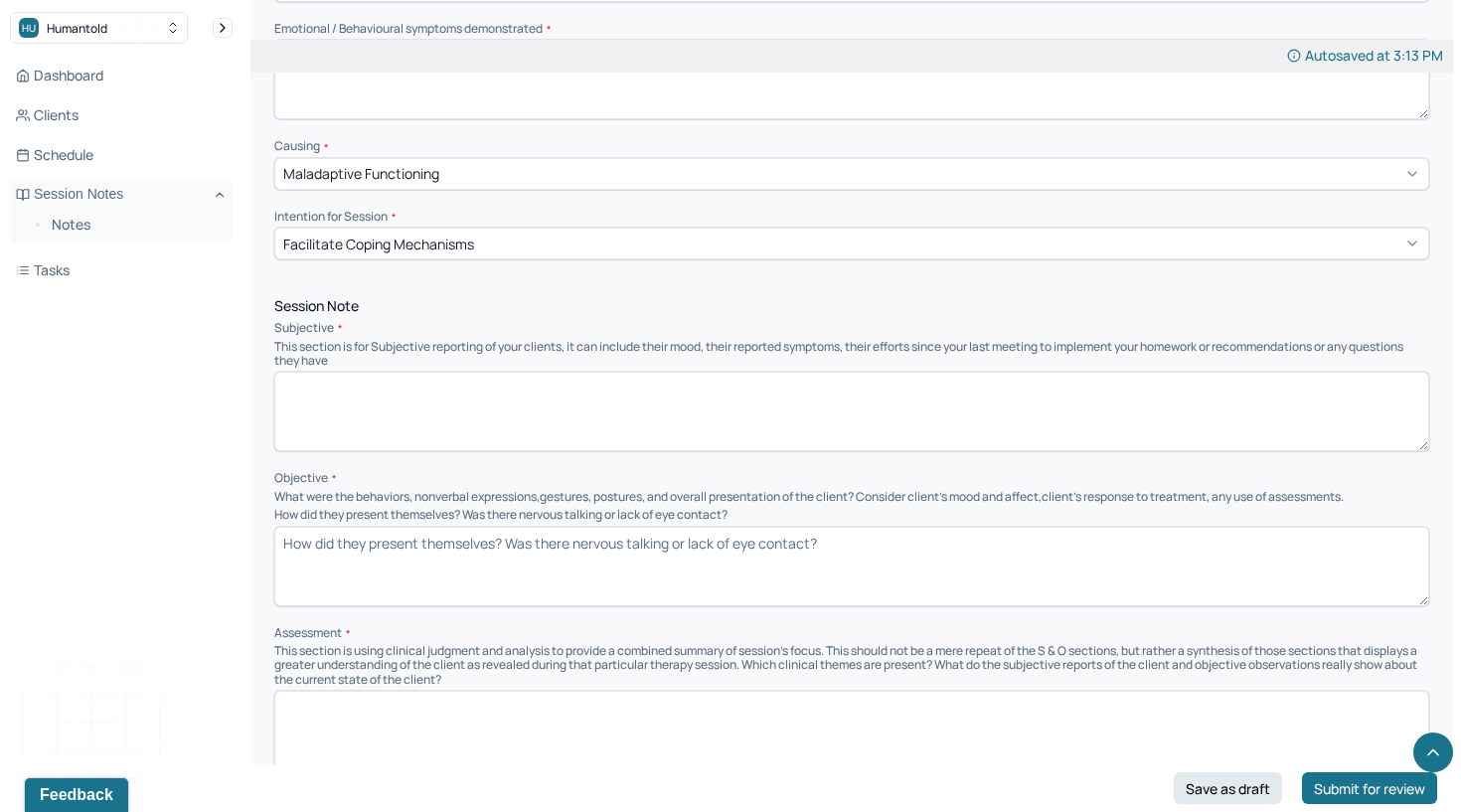 click at bounding box center (852, 411) 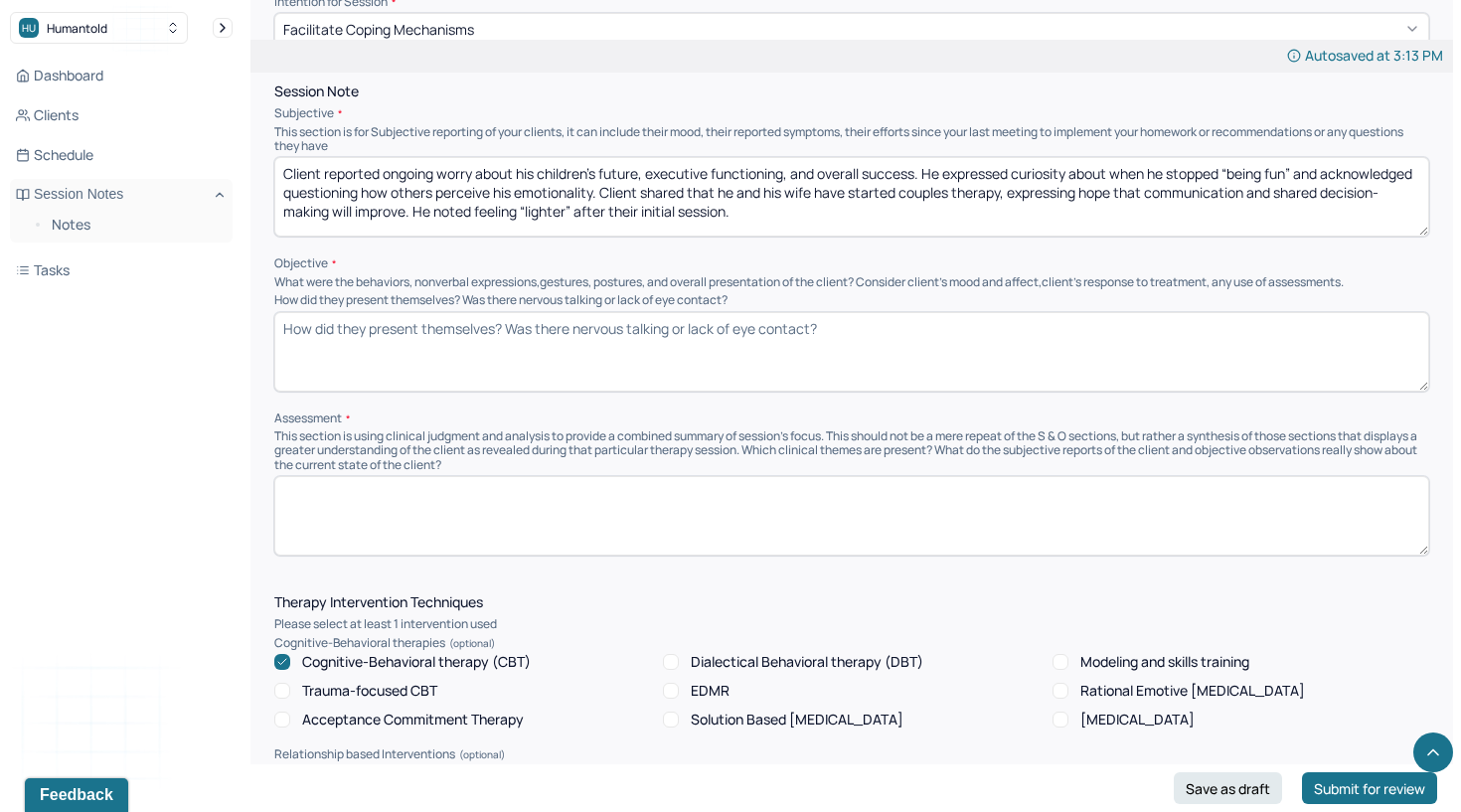 scroll, scrollTop: 1176, scrollLeft: 0, axis: vertical 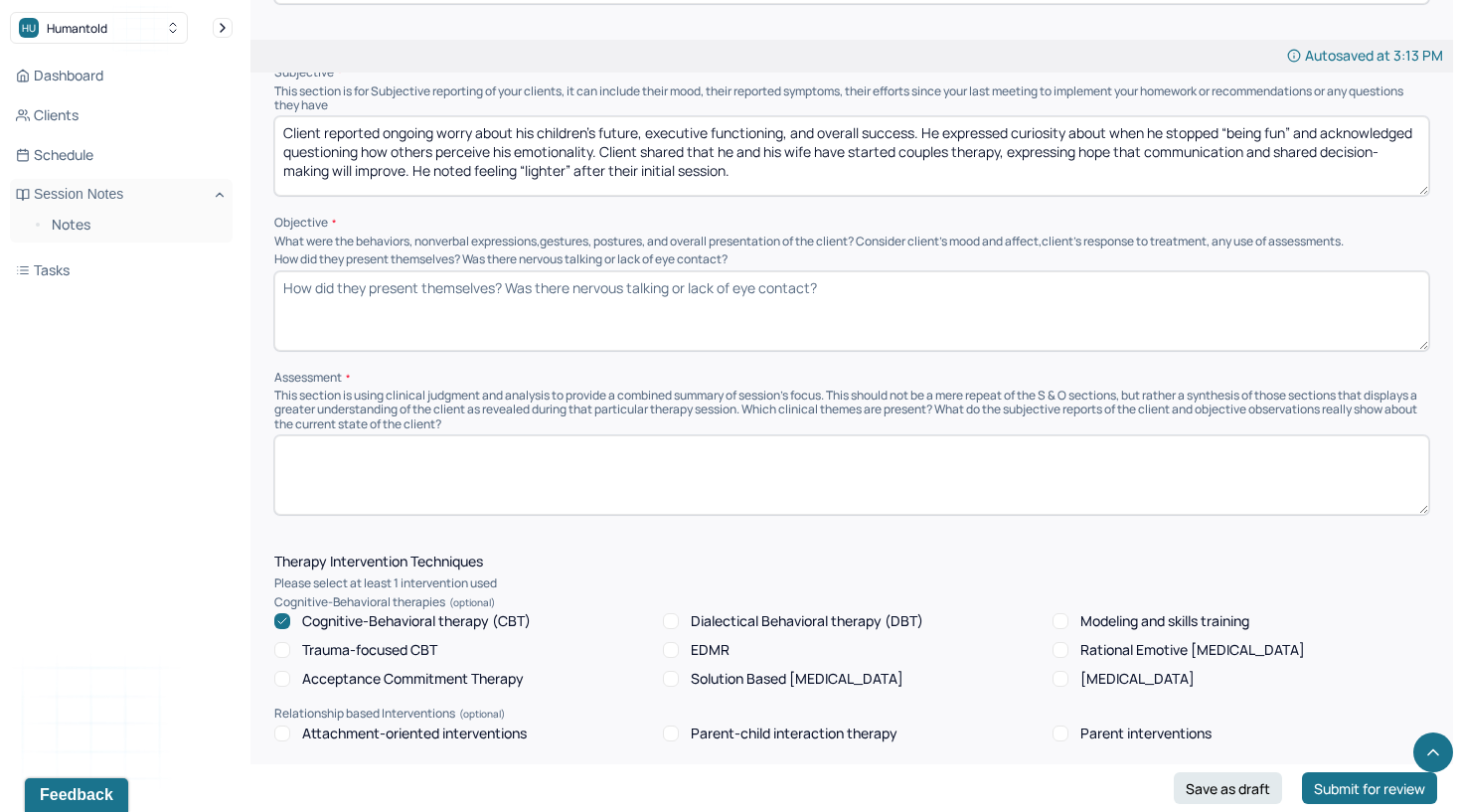 type on "Client reported ongoing worry about his children’s future, executive functioning, and overall success. He expressed curiosity about when he stopped “being fun” and acknowledged questioning how others perceive his emotionality. Client shared that he and his wife have started couples therapy, expressing hope that communication and shared decision-making will improve. He noted feeling “lighter” after their initial session." 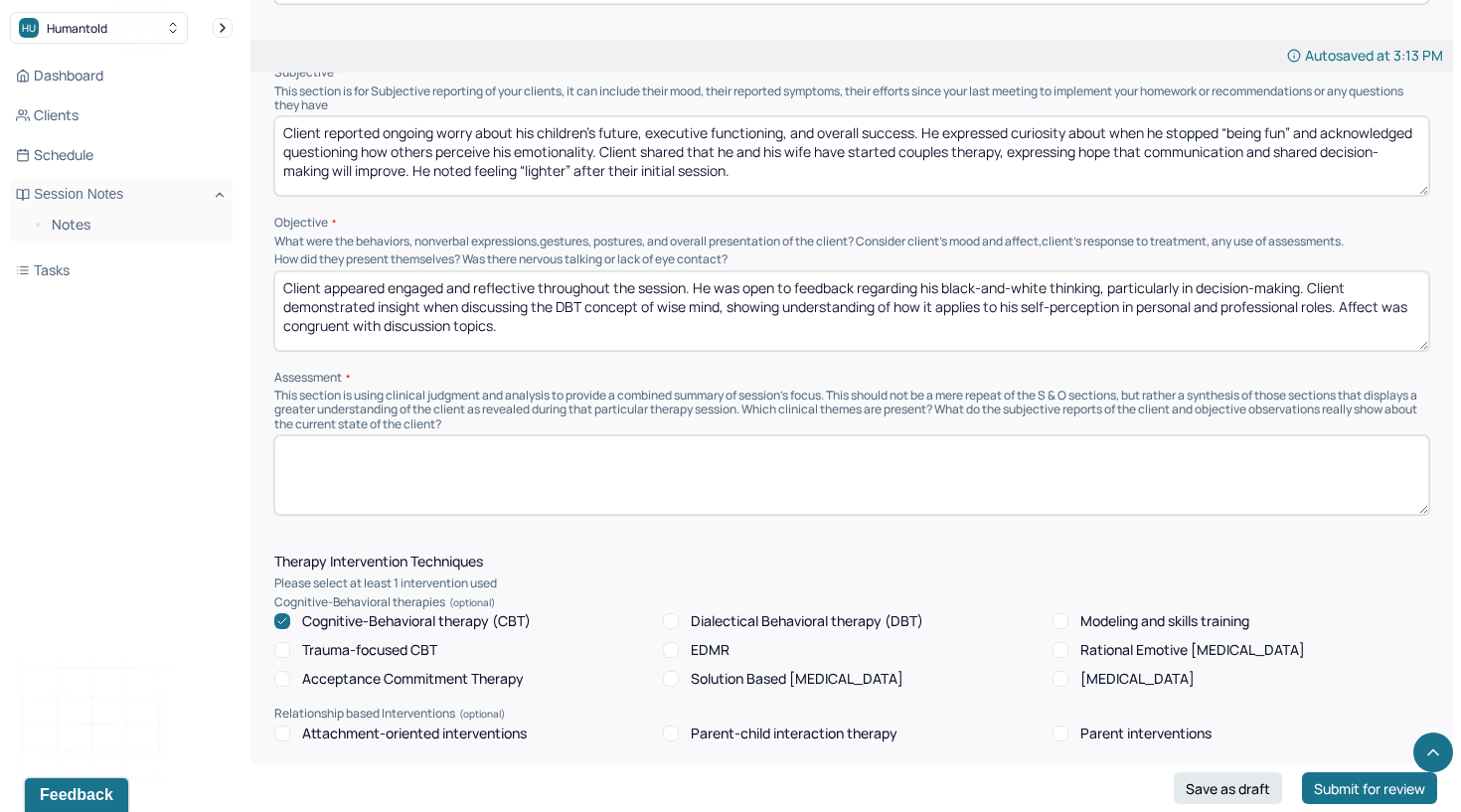 type on "Client appeared engaged and reflective throughout the session. He was open to feedback regarding his black-and-white thinking, particularly in decision-making. Client demonstrated insight when discussing the DBT concept of wise mind, showing understanding of how it applies to his self-perception in personal and professional roles. Affect was congruent with discussion topics." 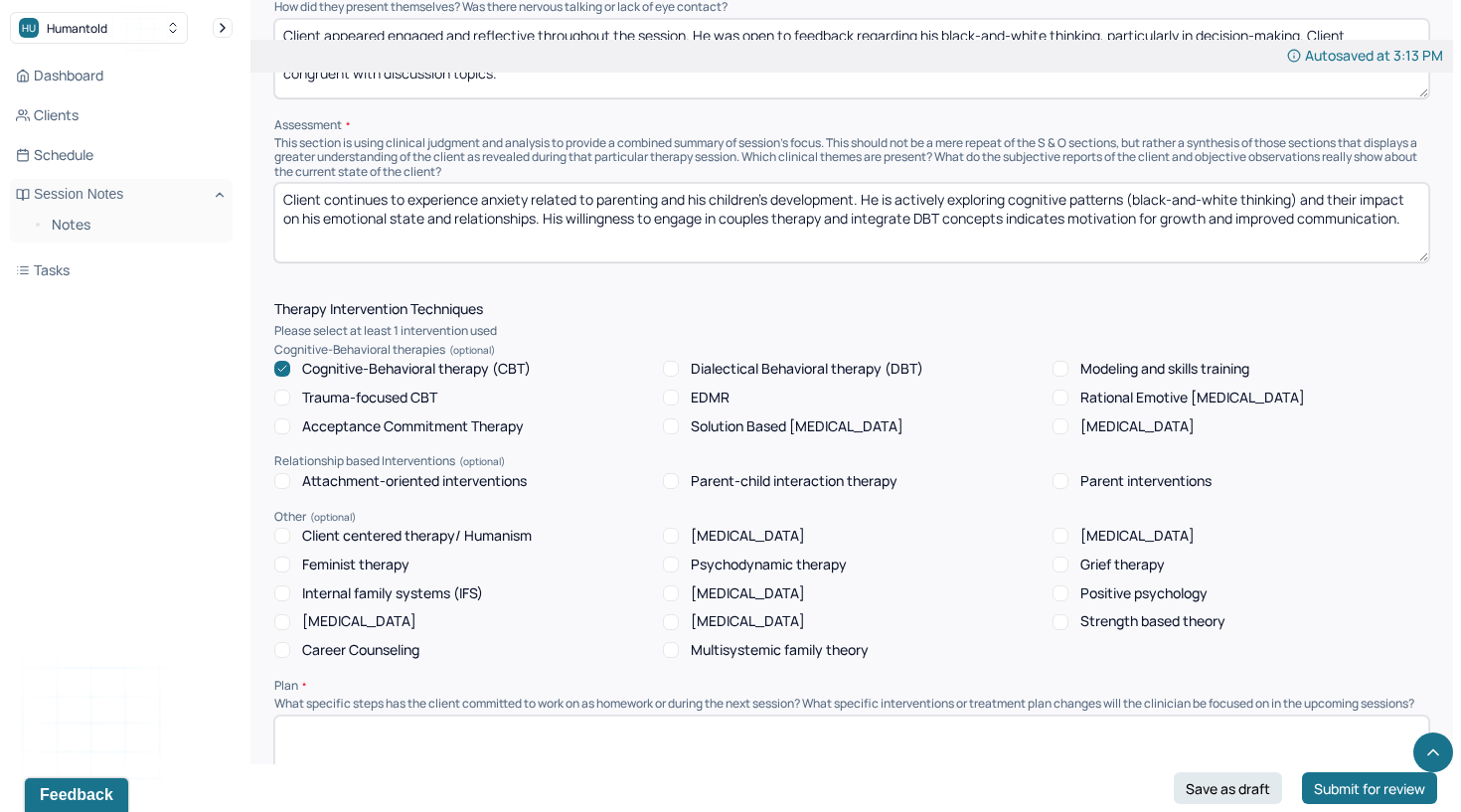 scroll, scrollTop: 1503, scrollLeft: 0, axis: vertical 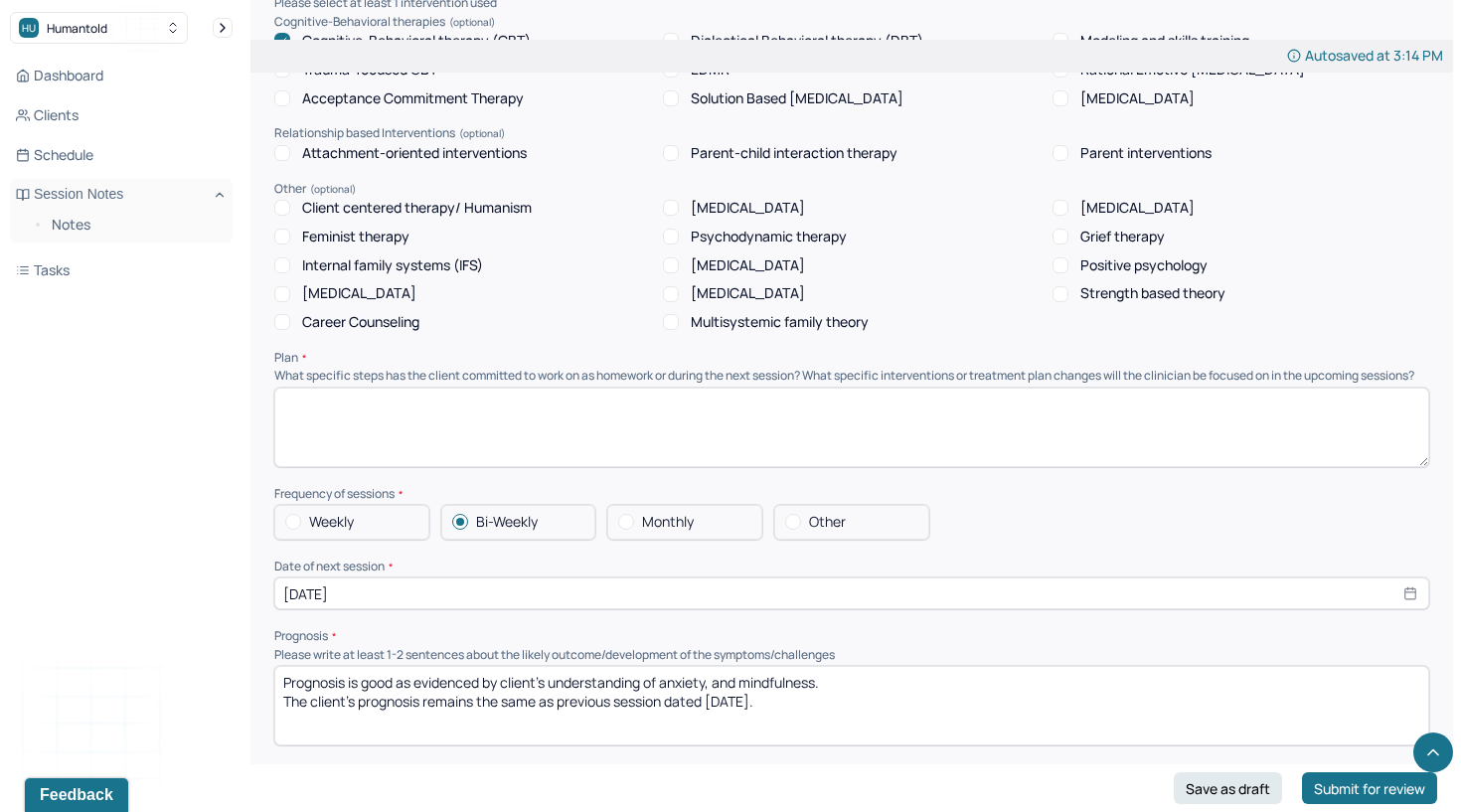 type on "Client continues to experience anxiety related to parenting and his children’s development. He is actively exploring cognitive patterns (black-and-white thinking) and their impact on his emotional state and relationships. His willingness to engage in couples therapy and integrate DBT concepts indicates motivation for growth and improved communication." 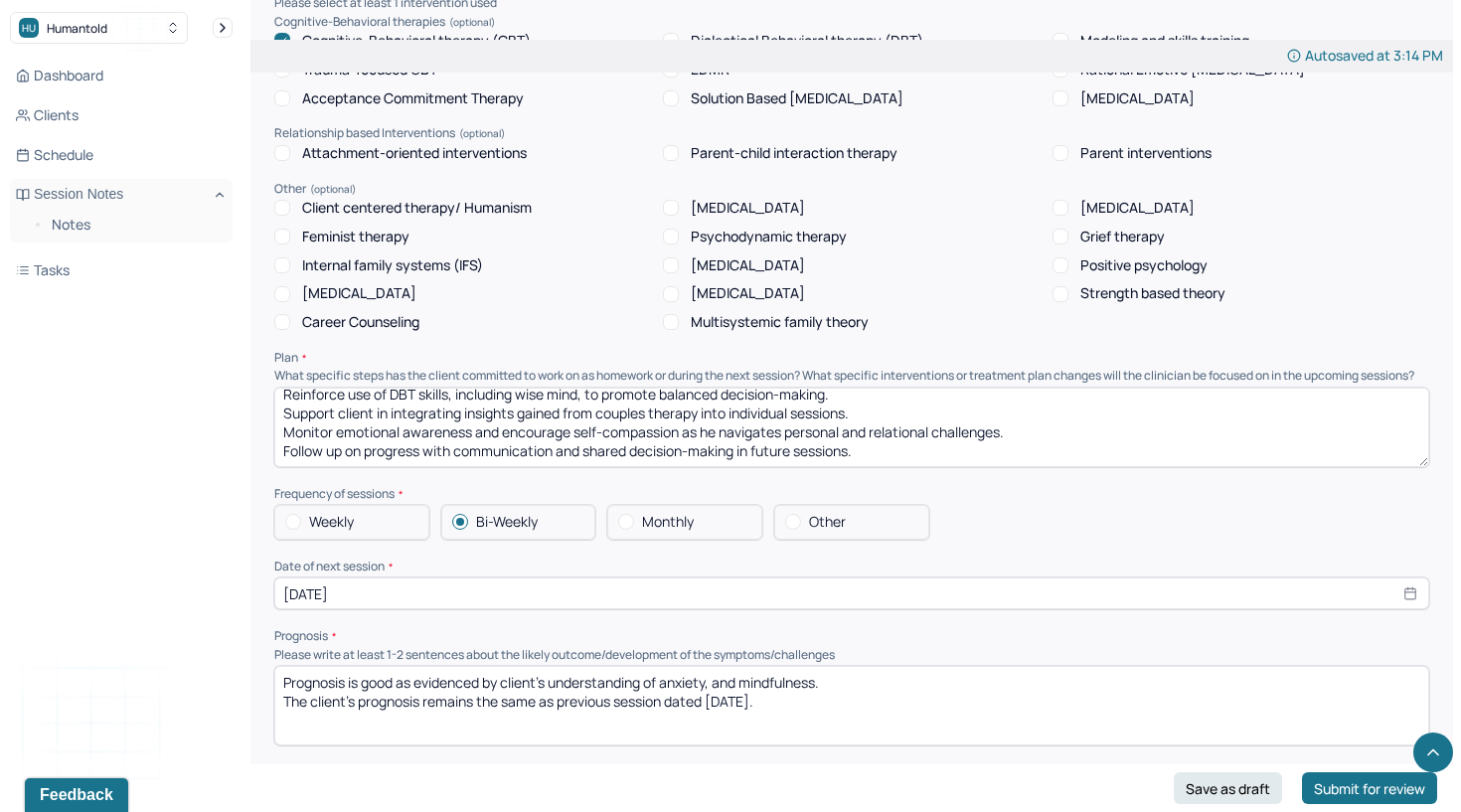 scroll, scrollTop: 28, scrollLeft: 0, axis: vertical 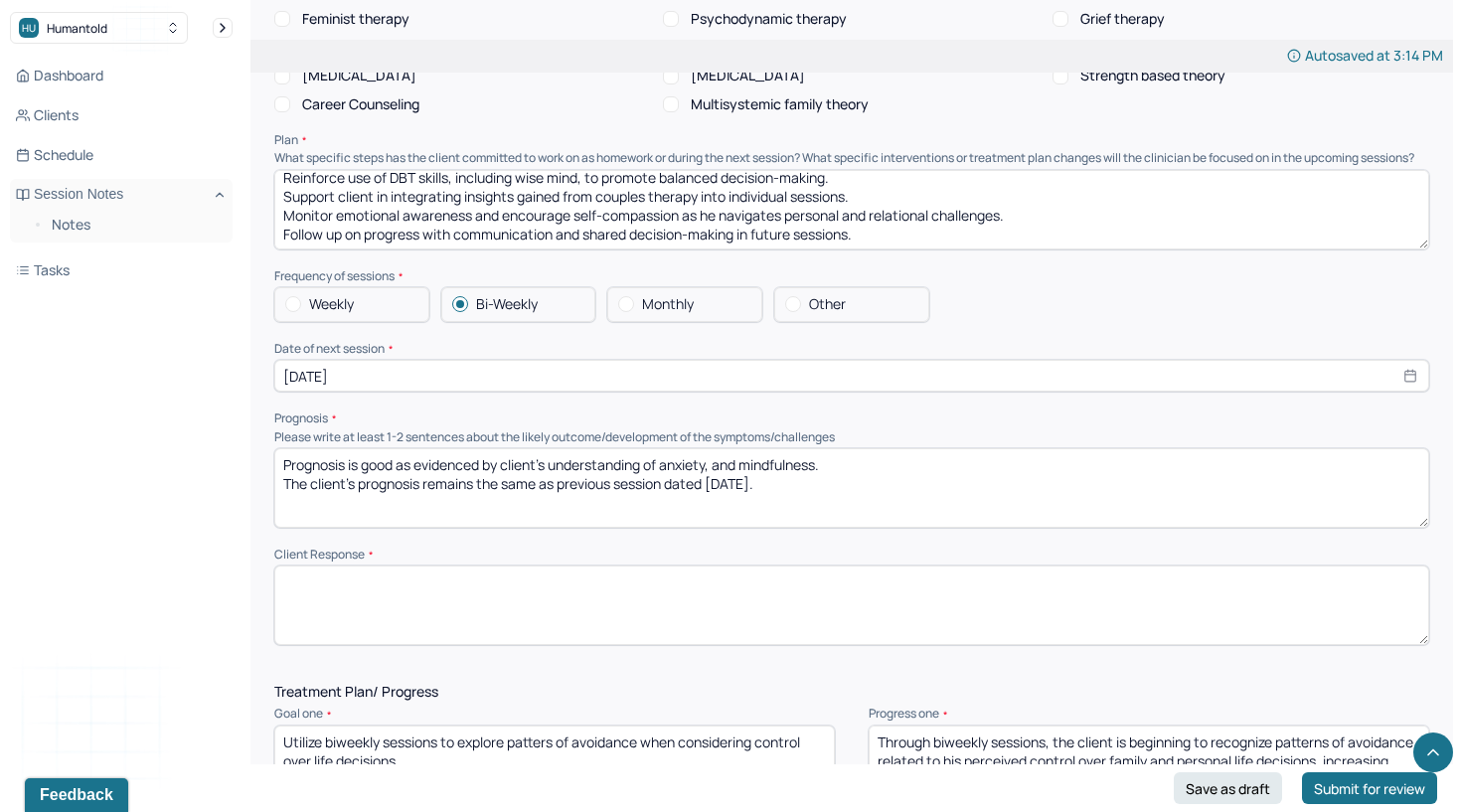 type on "Continue to explore and challenge cognitive distortions, particularly black-and-white thinking.
Reinforce use of DBT skills, including wise mind, to promote balanced decision-making.
Support client in integrating insights gained from couples therapy into individual sessions.
Monitor emotional awareness and encourage self-compassion as he navigates personal and relational challenges.
Follow up on progress with communication and shared decision-making in future sessions." 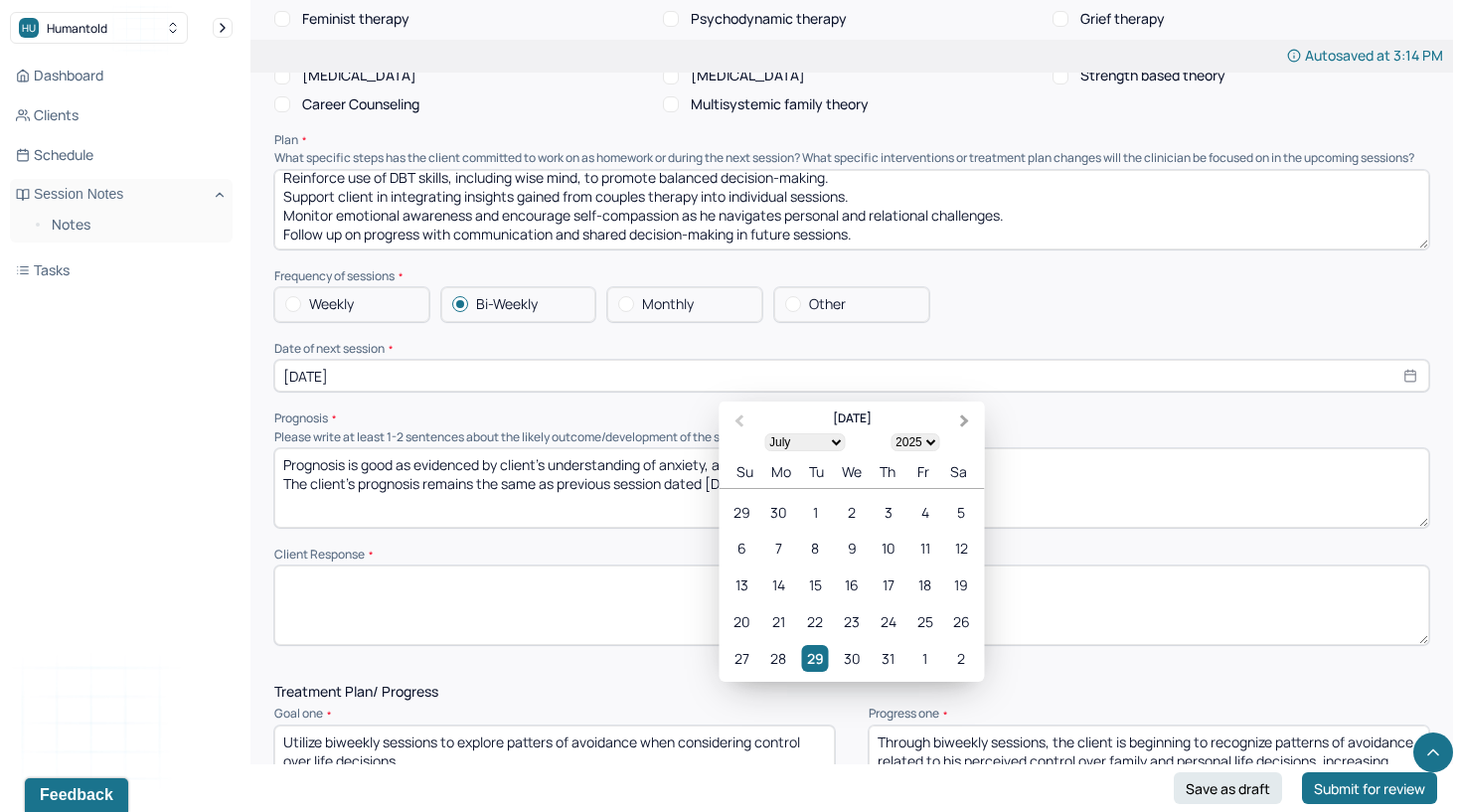 click on "Next Month" at bounding box center (965, 421) 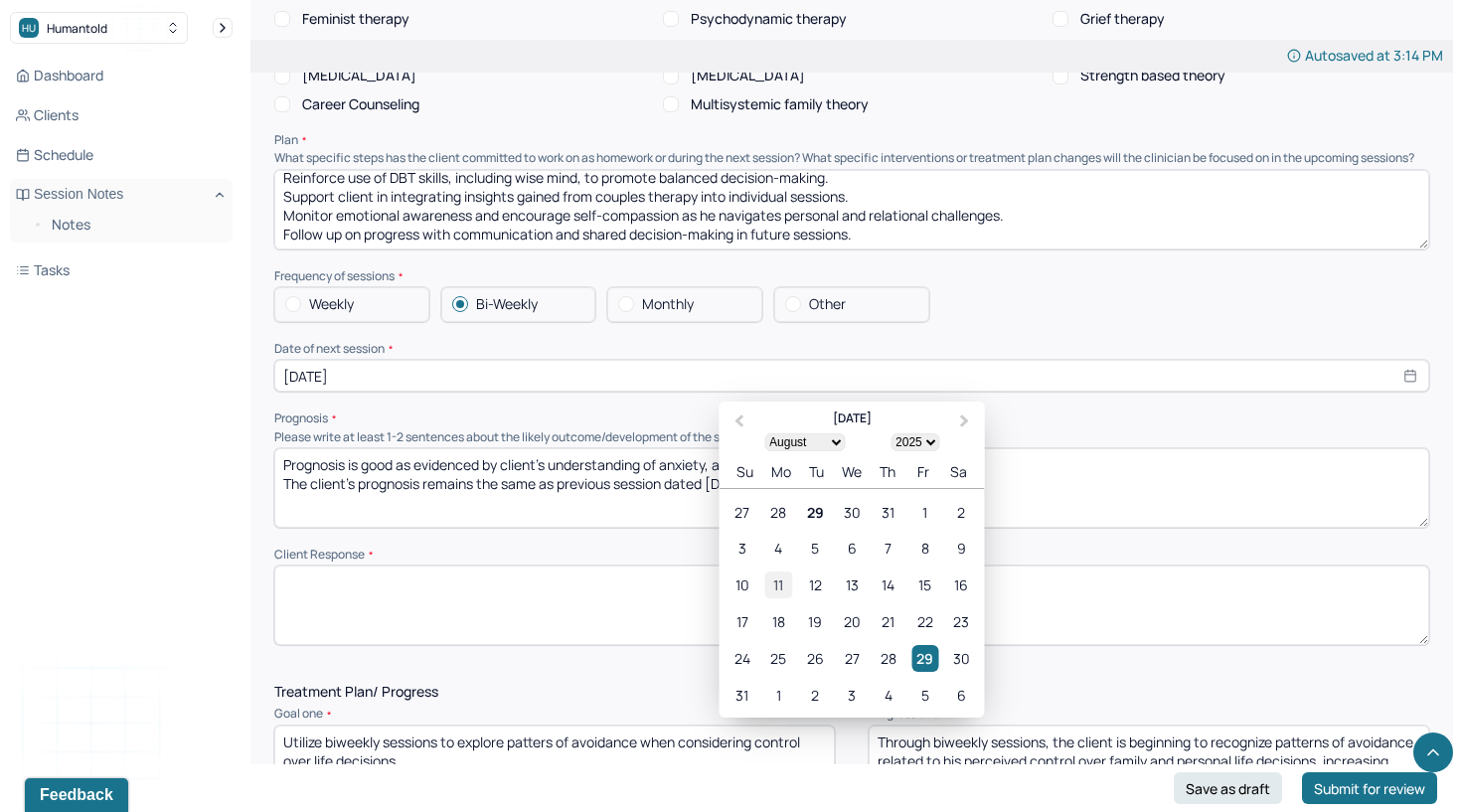 click on "11" at bounding box center (778, 585) 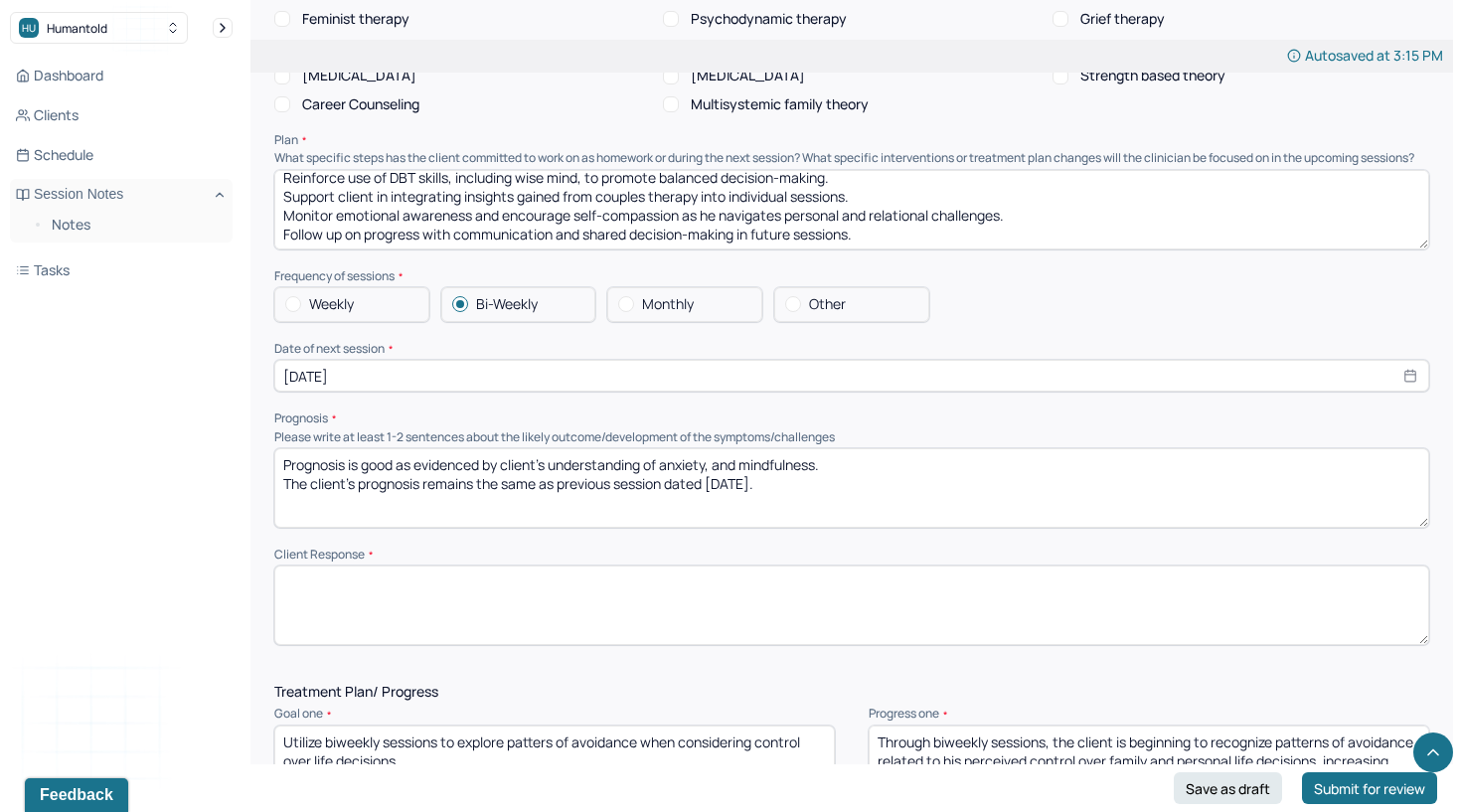 click at bounding box center (852, 605) 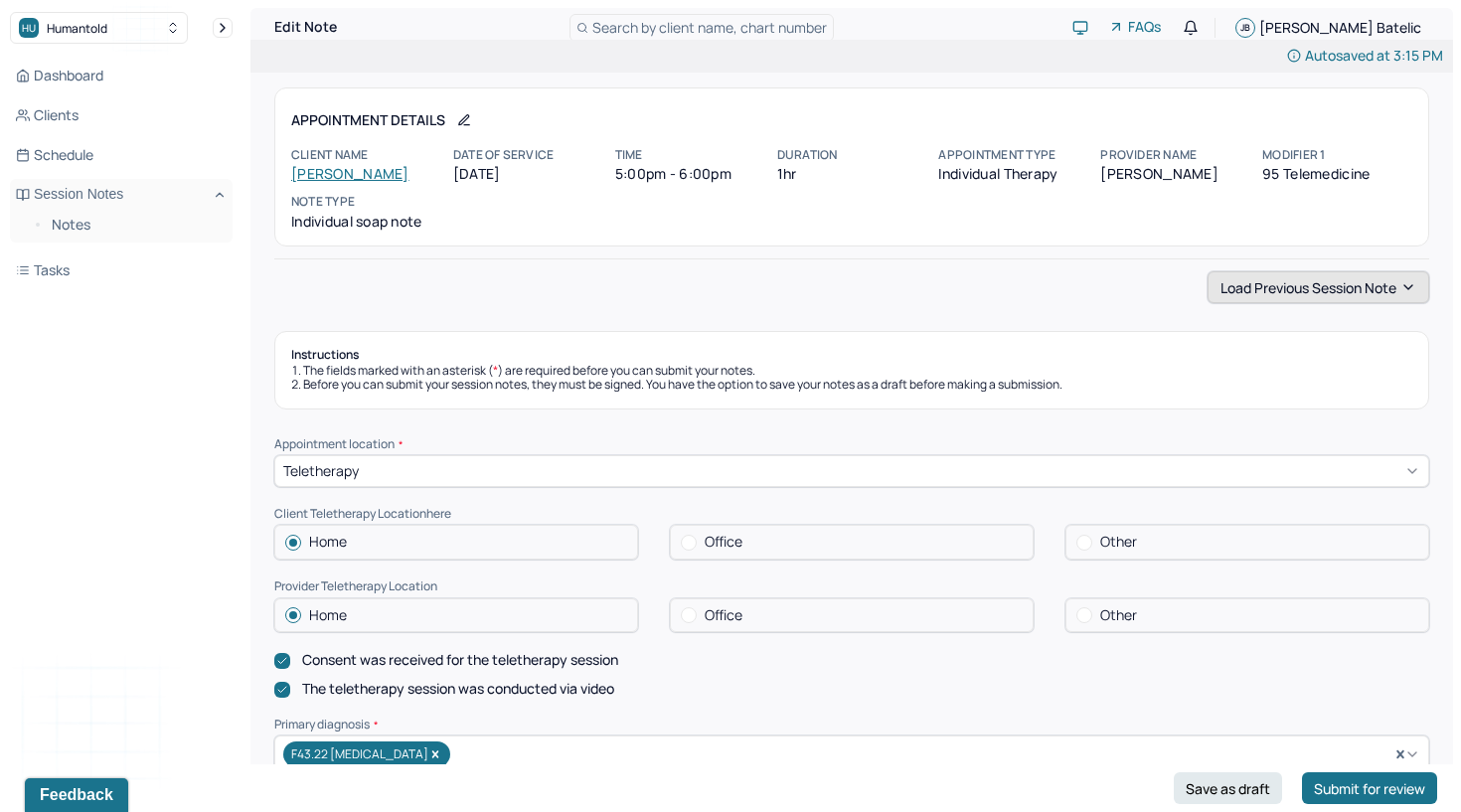 scroll, scrollTop: 0, scrollLeft: 0, axis: both 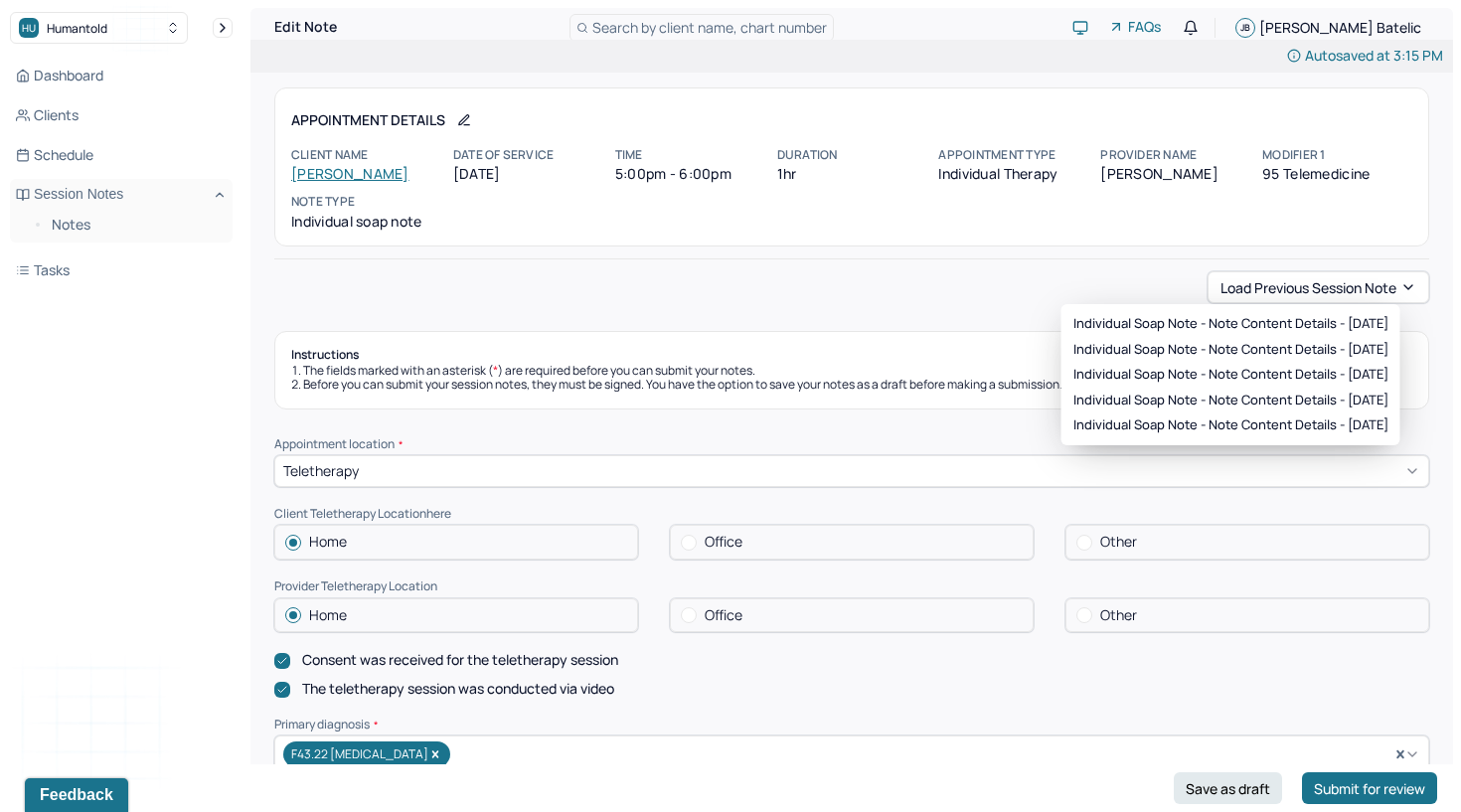 click on "Appointment Details Client name [PERSON_NAME] Date of service [DATE] Time 5:00pm - 6:00pm Duration 1hr Appointment type individual therapy Provider name [PERSON_NAME] Modifier 1 95 Telemedicine Note type Individual soap note" at bounding box center [852, 167] 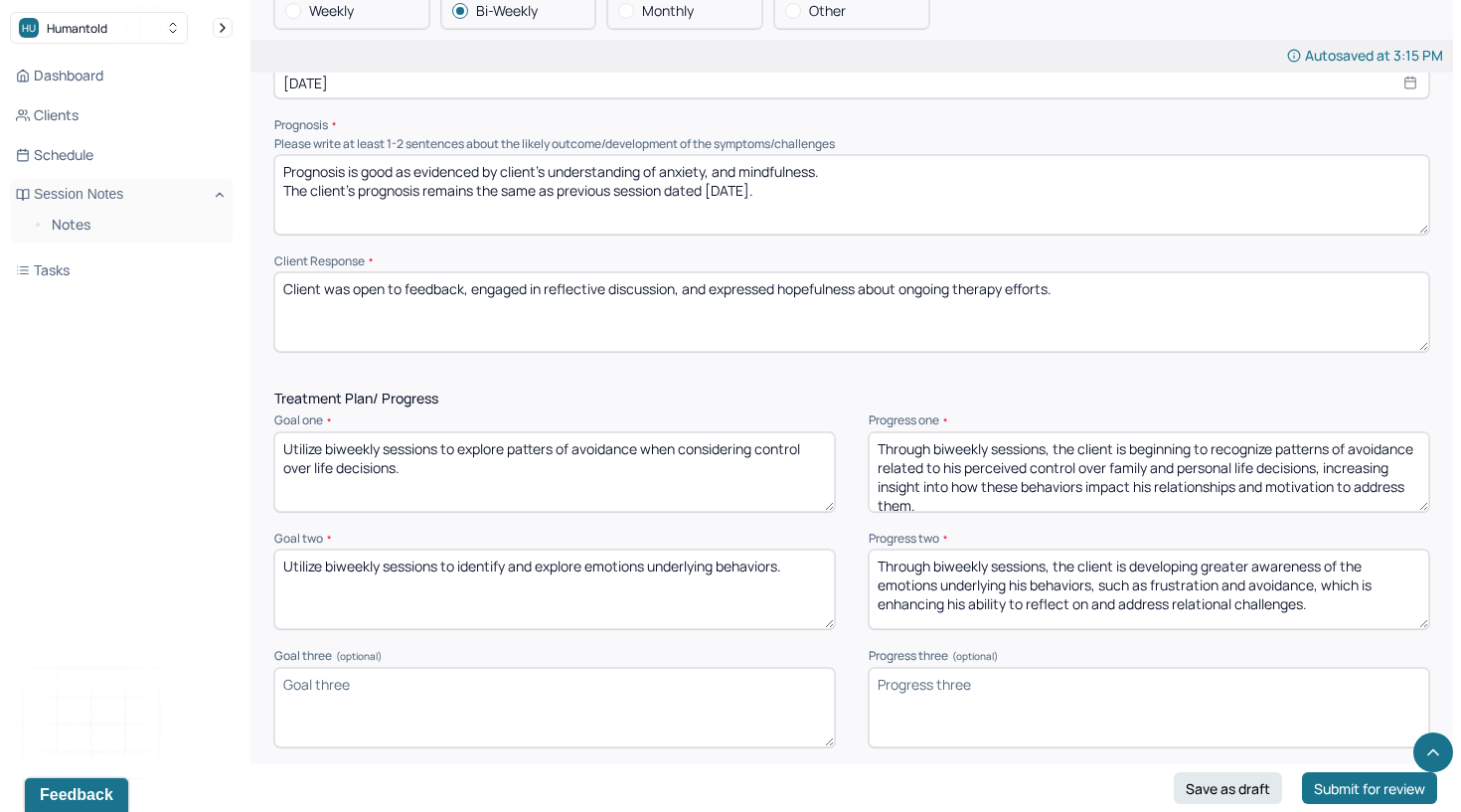 scroll, scrollTop: 2271, scrollLeft: 0, axis: vertical 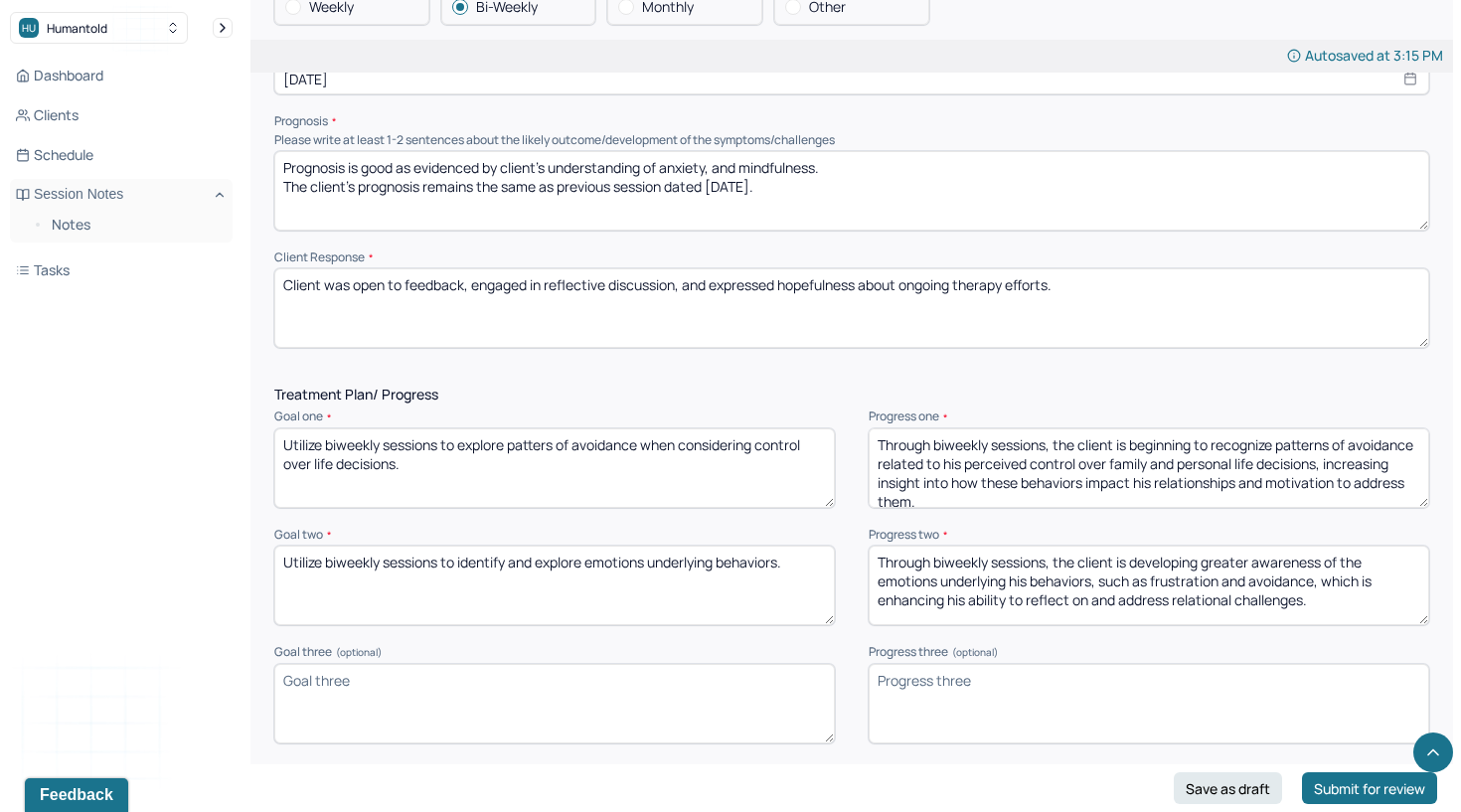 click on "Utilize biweekly sessions to explore patters of avoidance when considering control over life decisions." at bounding box center (555, 468) 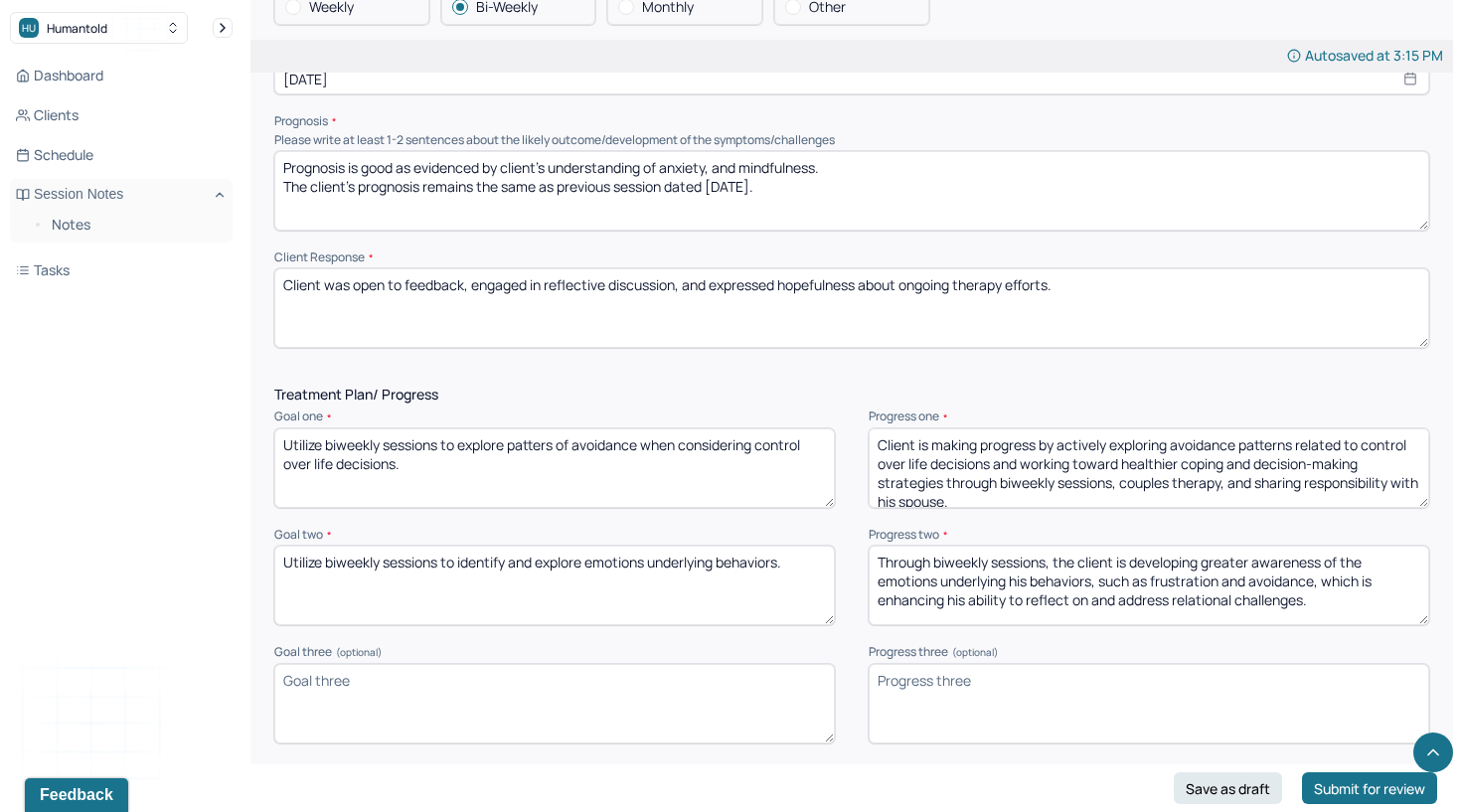 scroll, scrollTop: 4, scrollLeft: 0, axis: vertical 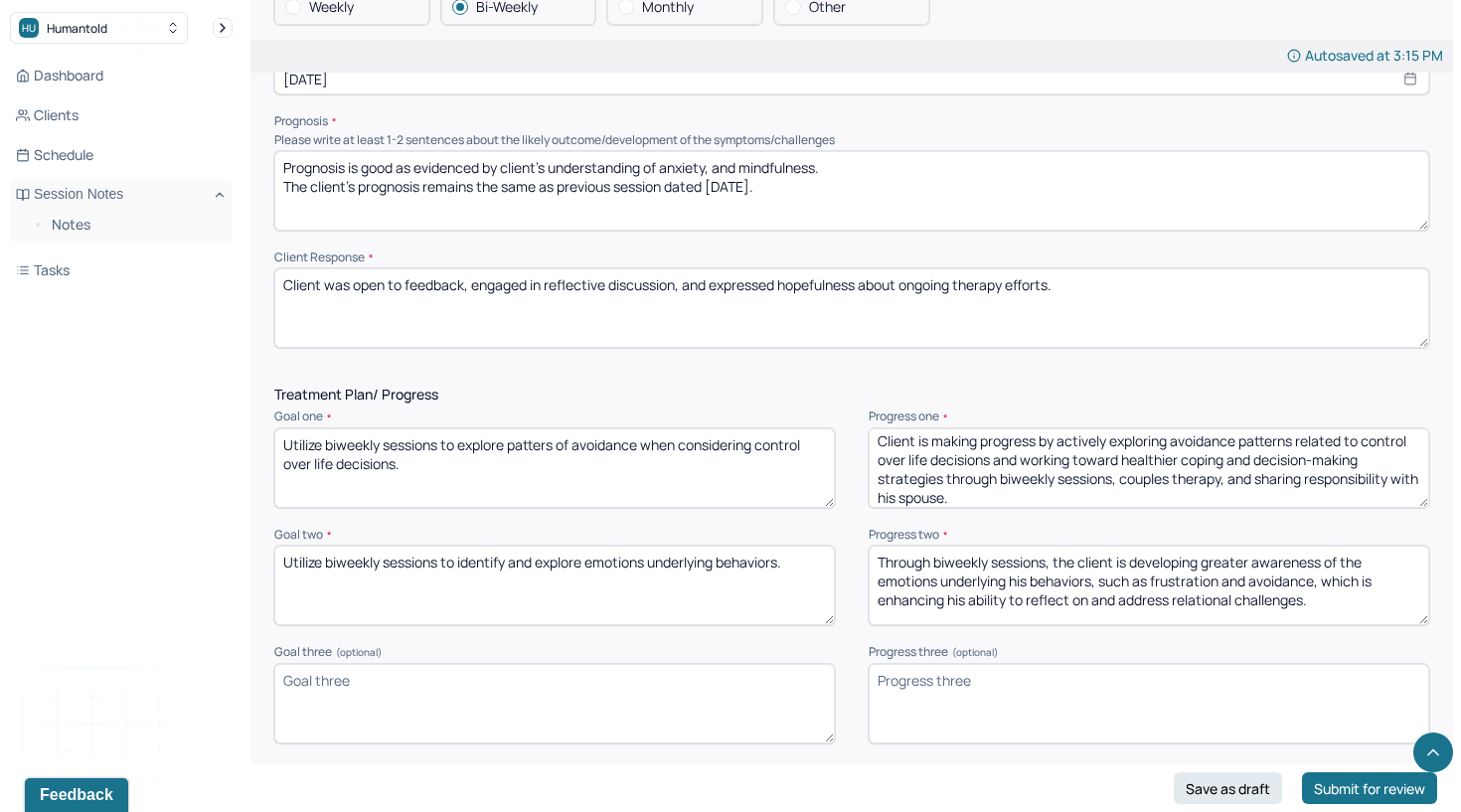 type on "Client is making progress by actively exploring avoidance patterns related to control over life decisions and working toward healthier coping and decision-making strategies through biweekly sessions, couples therapy, and sharing responsibility with his spouse." 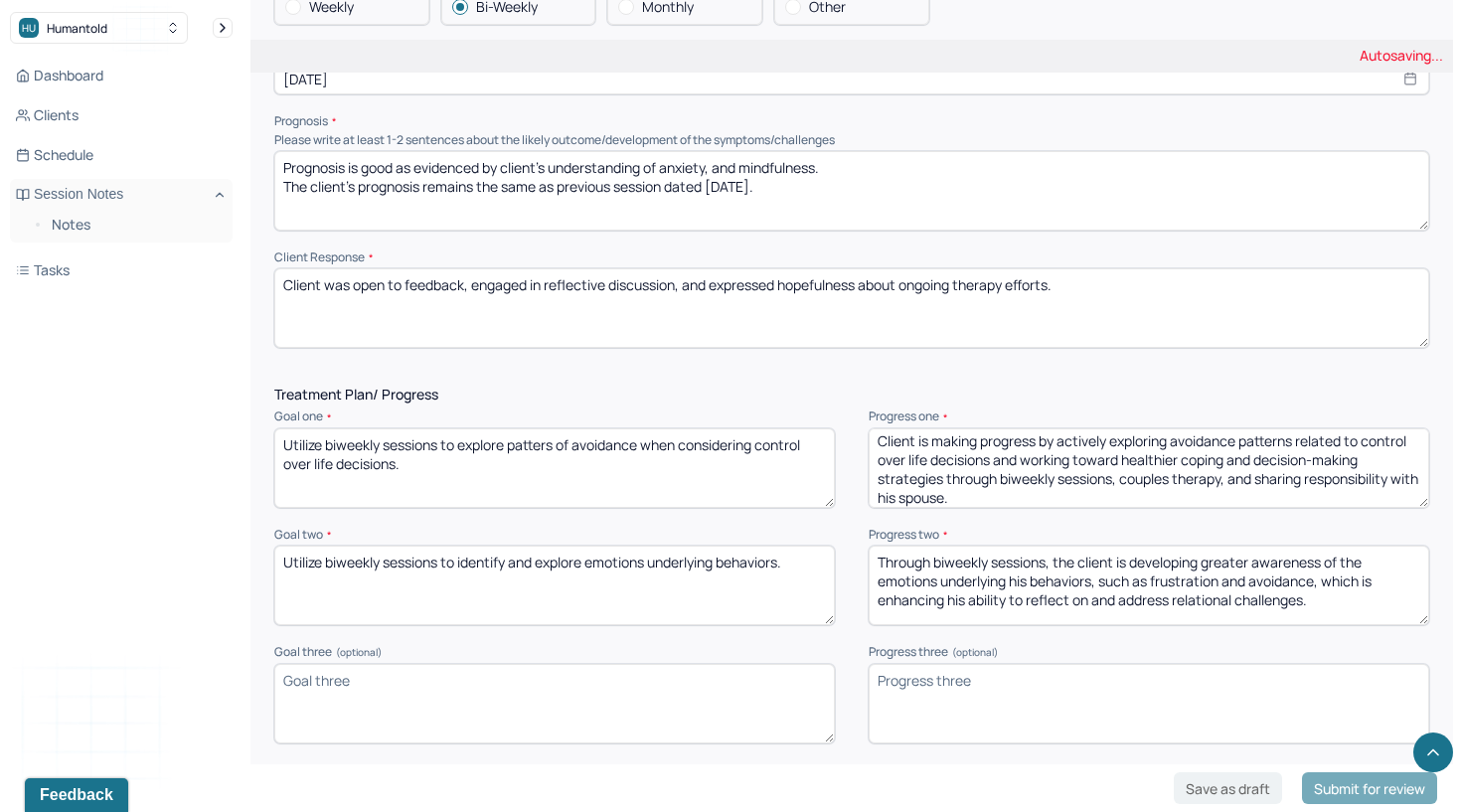 click on "Utilize biweekly sessions to identify and explore emotions underlying behaviors." at bounding box center (555, 585) 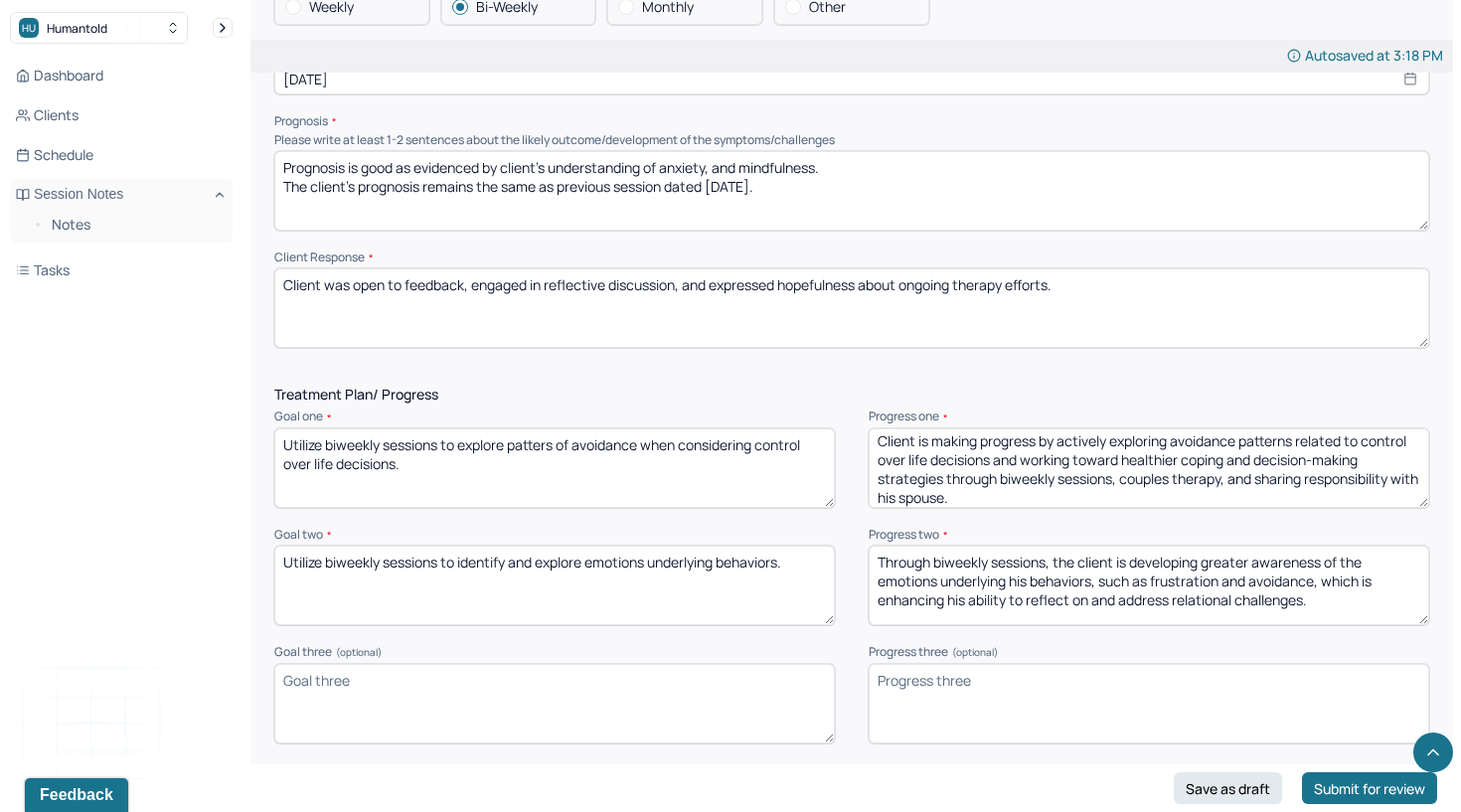 click on "Through biweekly sessions, the client is developing greater awareness of the emotions underlying his behaviors, such as frustration and avoidance, which is enhancing his ability to reflect on and address relational challenges." at bounding box center [1149, 585] 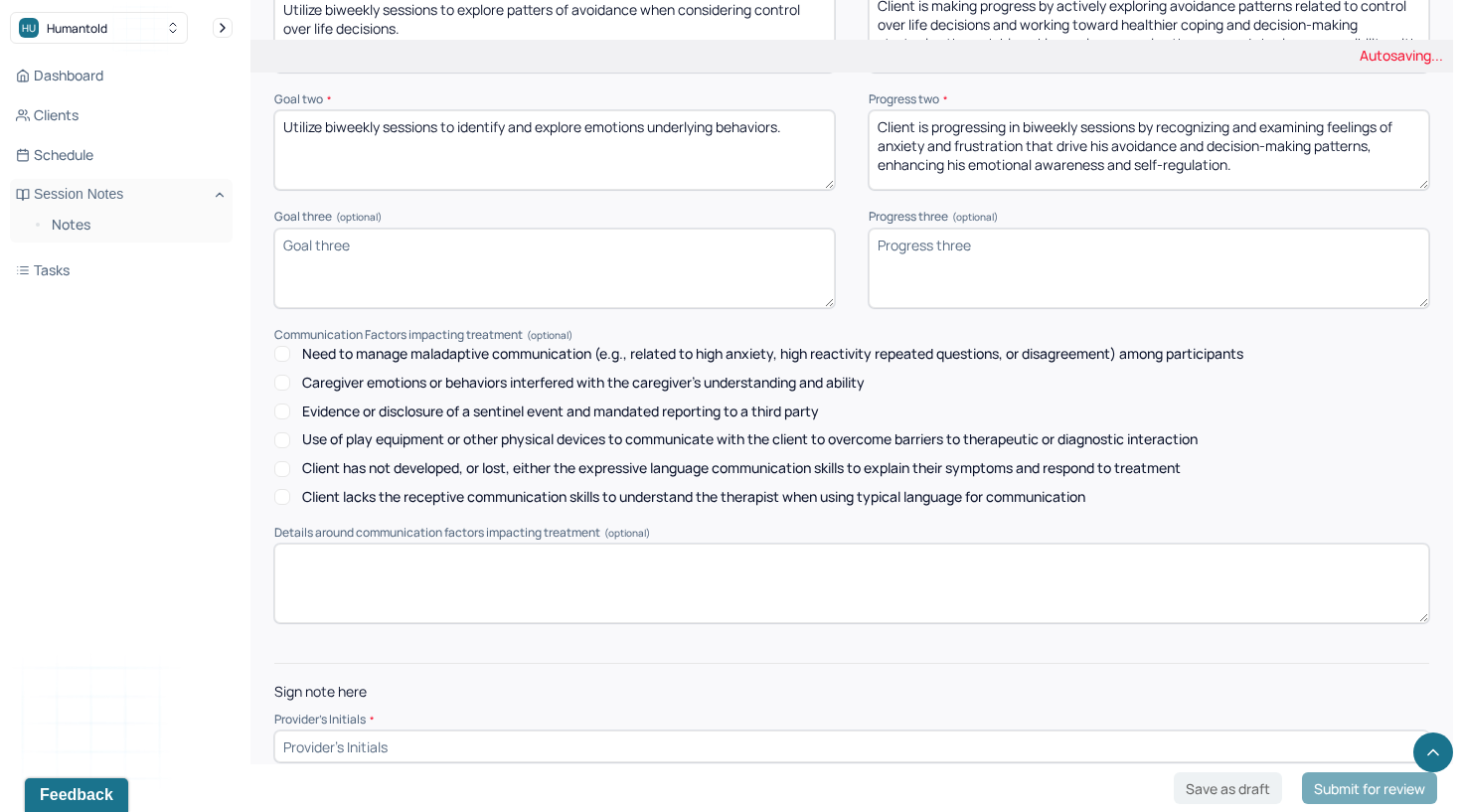 scroll, scrollTop: 2704, scrollLeft: 0, axis: vertical 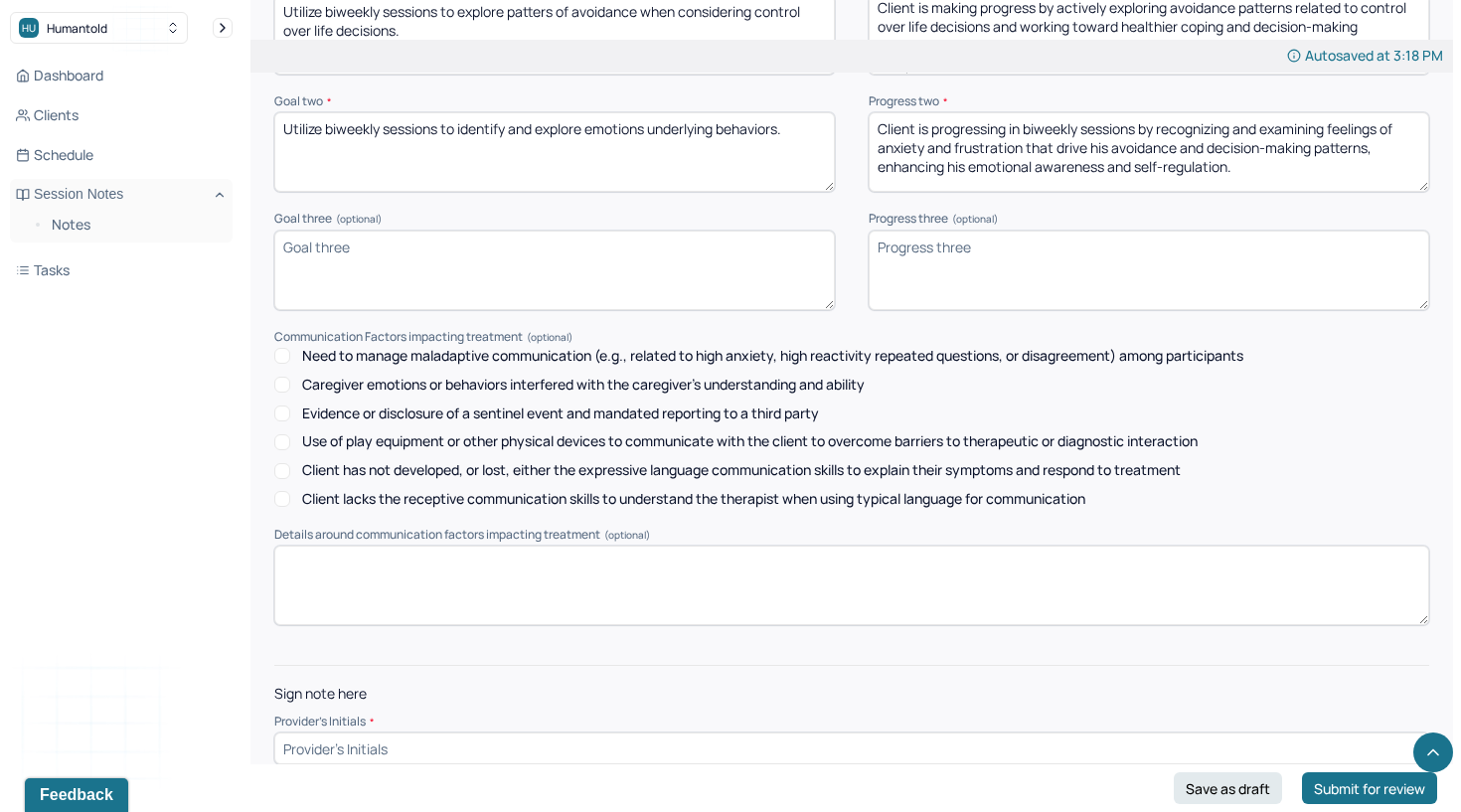 type on "Client is progressing in biweekly sessions by recognizing and examining feelings of anxiety and frustration that drive his avoidance and decision-making patterns, enhancing his emotional awareness and self-regulation." 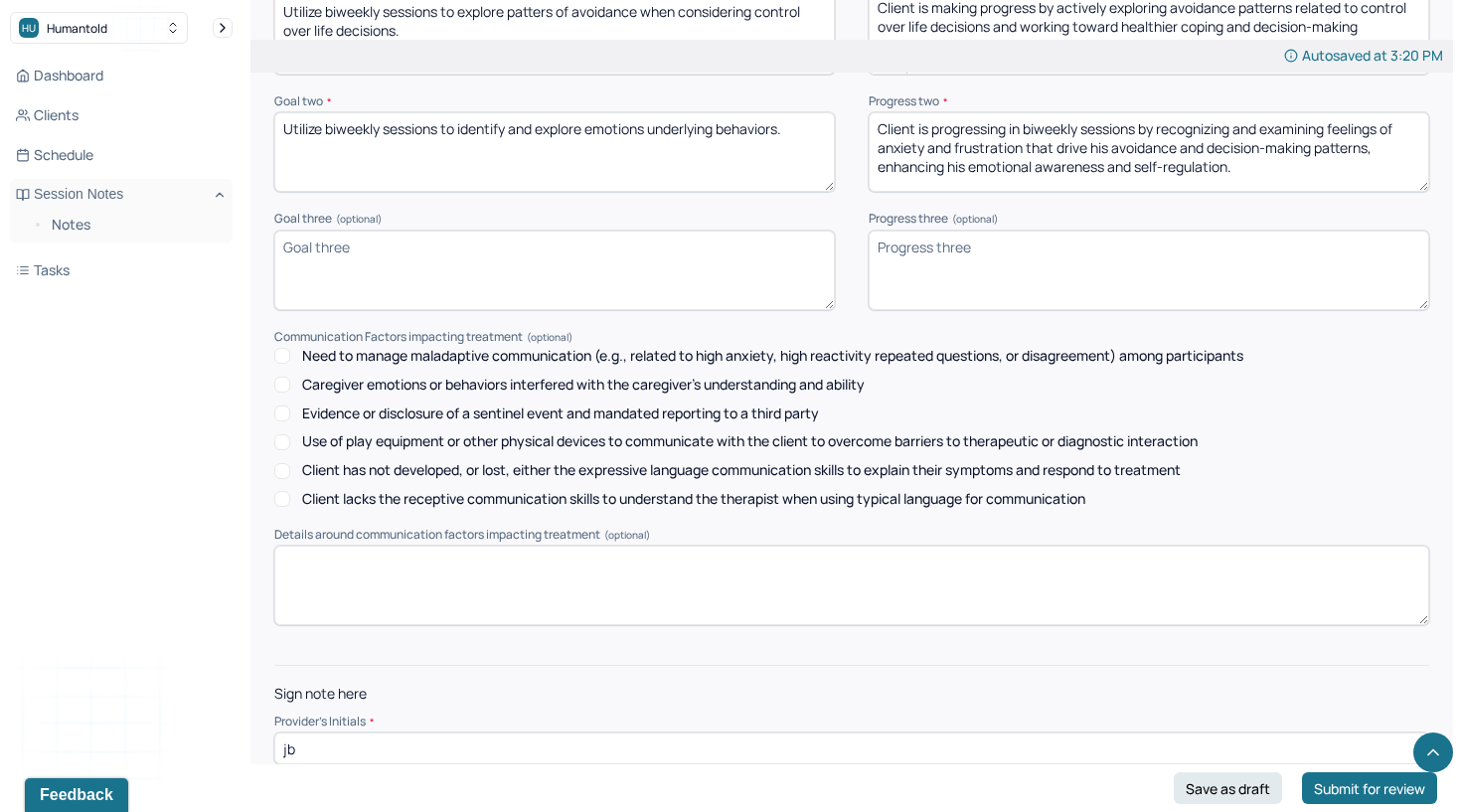 type on "jb" 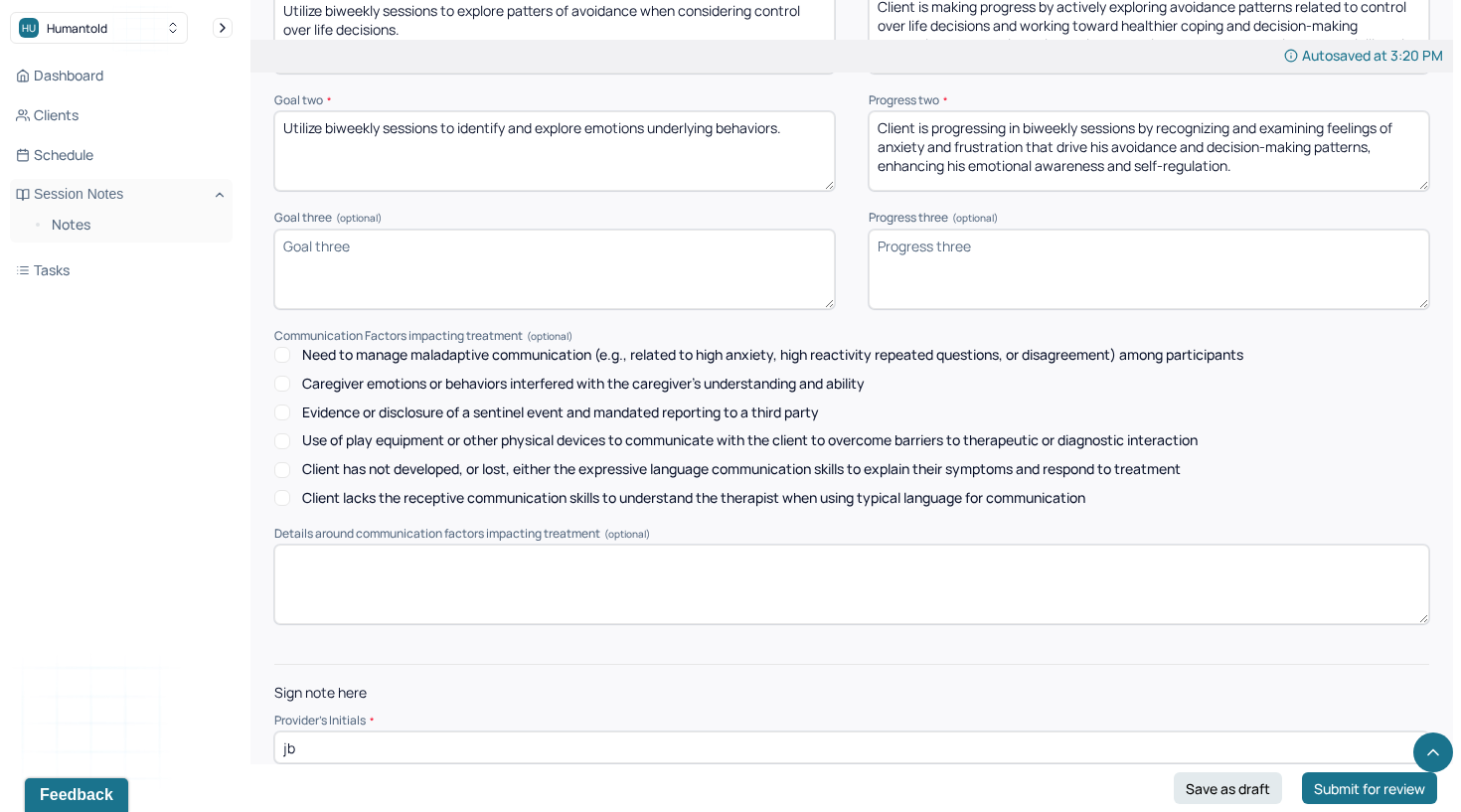 scroll, scrollTop: 2704, scrollLeft: 0, axis: vertical 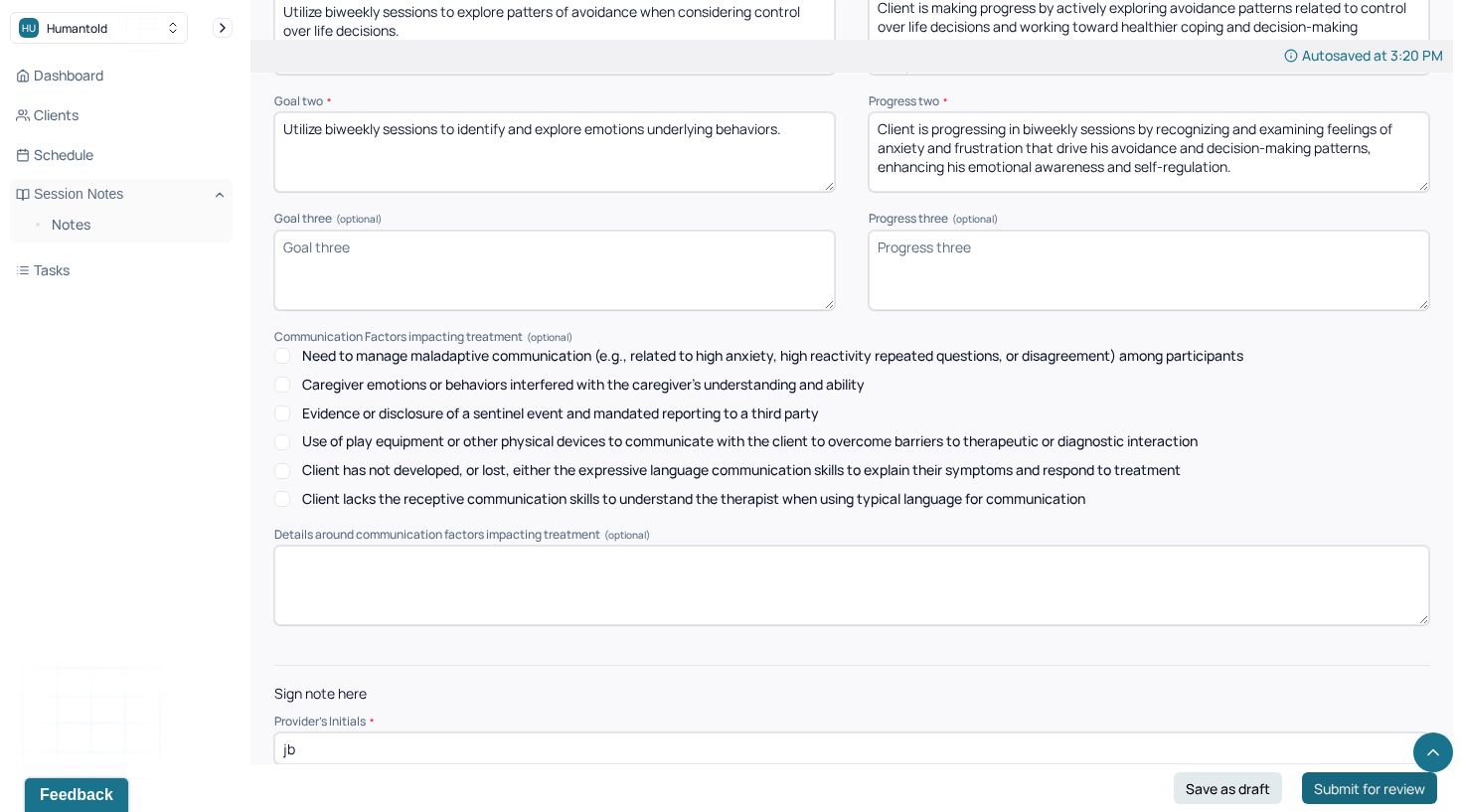 click on "Submit for review" at bounding box center (1370, 788) 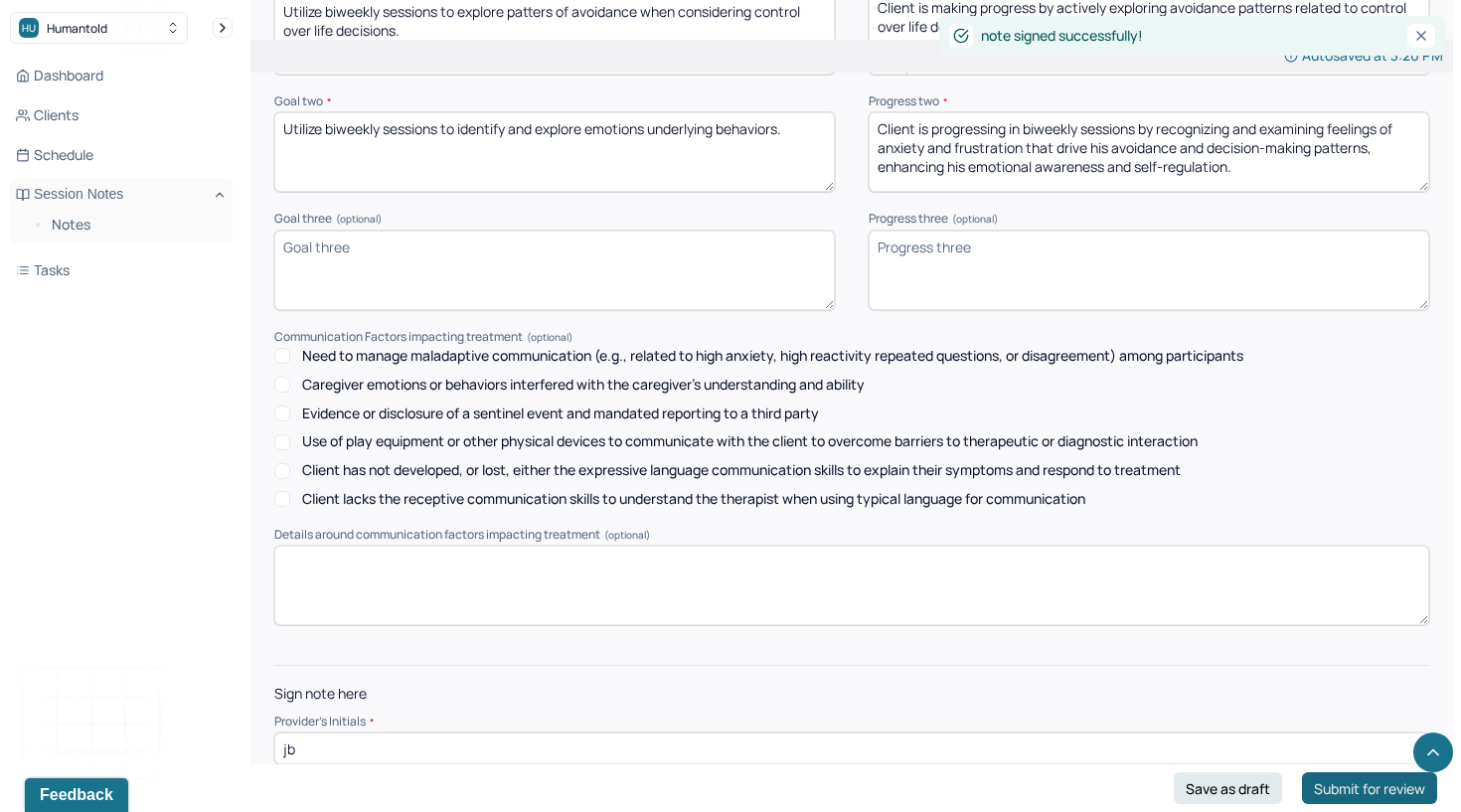 scroll, scrollTop: 0, scrollLeft: 0, axis: both 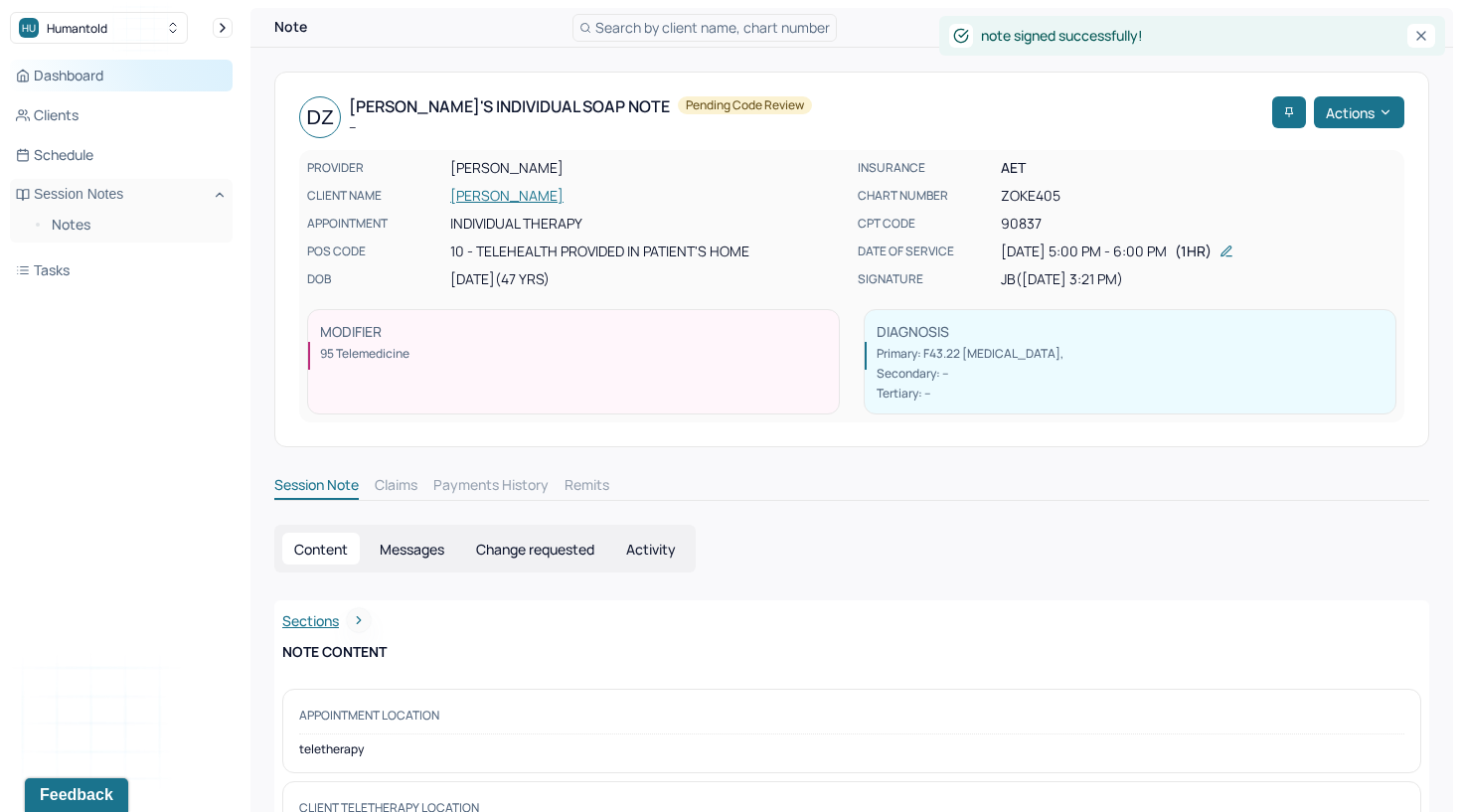 click on "Dashboard" at bounding box center [121, 76] 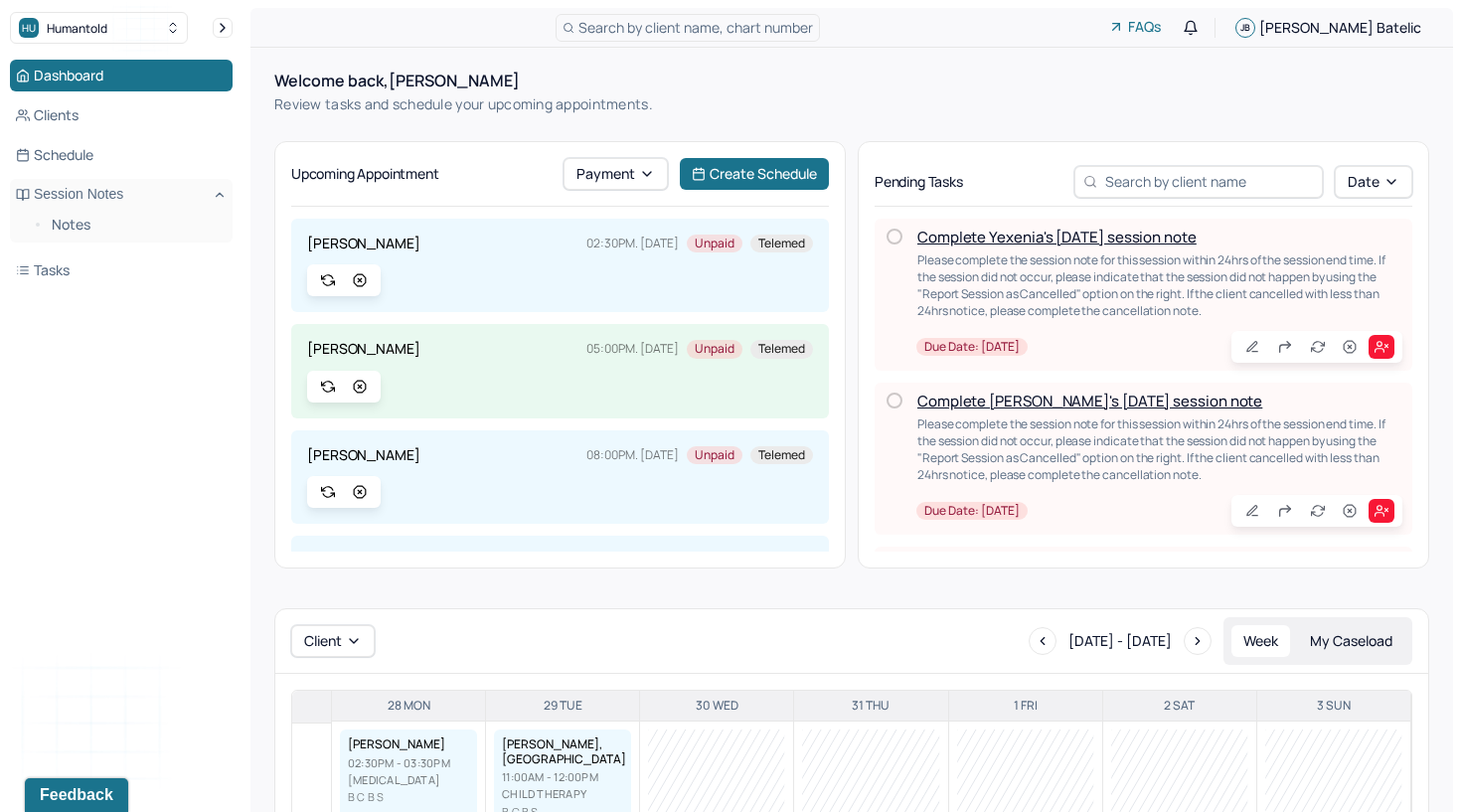 scroll, scrollTop: 0, scrollLeft: 0, axis: both 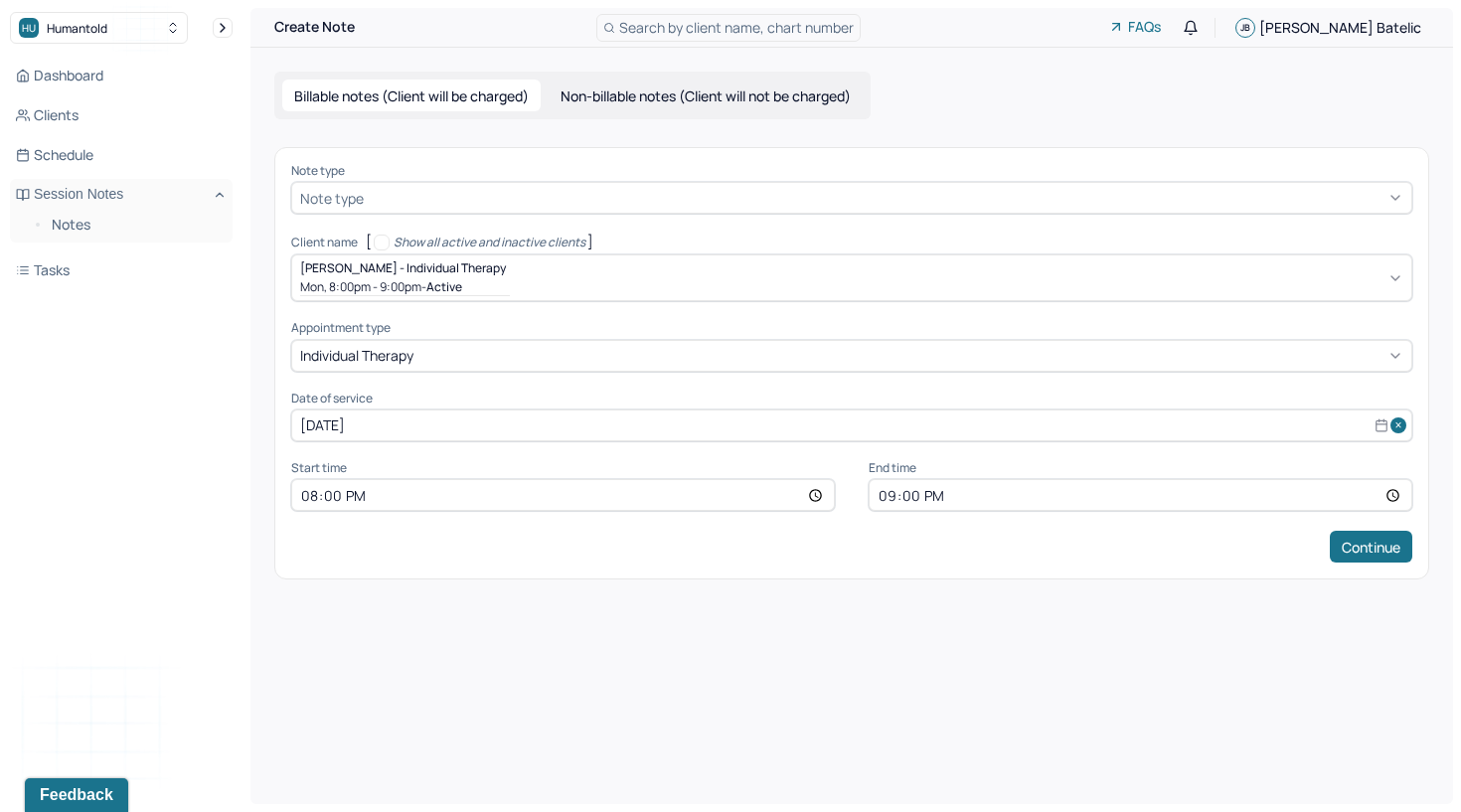 click at bounding box center [886, 198] 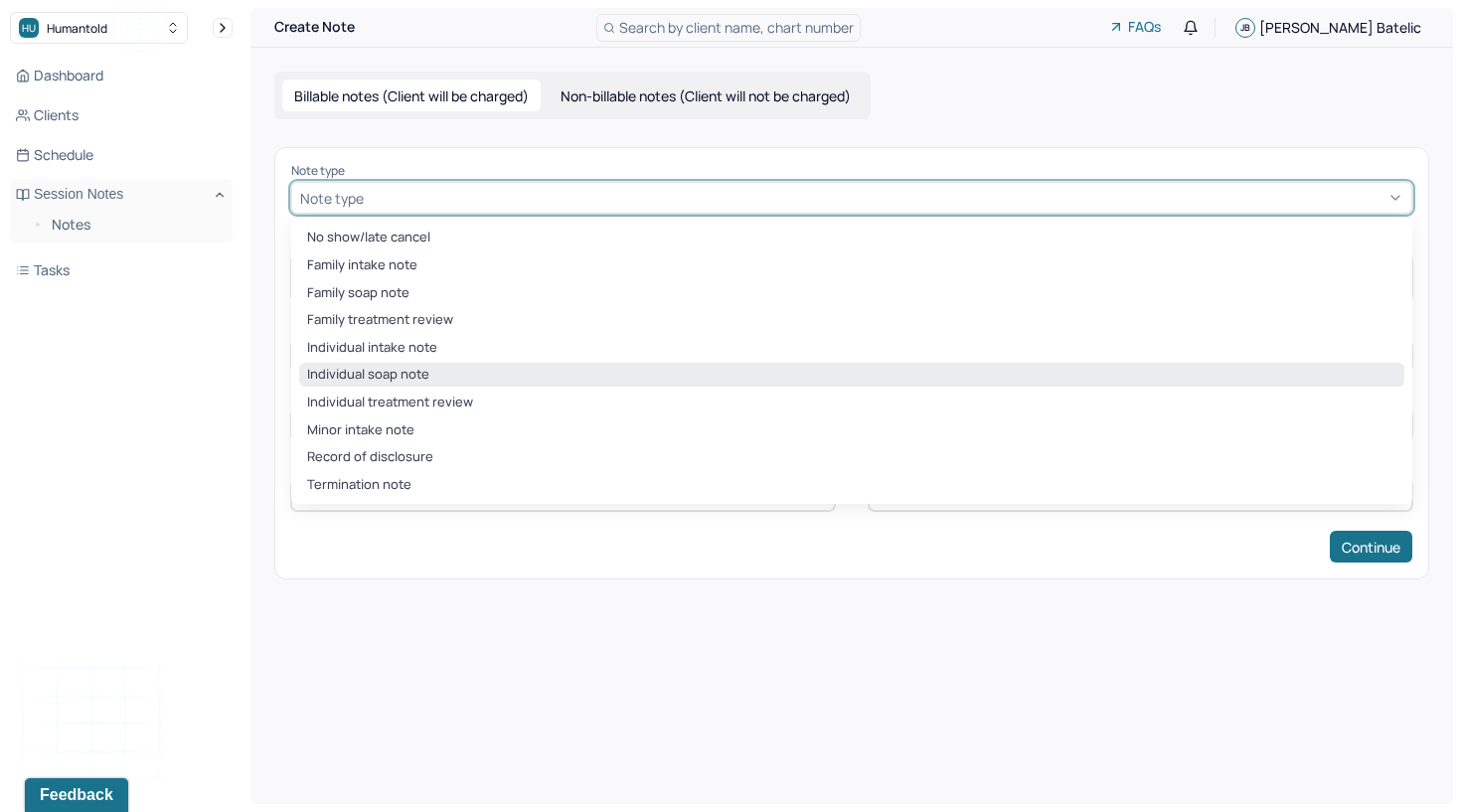 click on "Individual soap note" at bounding box center (852, 375) 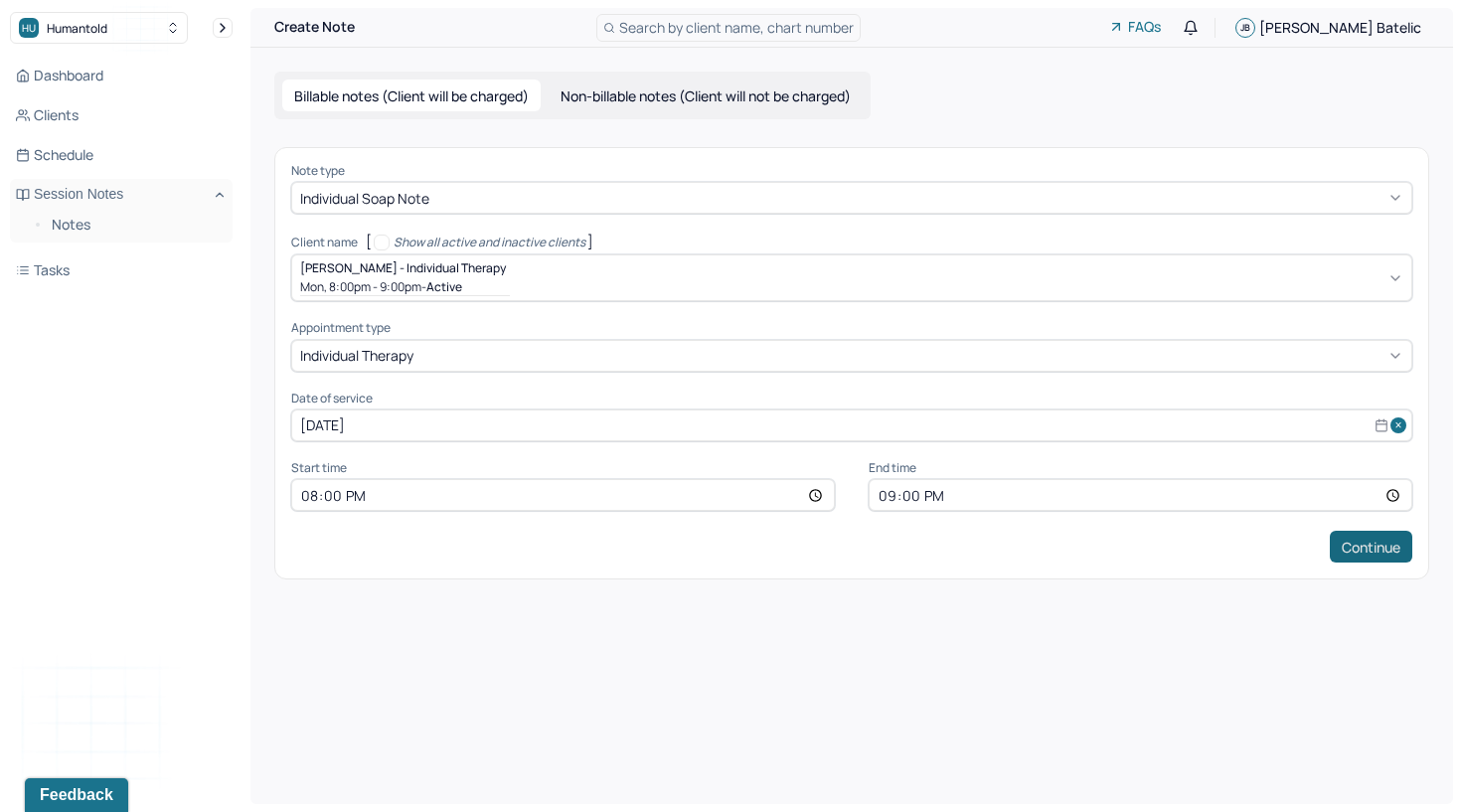 click on "Continue" at bounding box center [1371, 547] 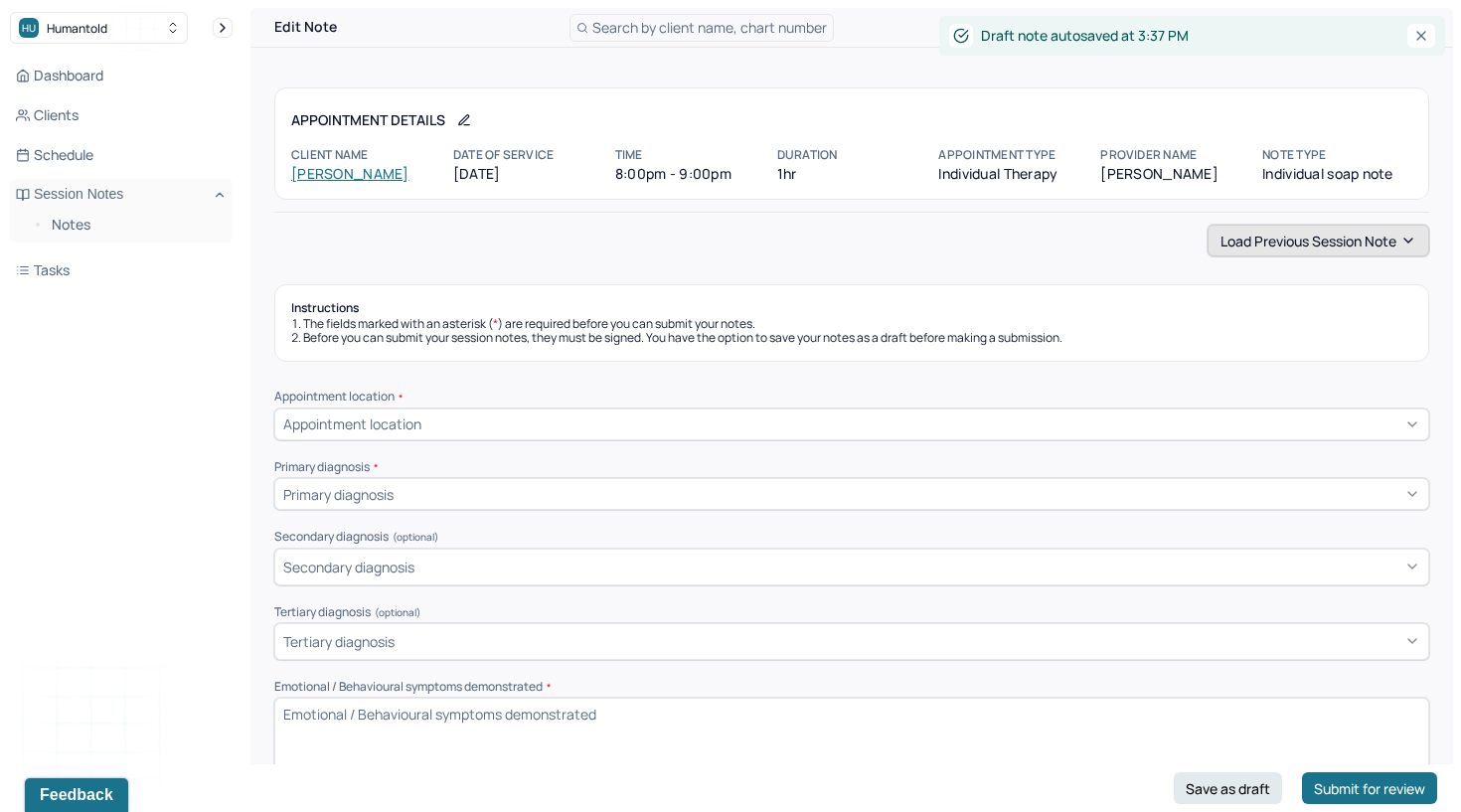 click on "Load previous session note" at bounding box center [1318, 241] 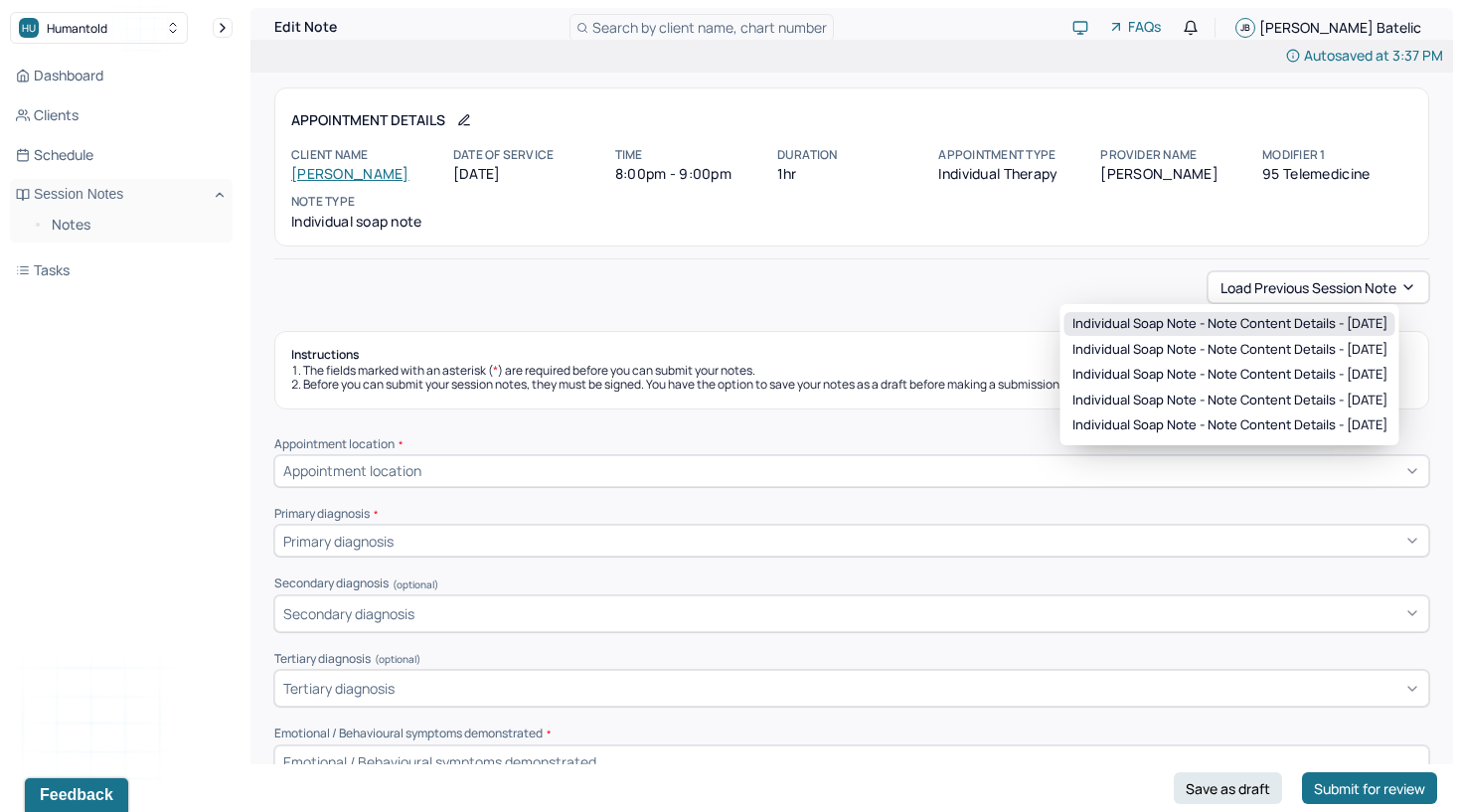 click on "Individual soap note   - Note content Details -   [DATE]" at bounding box center [1229, 324] 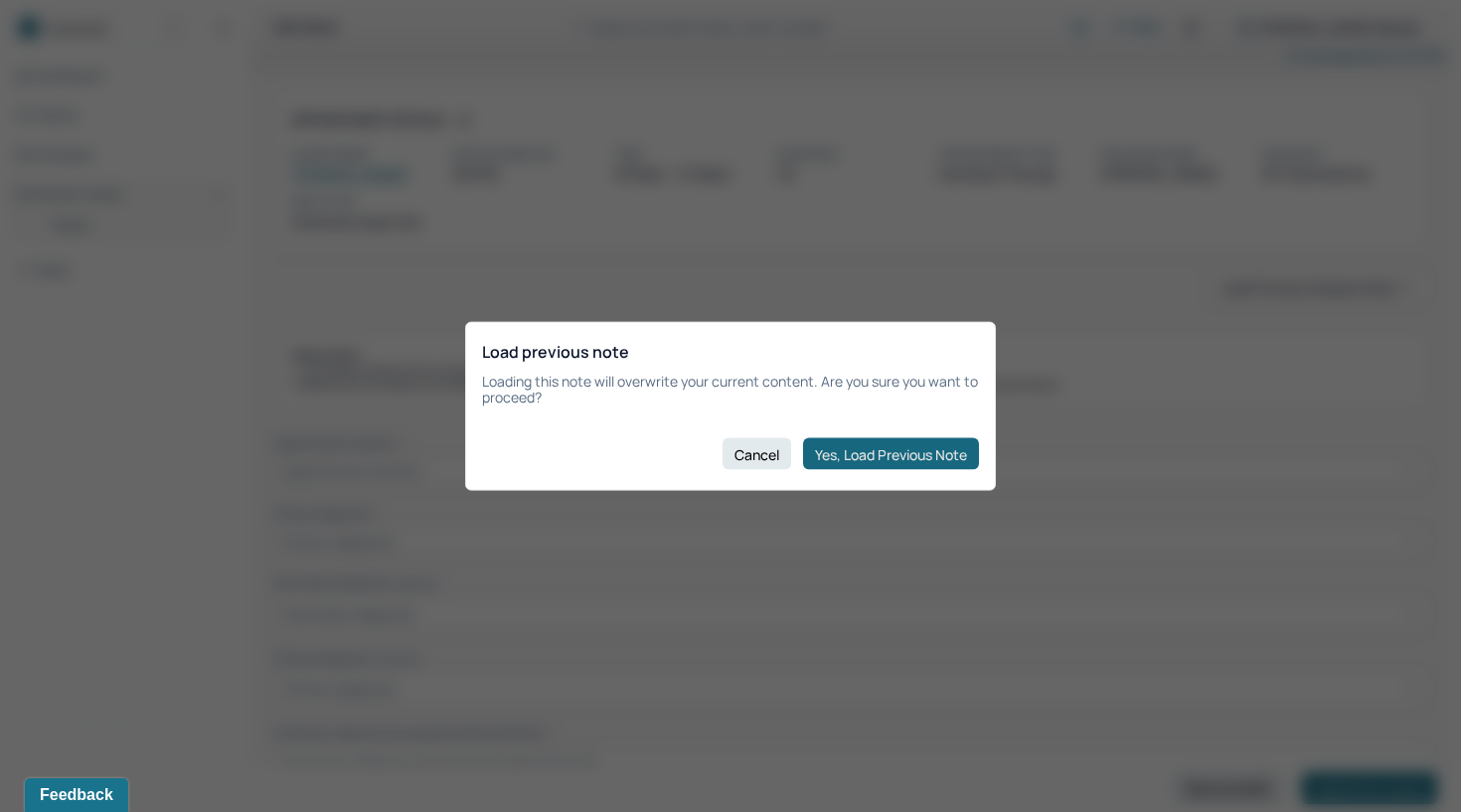 click on "Yes, Load Previous Note" at bounding box center (891, 454) 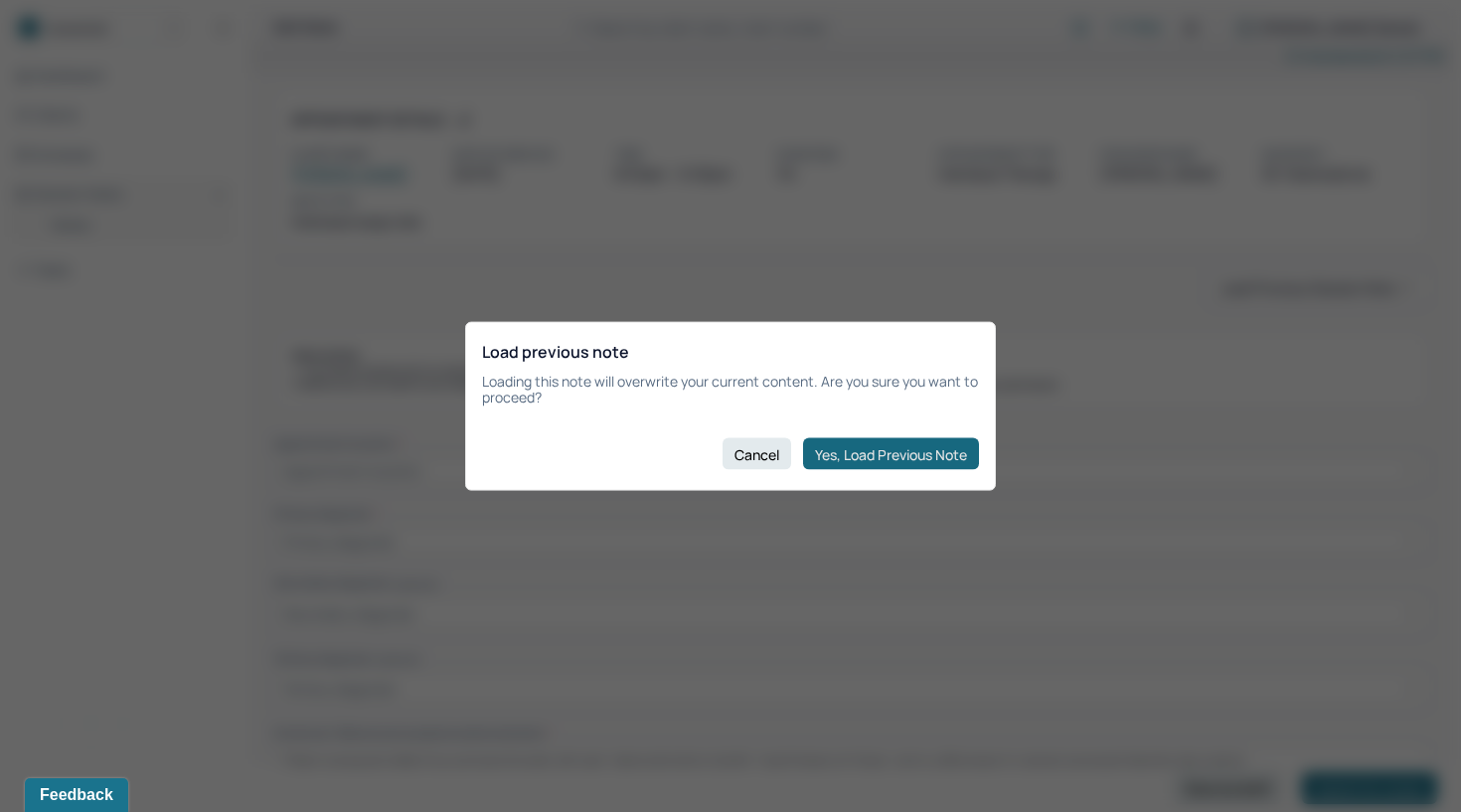 type on "Client was thoughtful and reflective throughout the session, discussing the long-term impact of sustained abuse on both her physical and mental health. She shared her belief that many of her current physical symptoms are rooted in unresolved trauma. Client reported difficulty initiating a grief letter to her mother, expressing emotional conflict related to newly identified grief over both parents’ failure to provide love and protection, and specifically her mother’s refusal to support her claims of [MEDICAL_DATA] by her father. She expressed growing awareness of the distinction between trauma and grief, and is actively working to sit with complex emotions related to this loss. Client also shared increased social engagement efforts, reporting positive emotional outcomes despite the physical toll of these interactions." 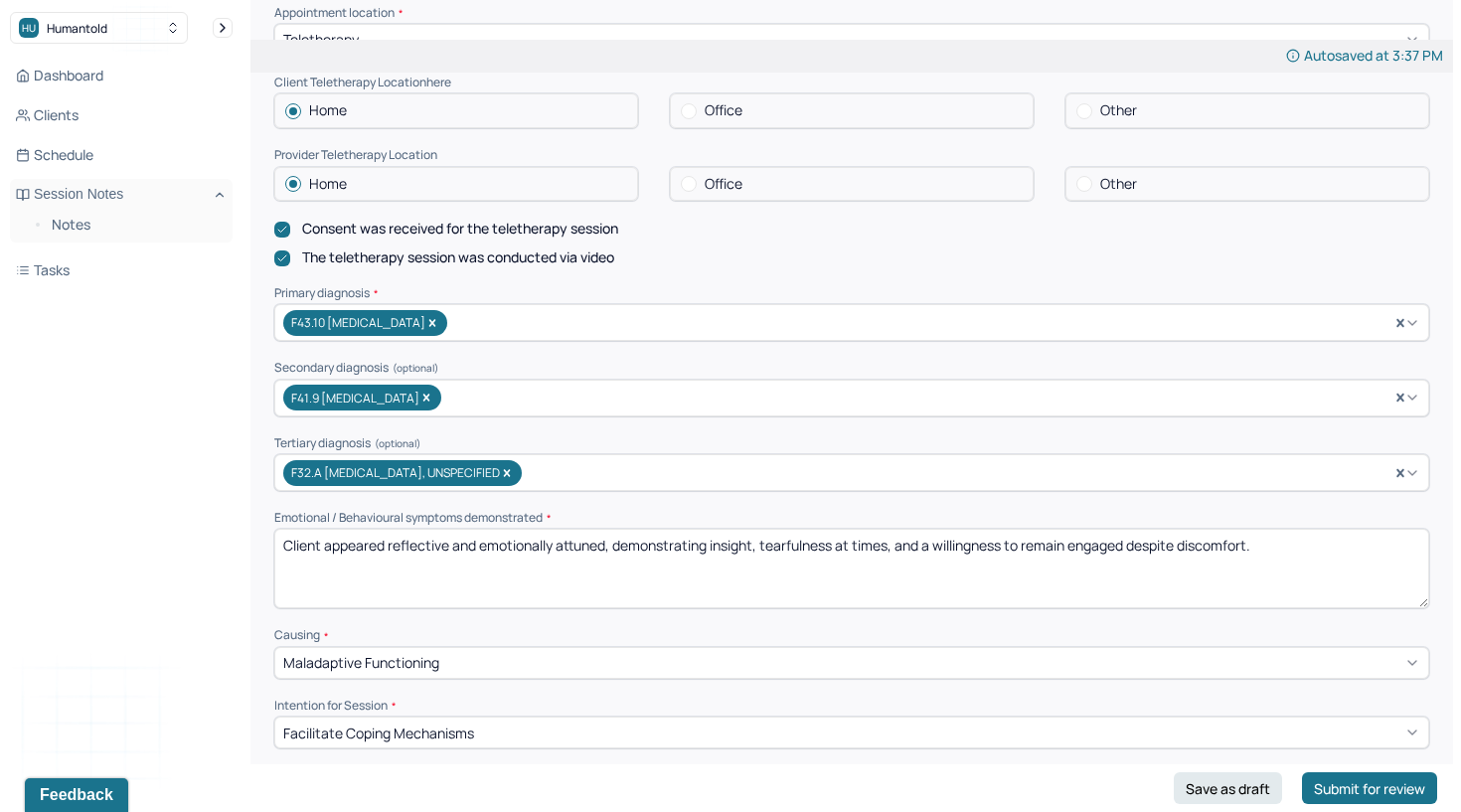 scroll, scrollTop: 458, scrollLeft: 0, axis: vertical 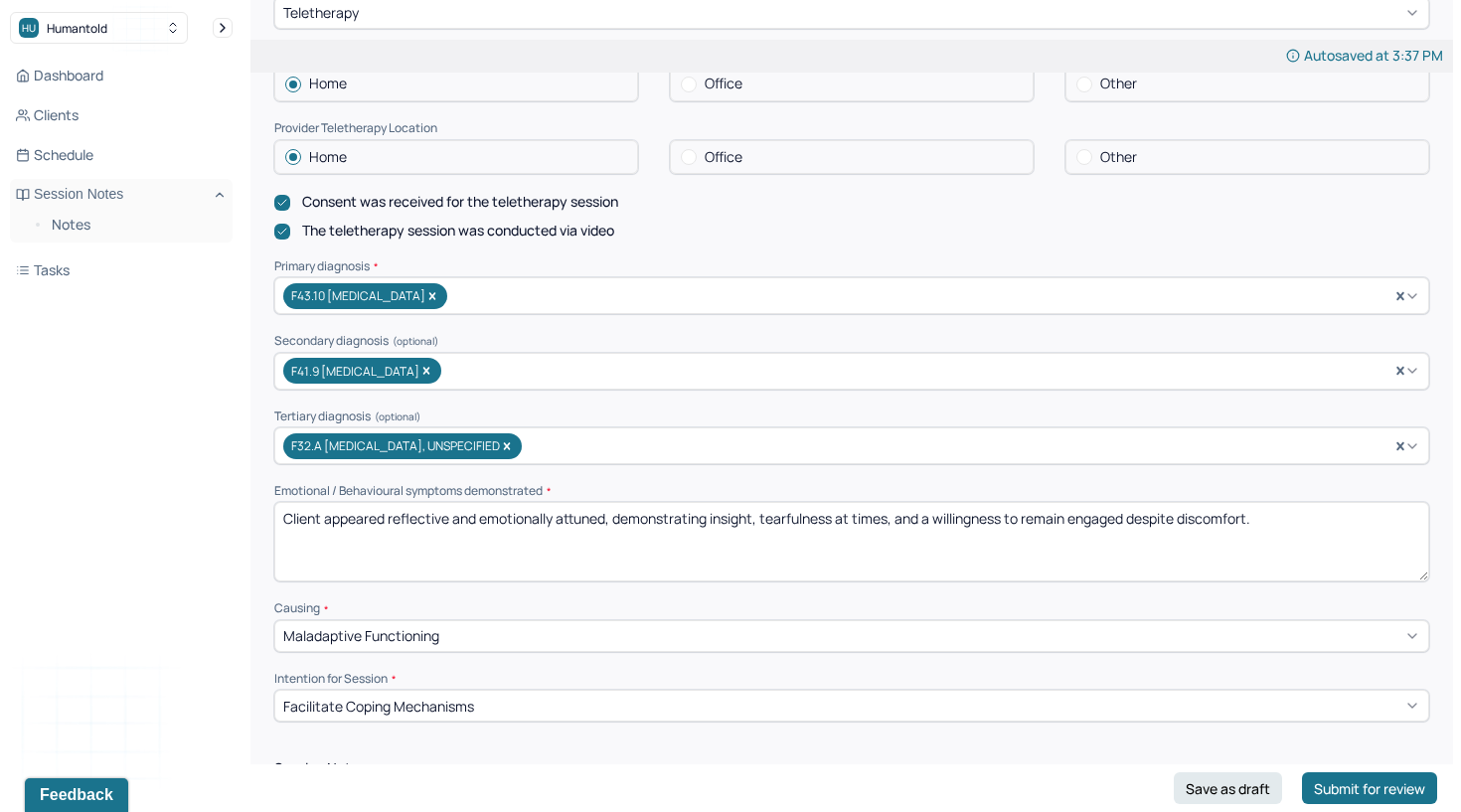 click on "Client appeared reflective and emotionally attuned, demonstrating insight, tearfulness at times, and a willingness to remain engaged despite discomfort." at bounding box center [852, 542] 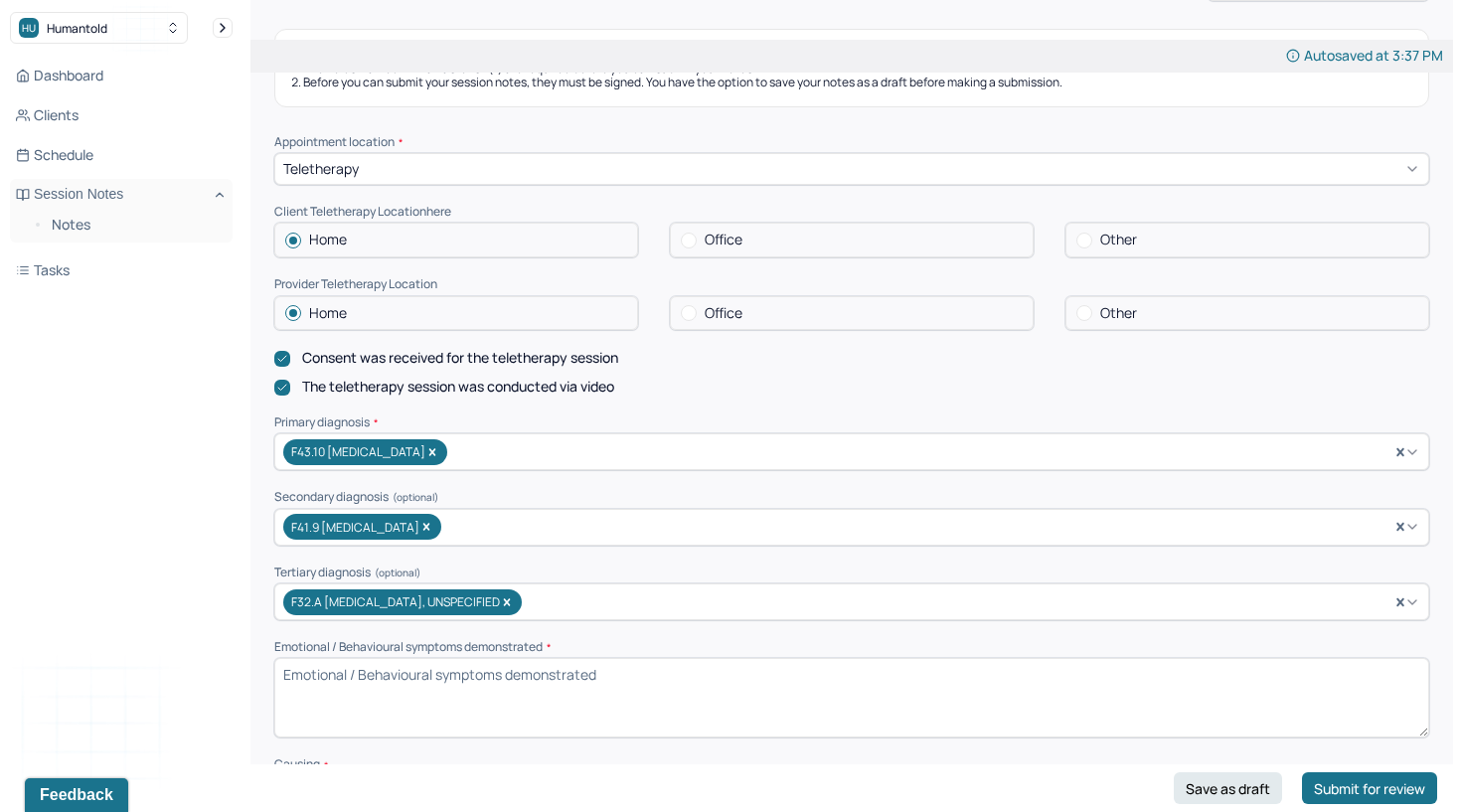 scroll, scrollTop: 187, scrollLeft: 0, axis: vertical 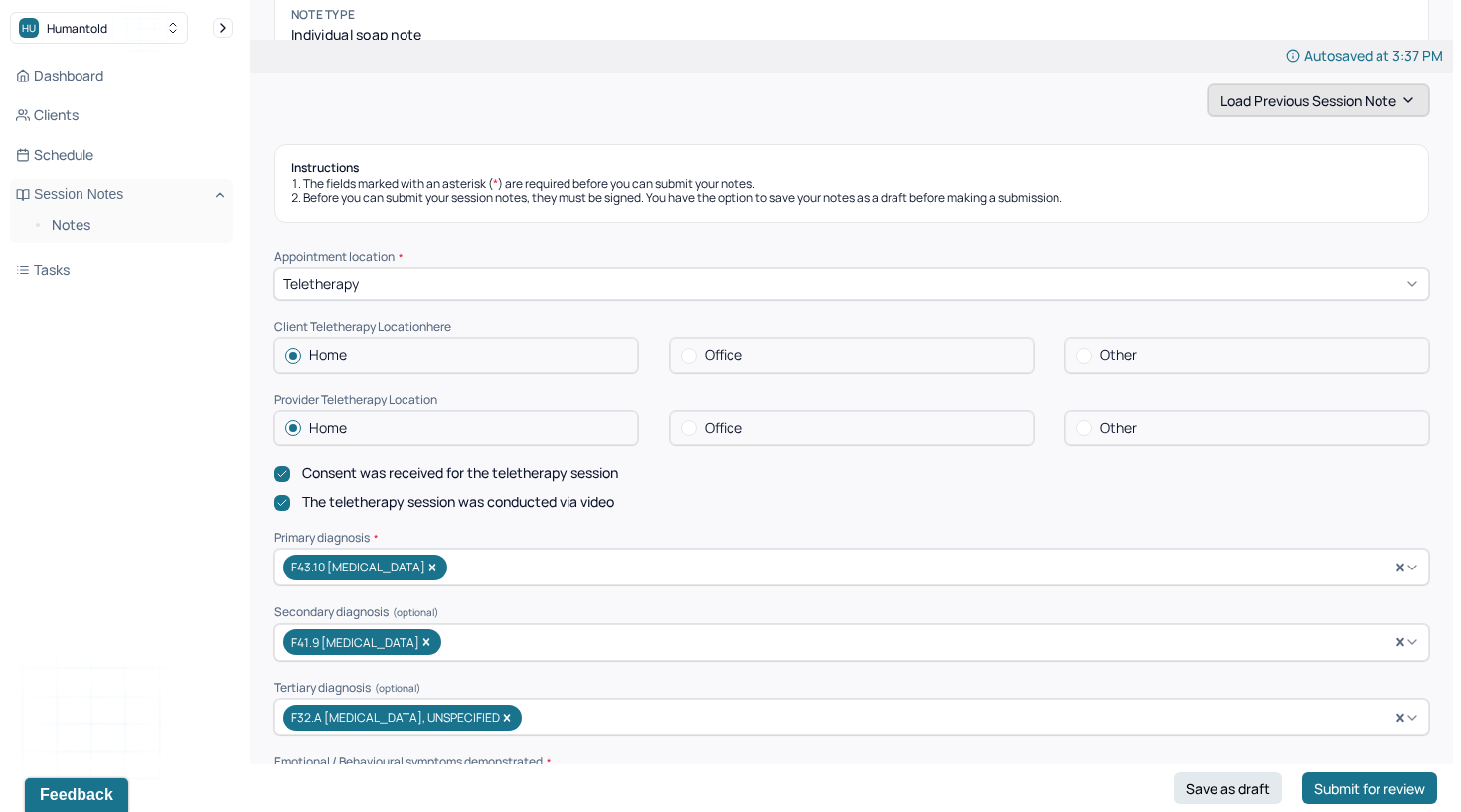 type 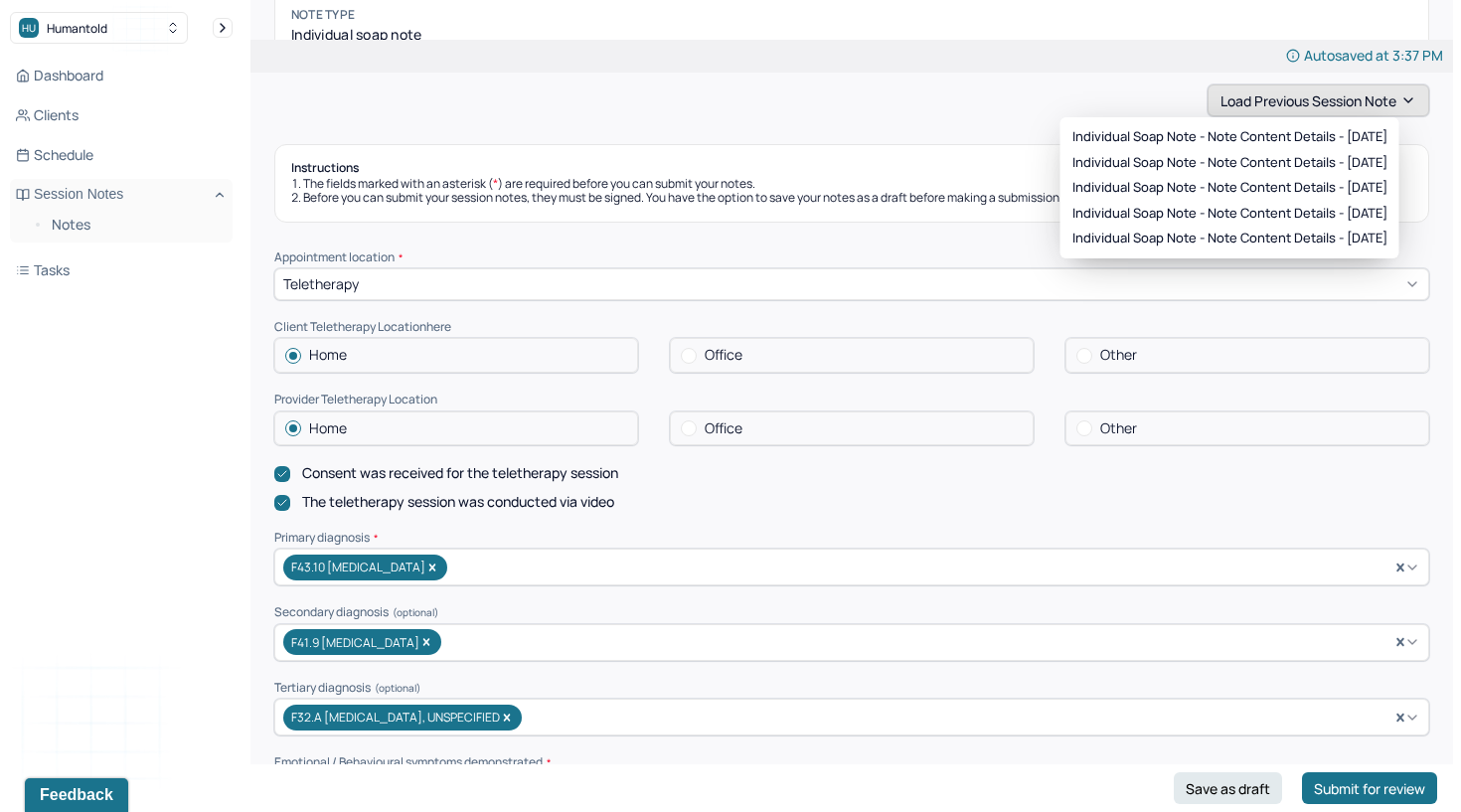 click on "Load previous session note" at bounding box center [1318, 100] 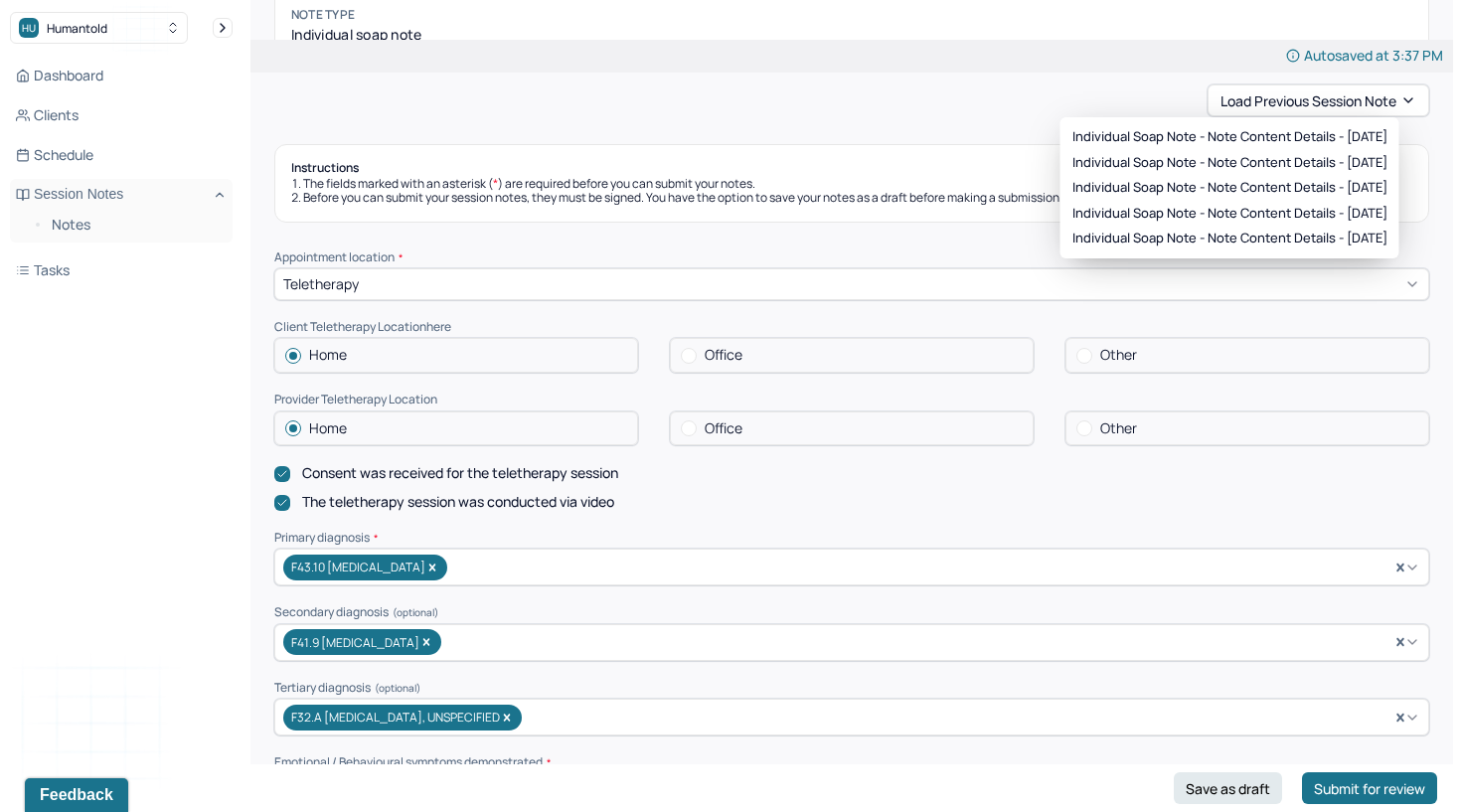 click on "Load previous session note" at bounding box center [852, 100] 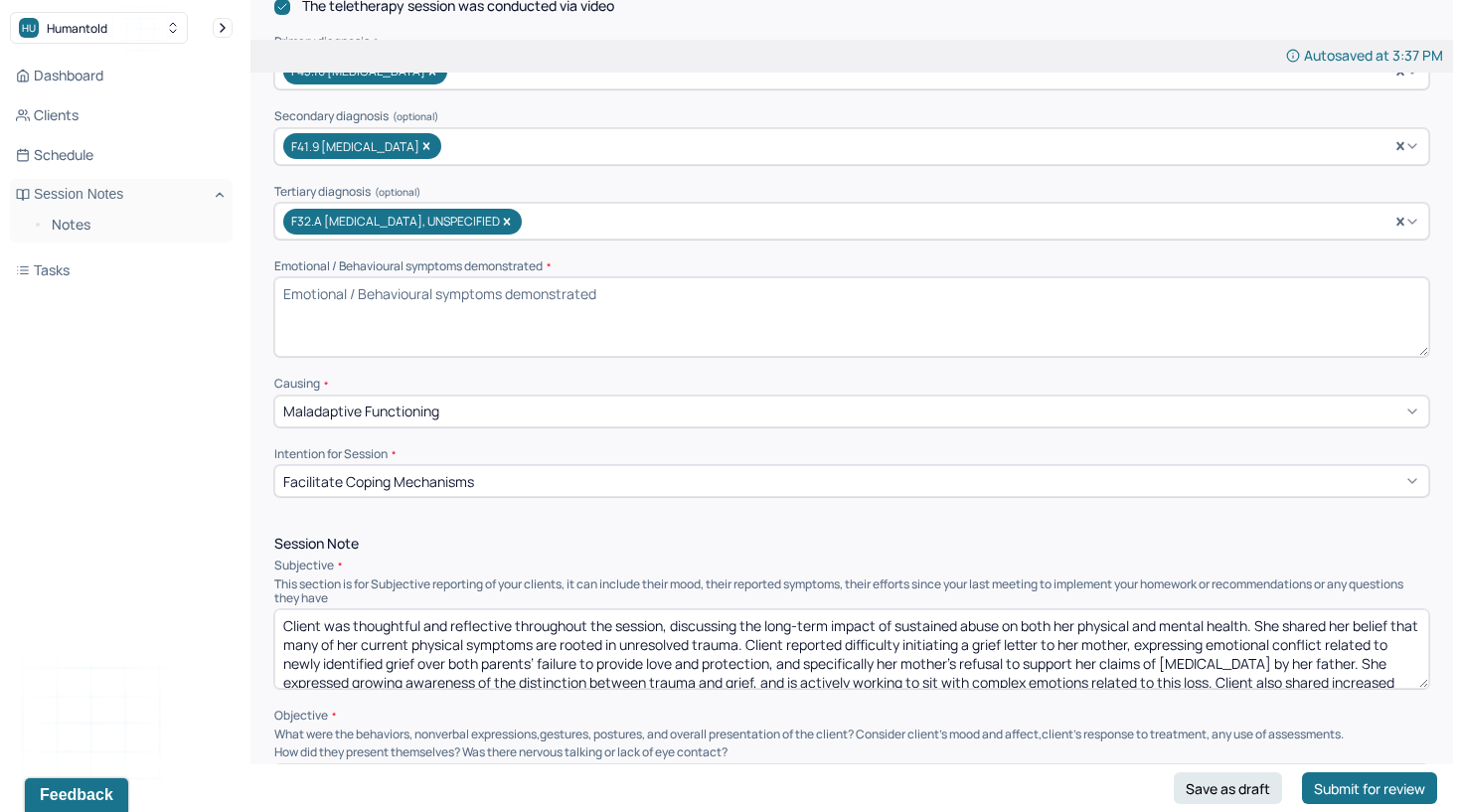 scroll, scrollTop: 738, scrollLeft: 0, axis: vertical 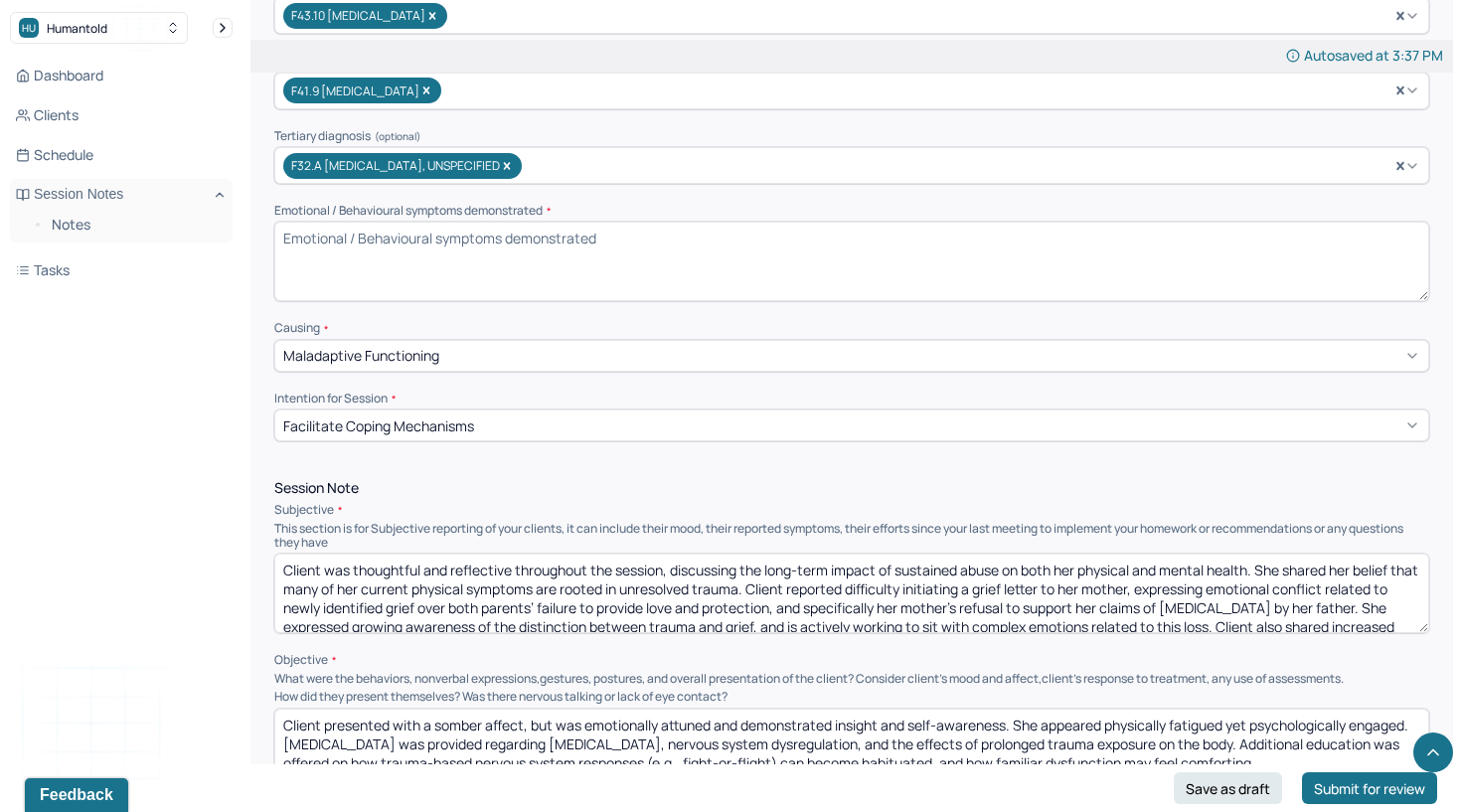 click on "Client was thoughtful and reflective throughout the session, discussing the long-term impact of sustained abuse on both her physical and mental health. She shared her belief that many of her current physical symptoms are rooted in unresolved trauma. Client reported difficulty initiating a grief letter to her mother, expressing emotional conflict related to newly identified grief over both parents’ failure to provide love and protection, and specifically her mother’s refusal to support her claims of [MEDICAL_DATA] by her father. She expressed growing awareness of the distinction between trauma and grief, and is actively working to sit with complex emotions related to this loss. Client also shared increased social engagement efforts, reporting positive emotional outcomes despite the physical toll of these interactions." at bounding box center [852, 593] 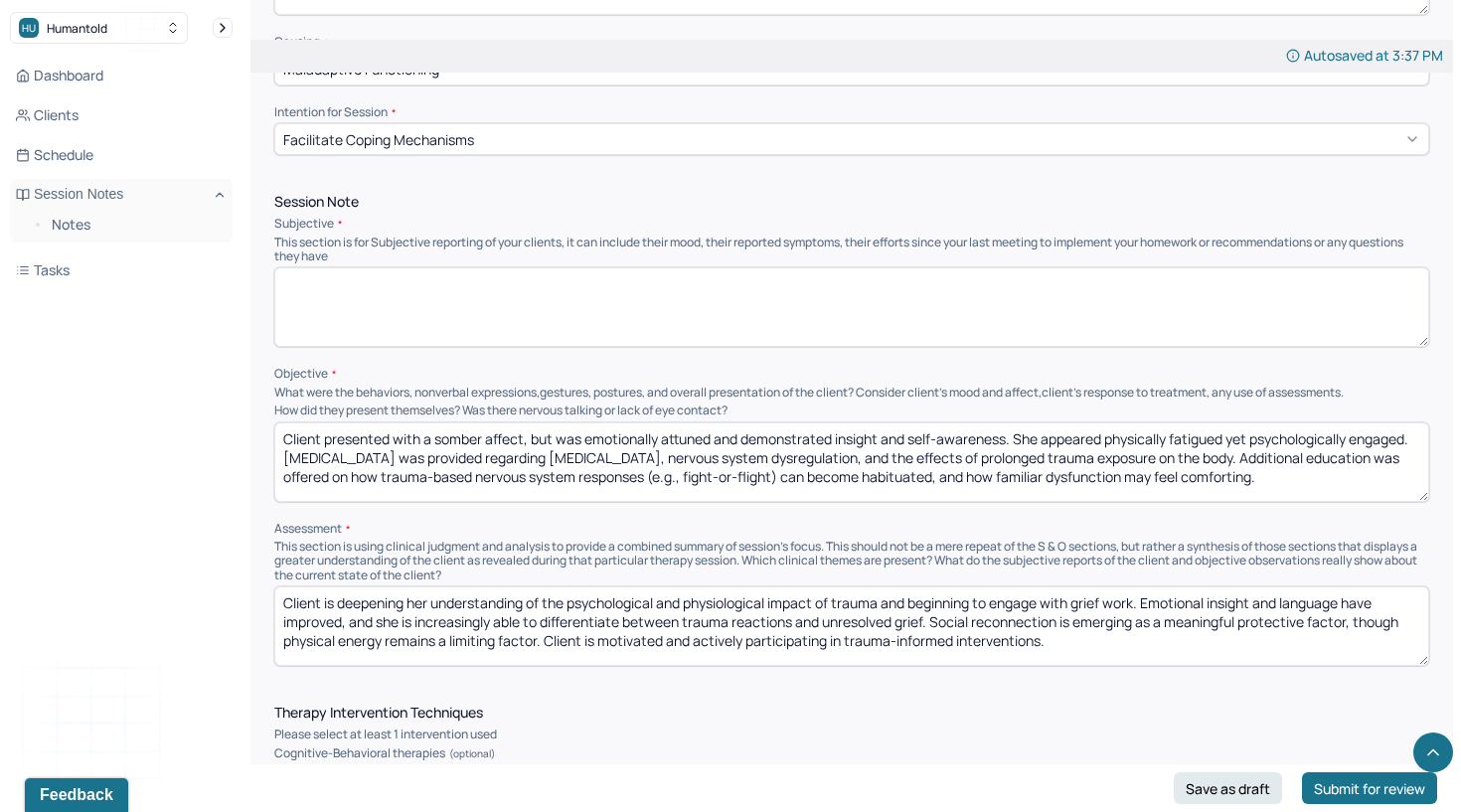 scroll, scrollTop: 1026, scrollLeft: 0, axis: vertical 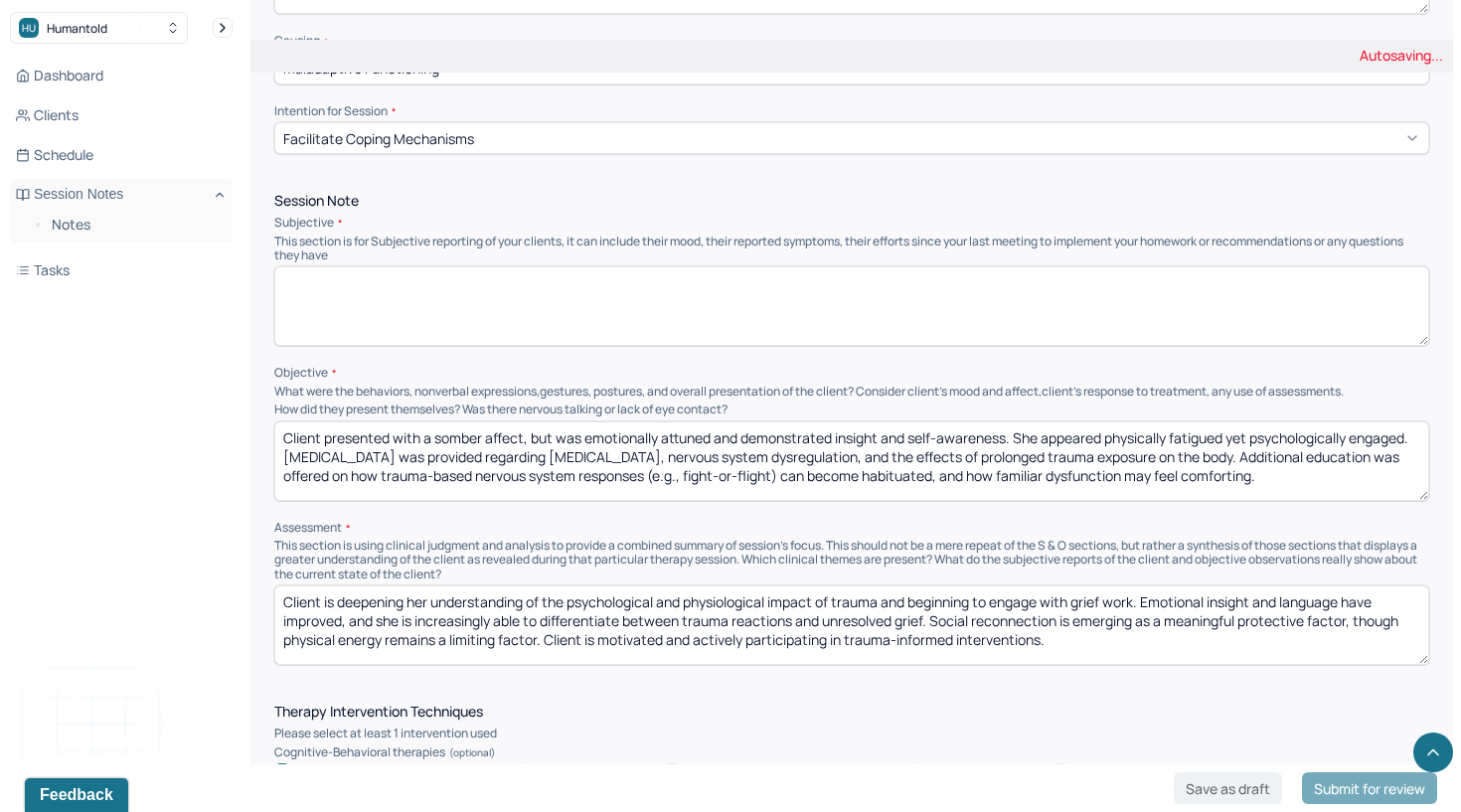 type 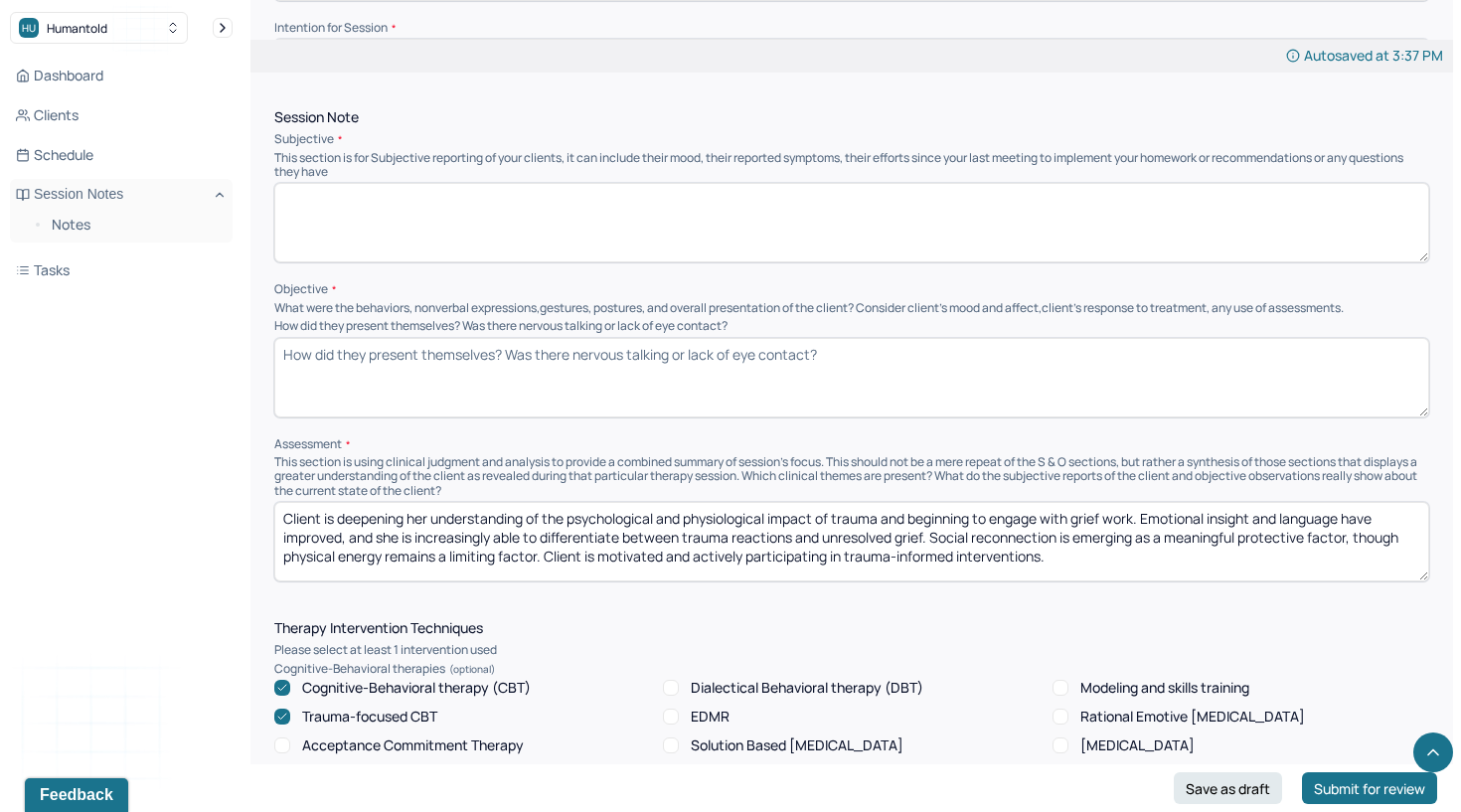 scroll, scrollTop: 1150, scrollLeft: 0, axis: vertical 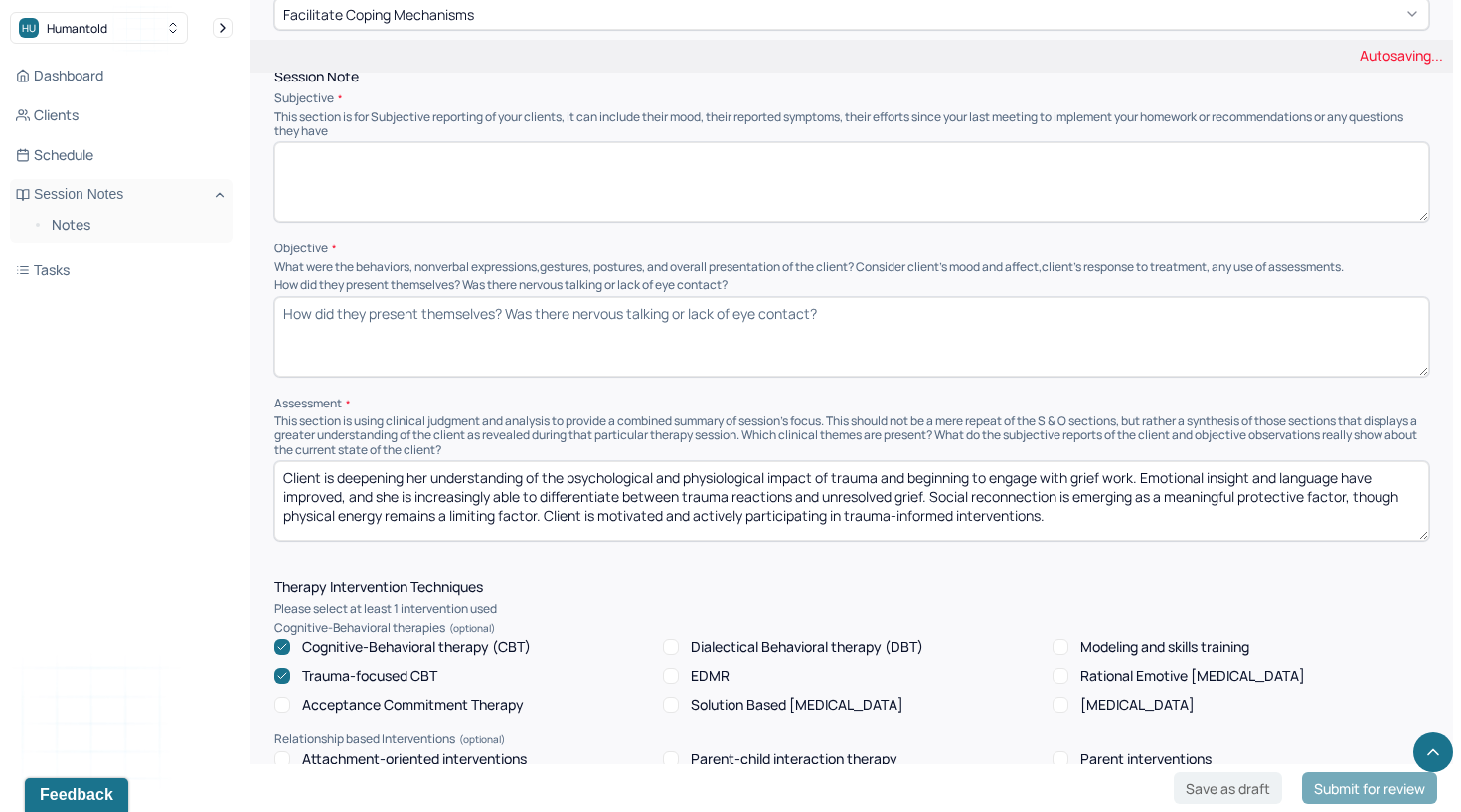 type 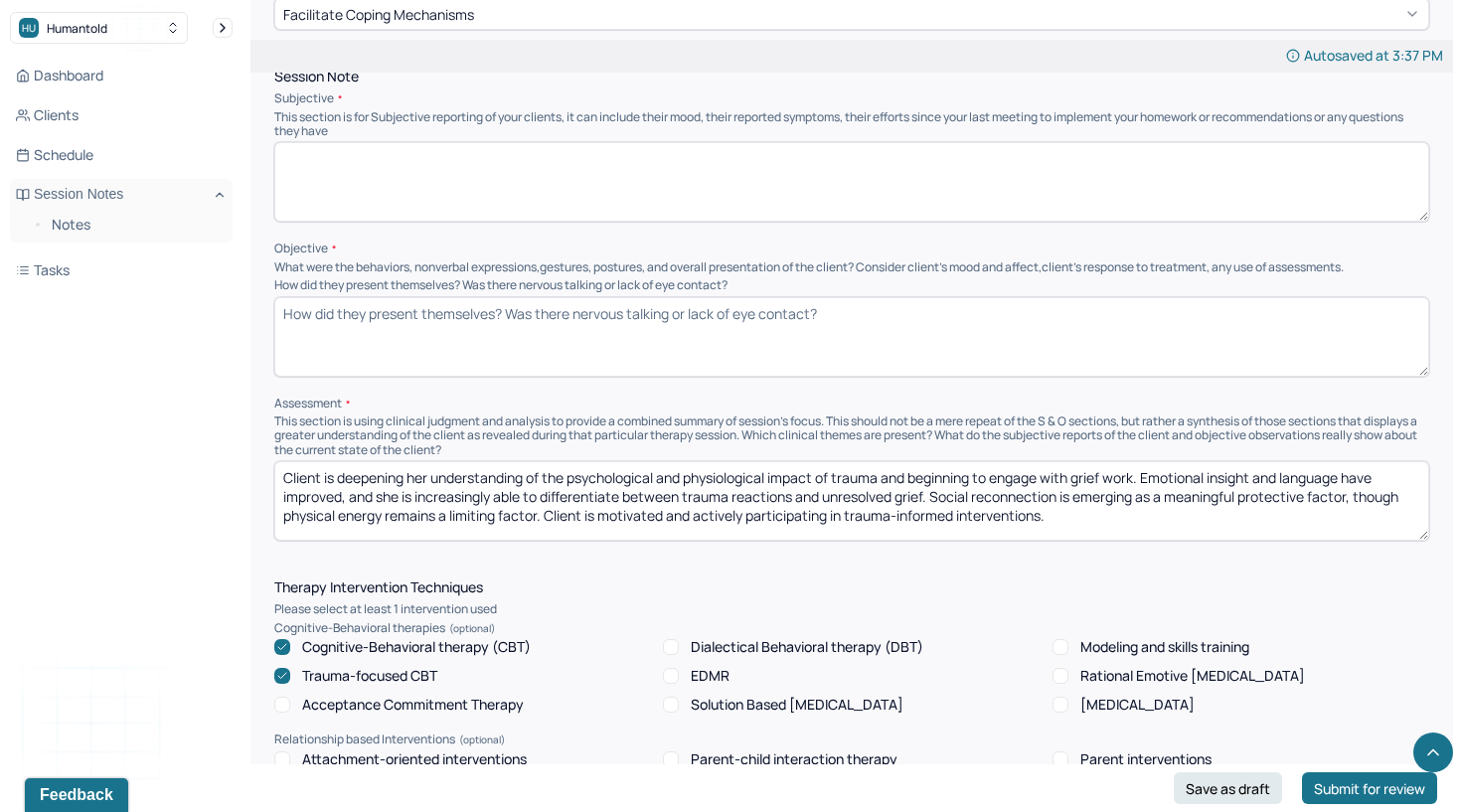 click on "Client is deepening her understanding of the psychological and physiological impact of trauma and beginning to engage with grief work. Emotional insight and language have improved, and she is increasingly able to differentiate between trauma reactions and unresolved grief. Social reconnection is emerging as a meaningful protective factor, though physical energy remains a limiting factor. Client is motivated and actively participating in trauma-informed interventions." at bounding box center [852, 501] 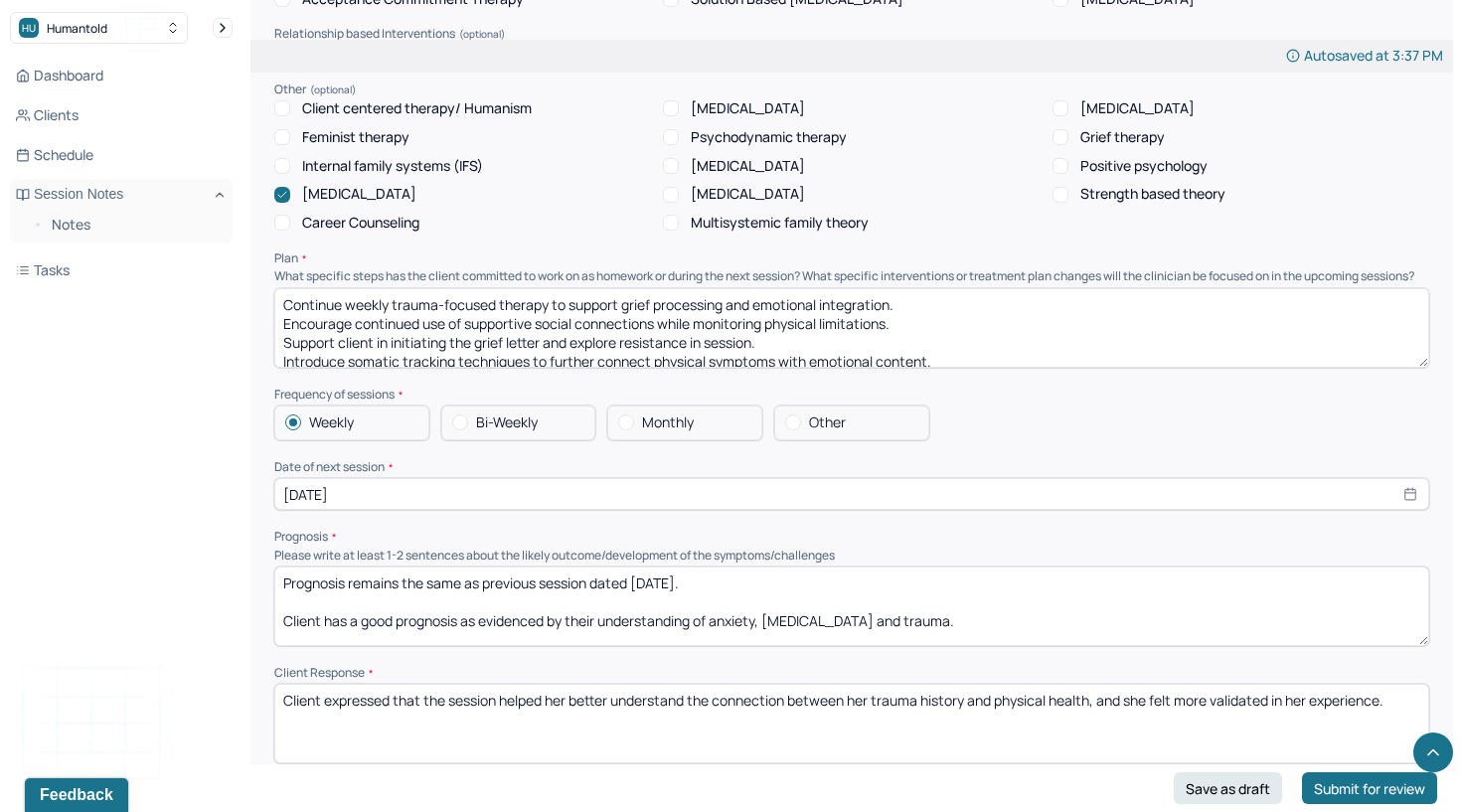 scroll, scrollTop: 1860, scrollLeft: 0, axis: vertical 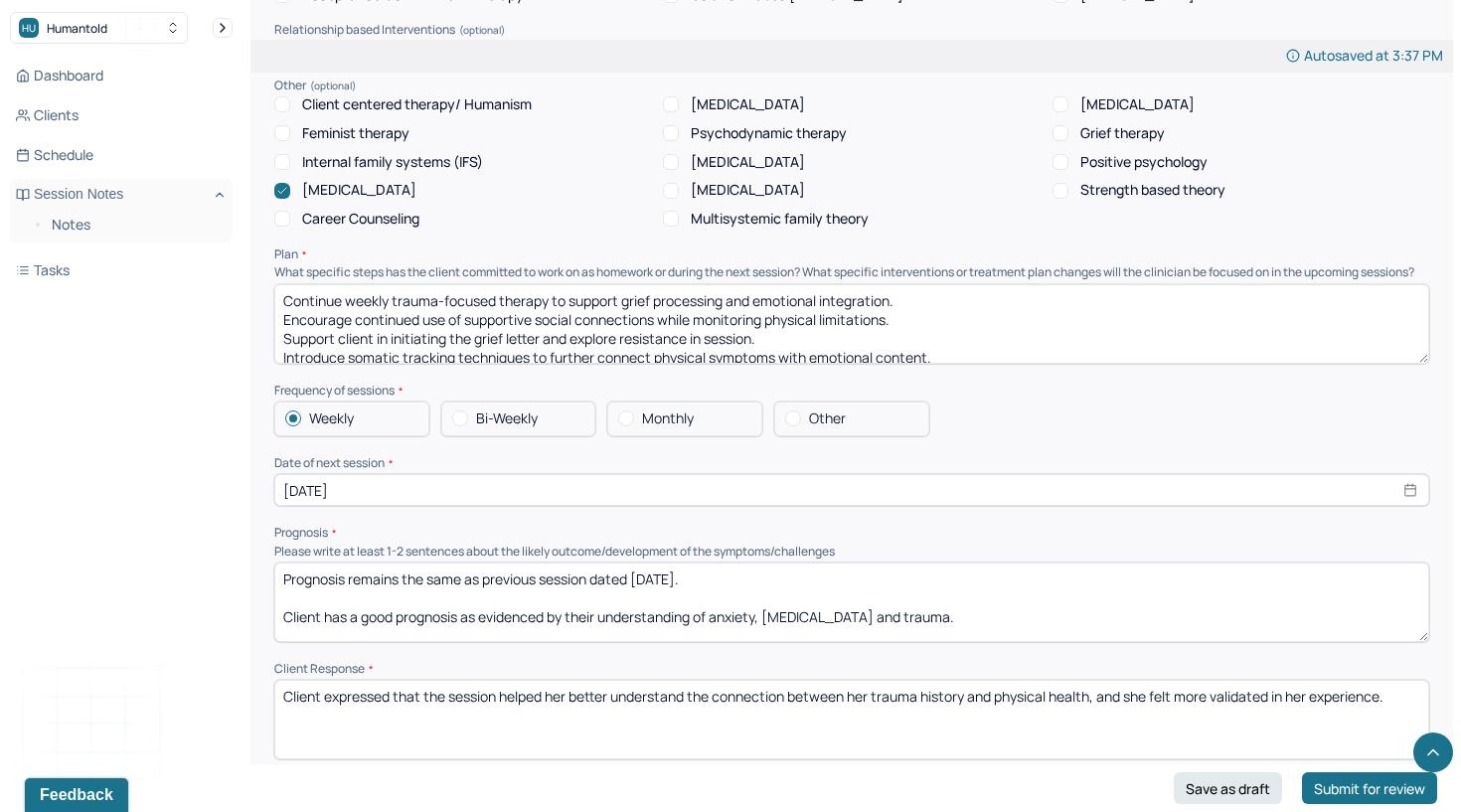 type 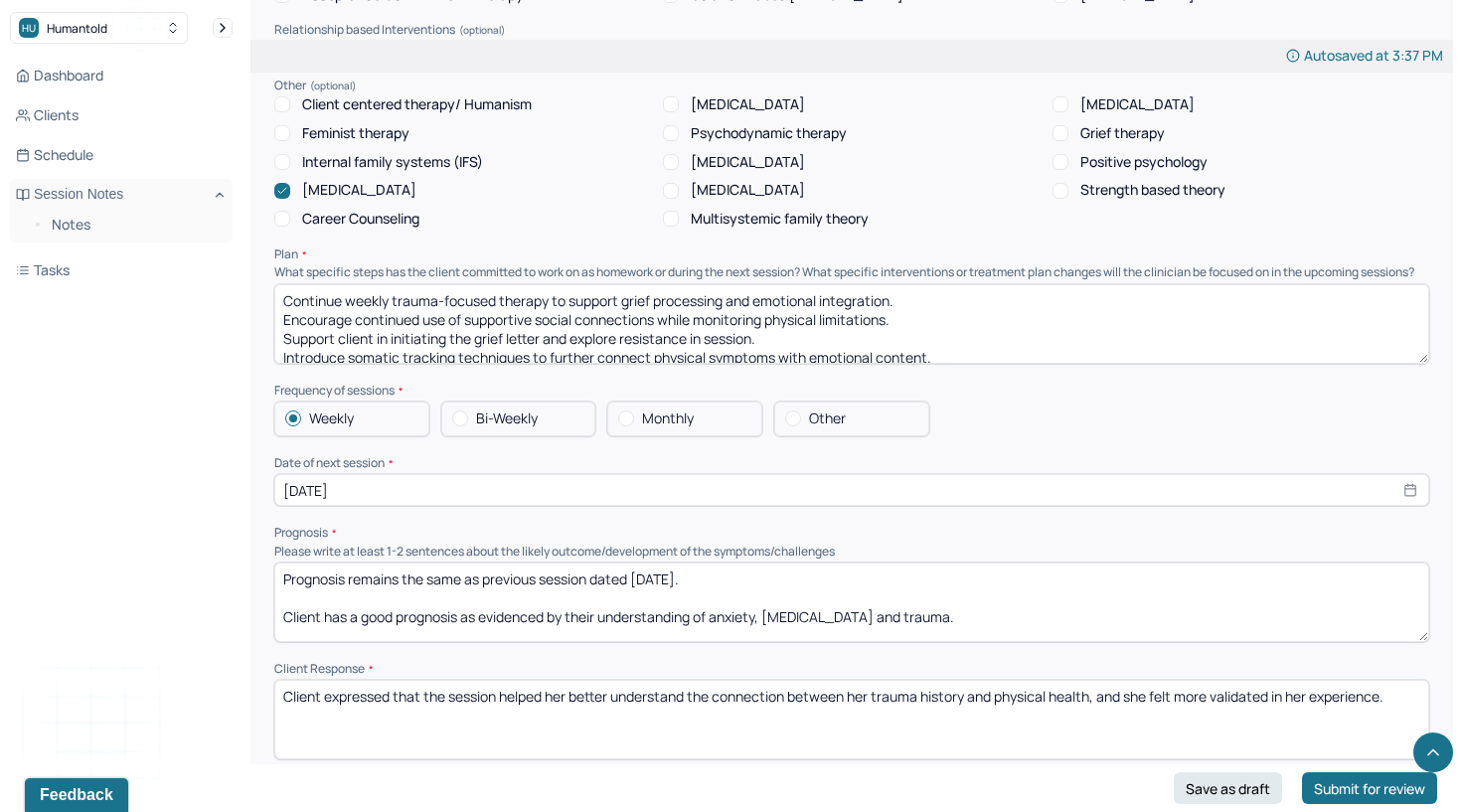 click on "Prognosis remains the same as previous session dated [DATE].
Client has a good prognosis as evidenced by their understanding of anxiety, [MEDICAL_DATA] and trauma." at bounding box center (852, 602) 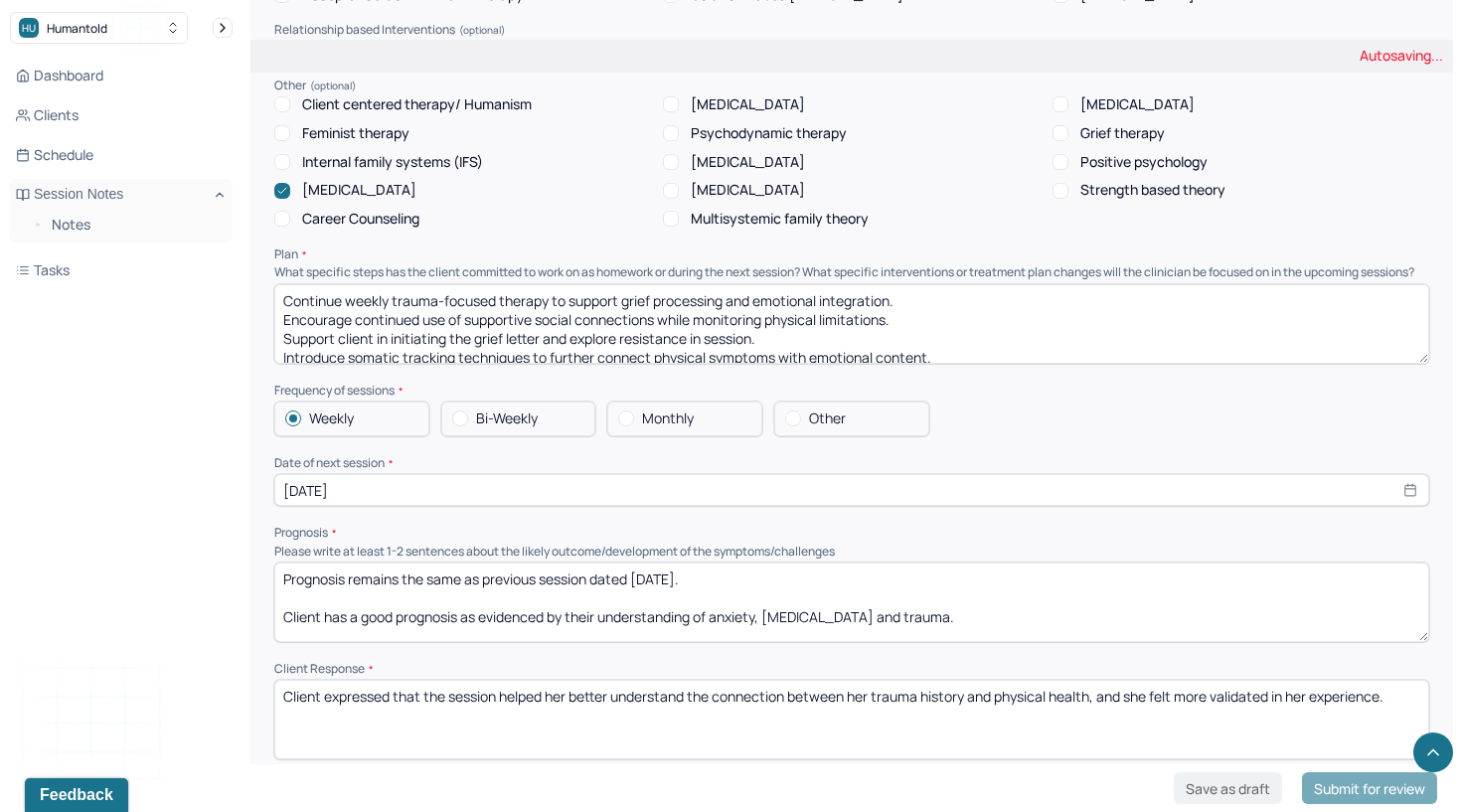 type on "Prognosis remains the same as previous session dated [DATE].
Client has a good prognosis as evidenced by their understanding of anxiety, [MEDICAL_DATA] and trauma." 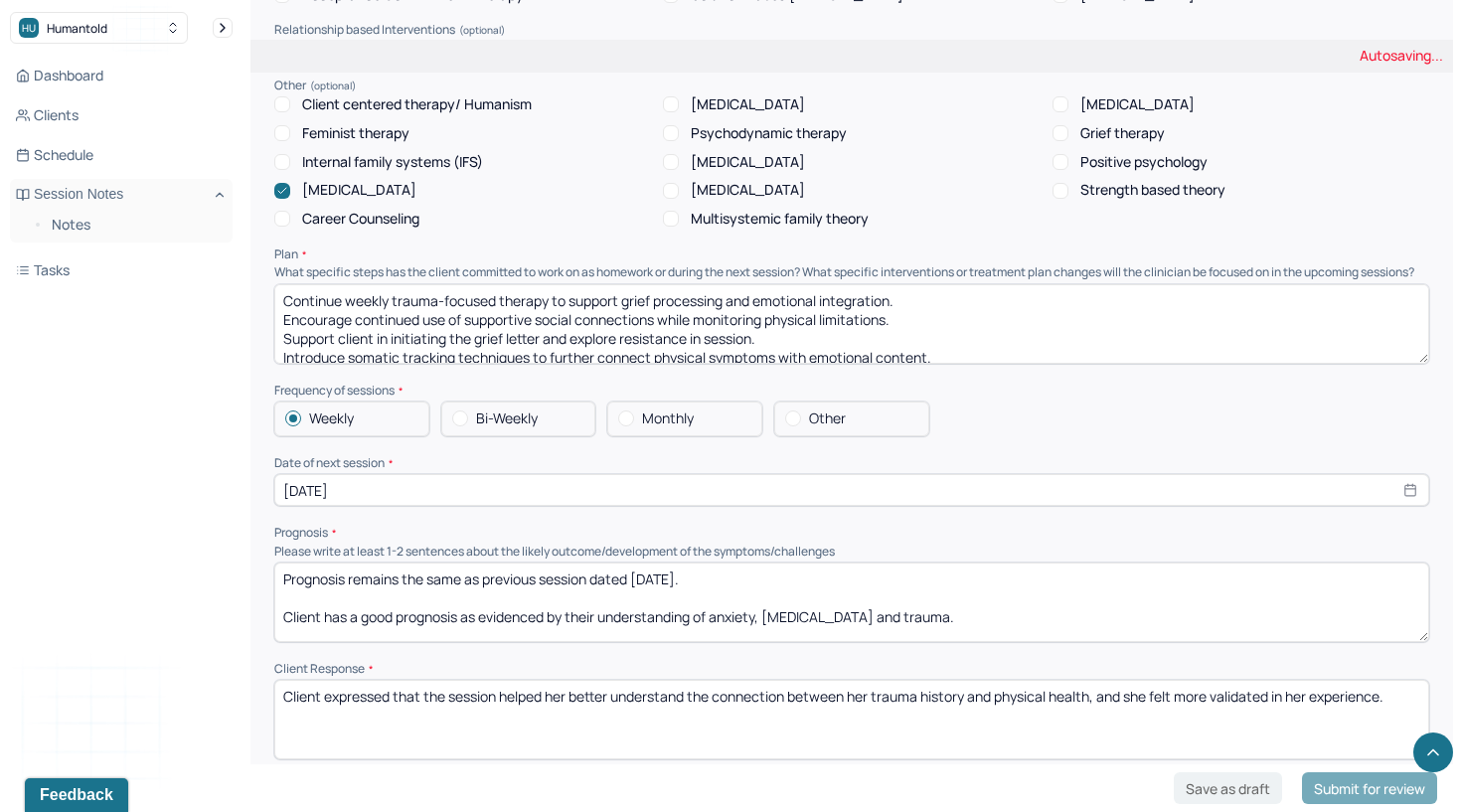 select on "6" 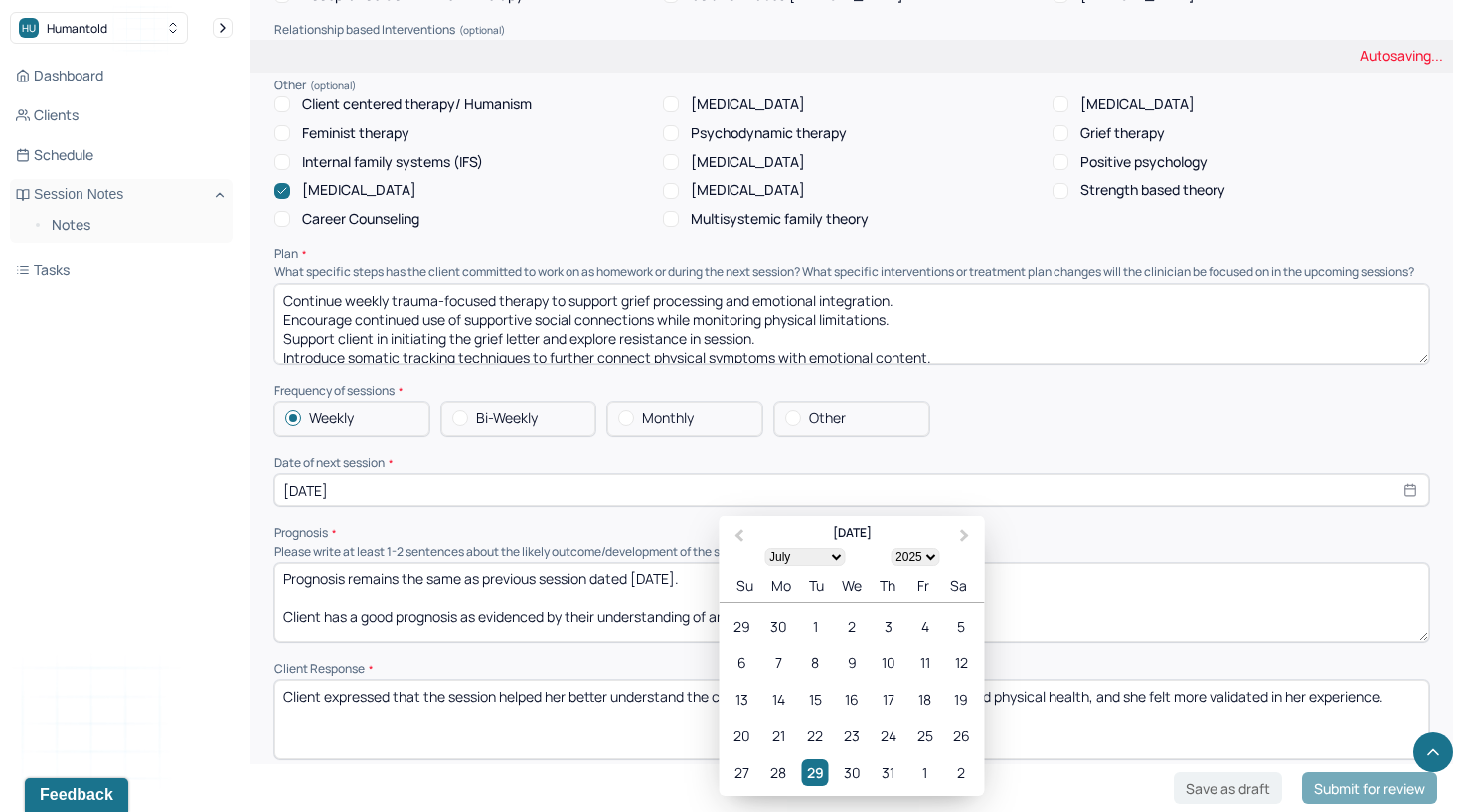 click on "[DATE]" at bounding box center [852, 490] 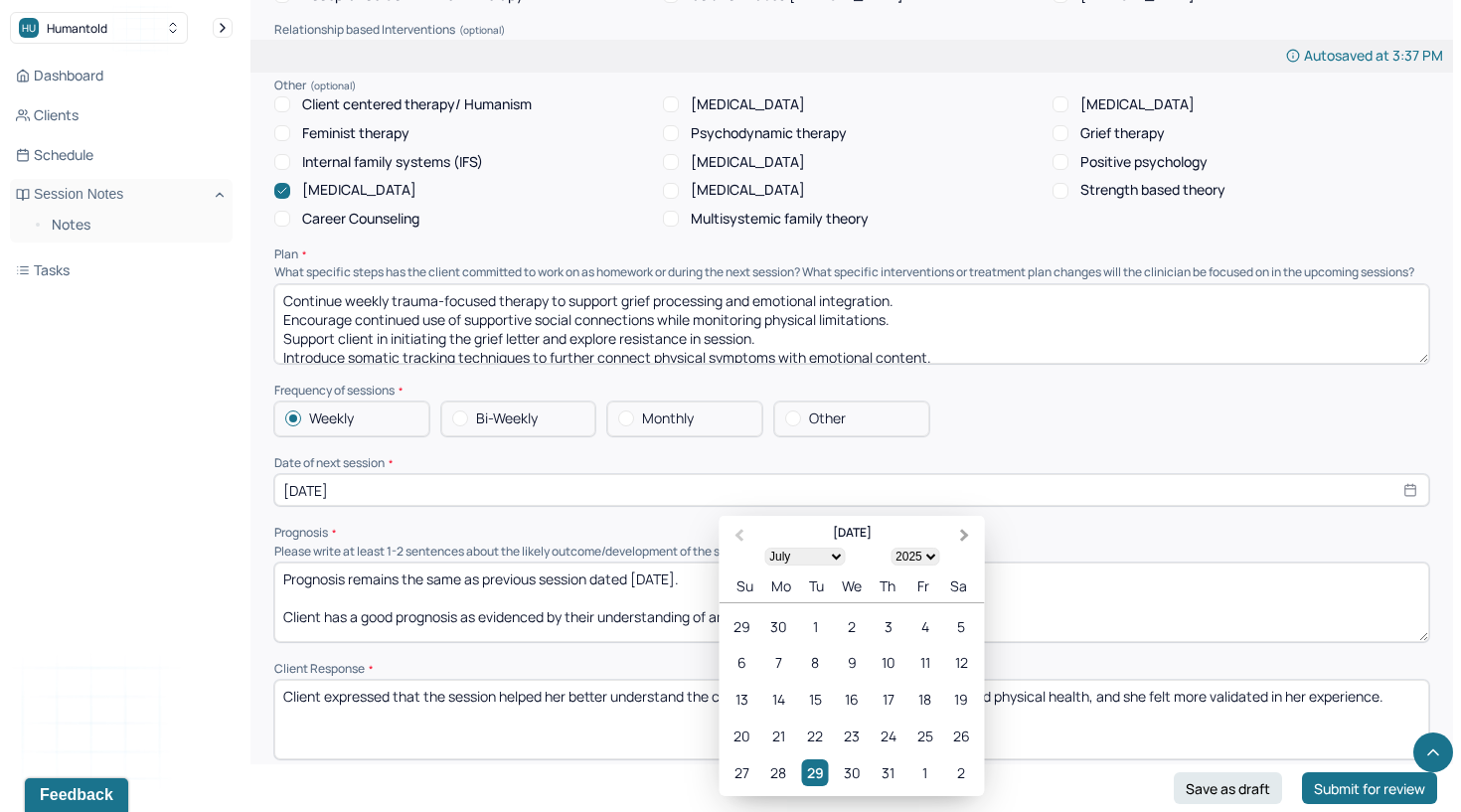 click on "Next Month" at bounding box center [965, 536] 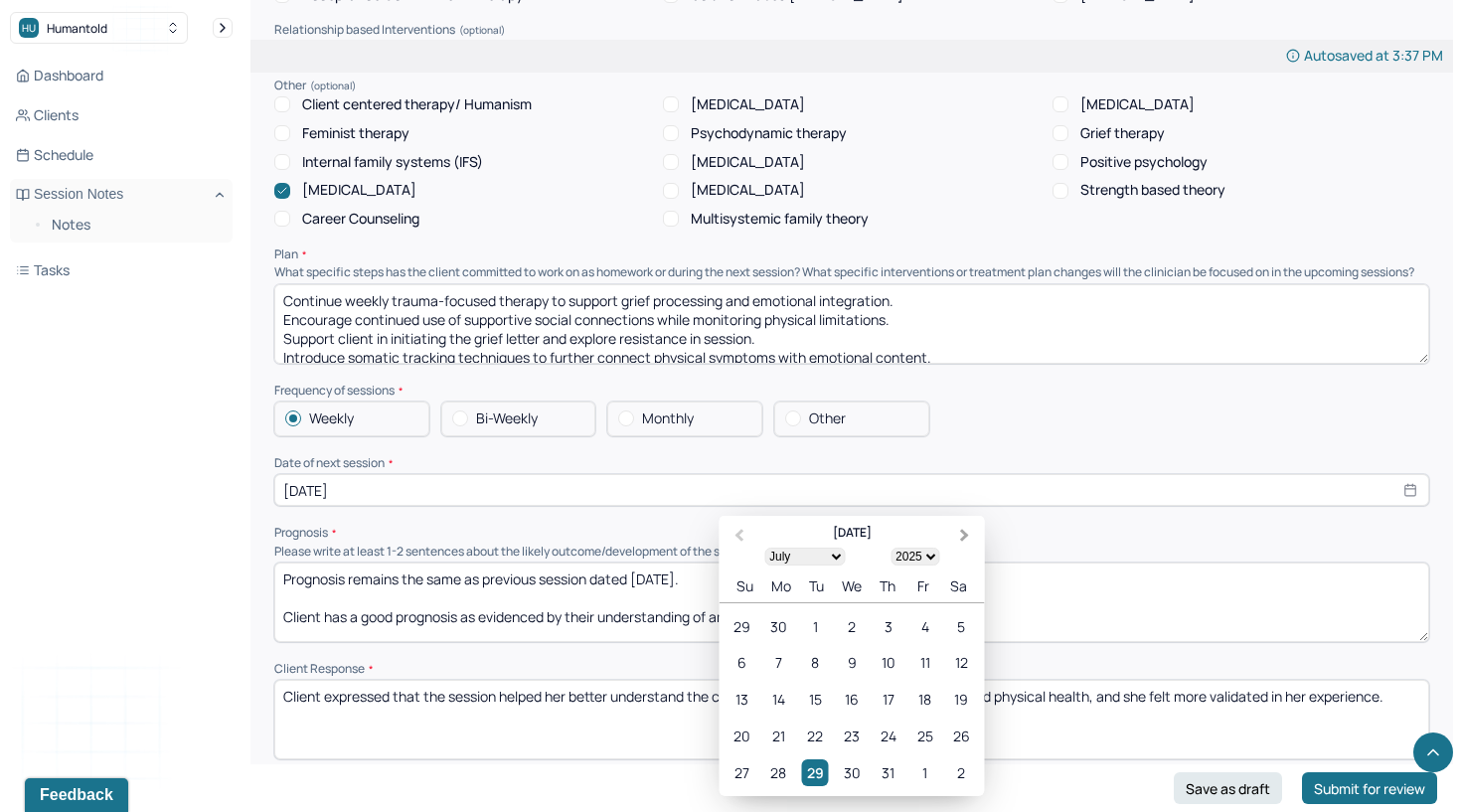 select on "7" 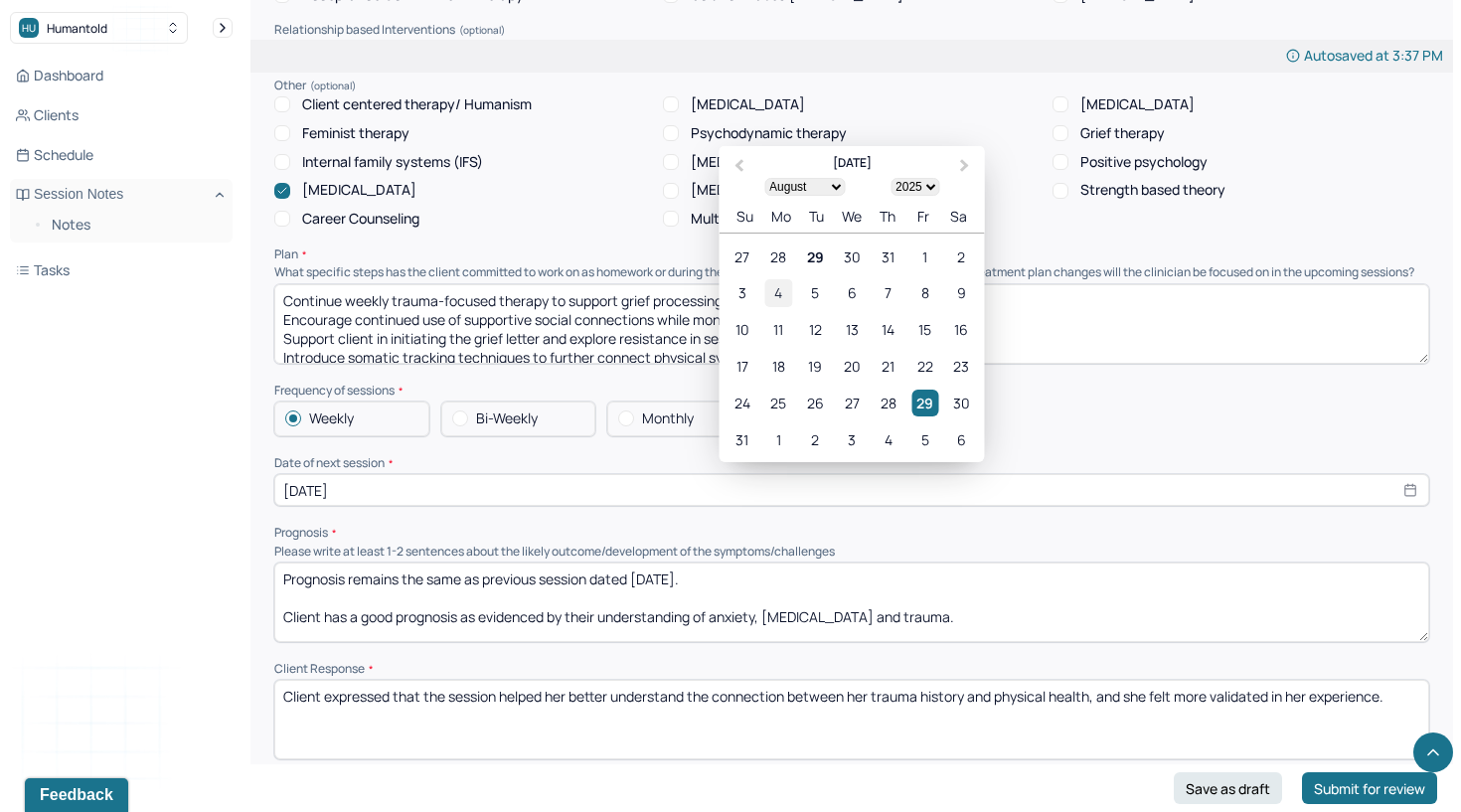 click on "4" at bounding box center [778, 293] 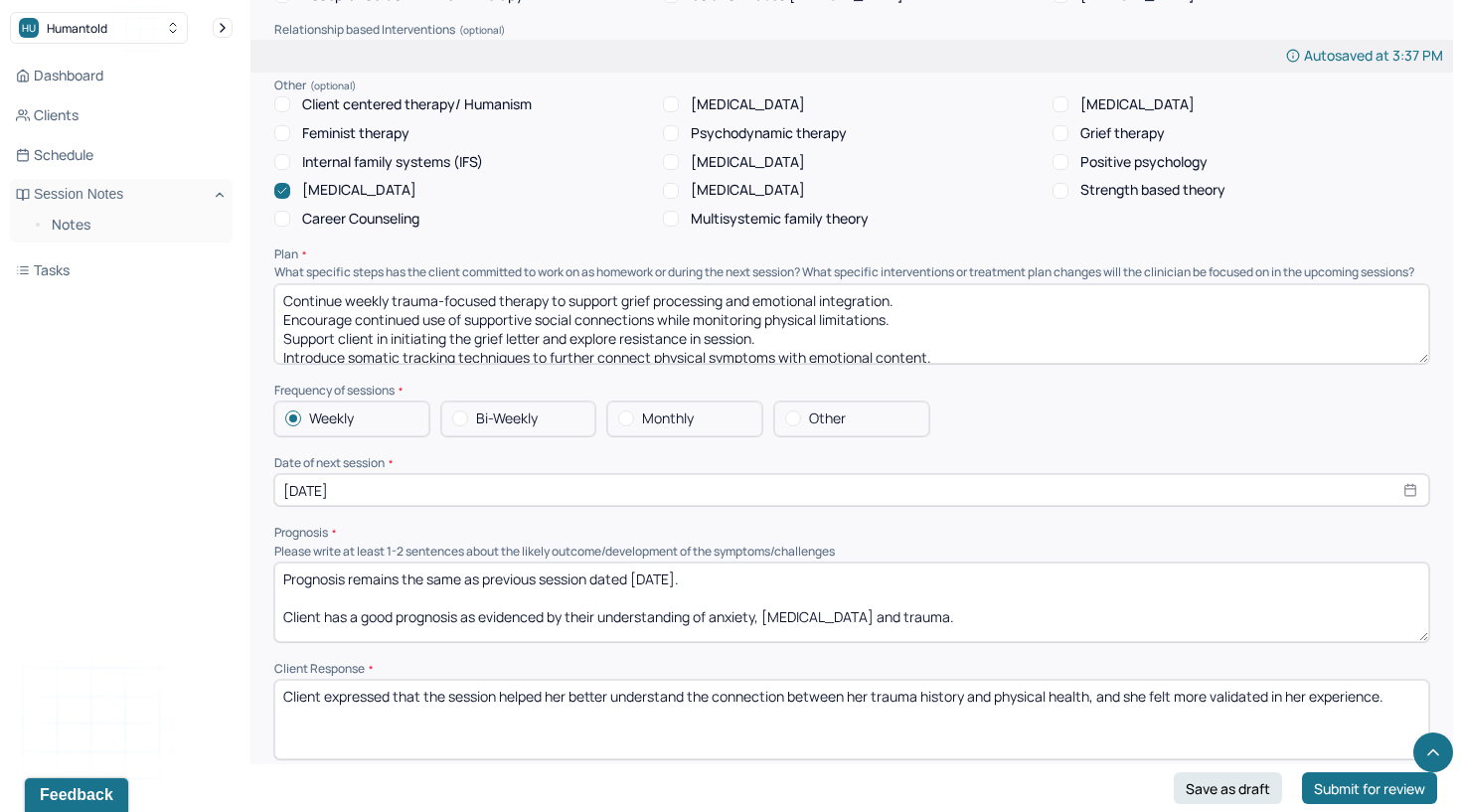 click on "Client expressed that the session helped her better understand the connection between her trauma history and physical health, and she felt more validated in her experience." at bounding box center [852, 720] 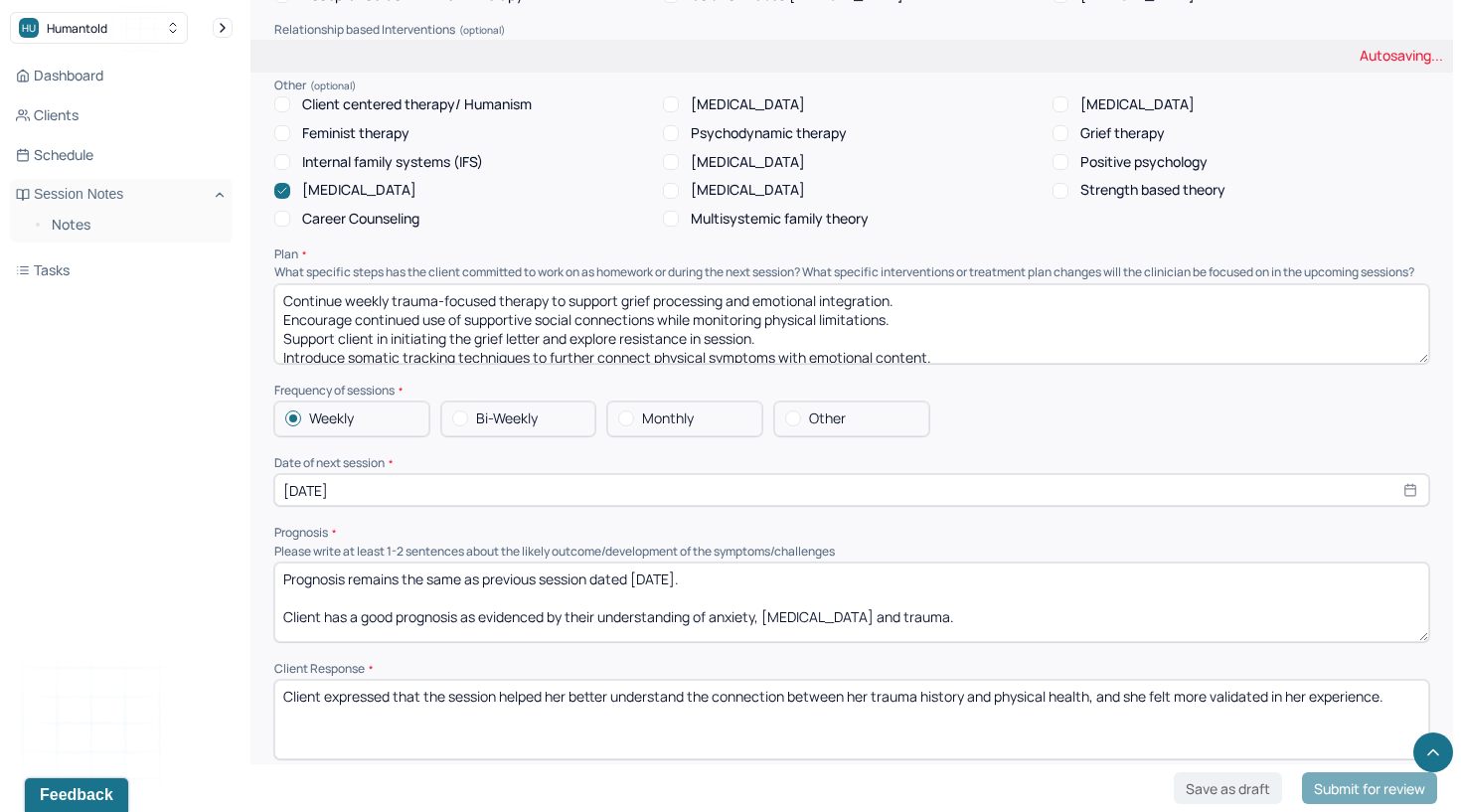 click on "Client expressed that the session helped her better understand the connection between her trauma history and physical health, and she felt more validated in her experience." at bounding box center [852, 720] 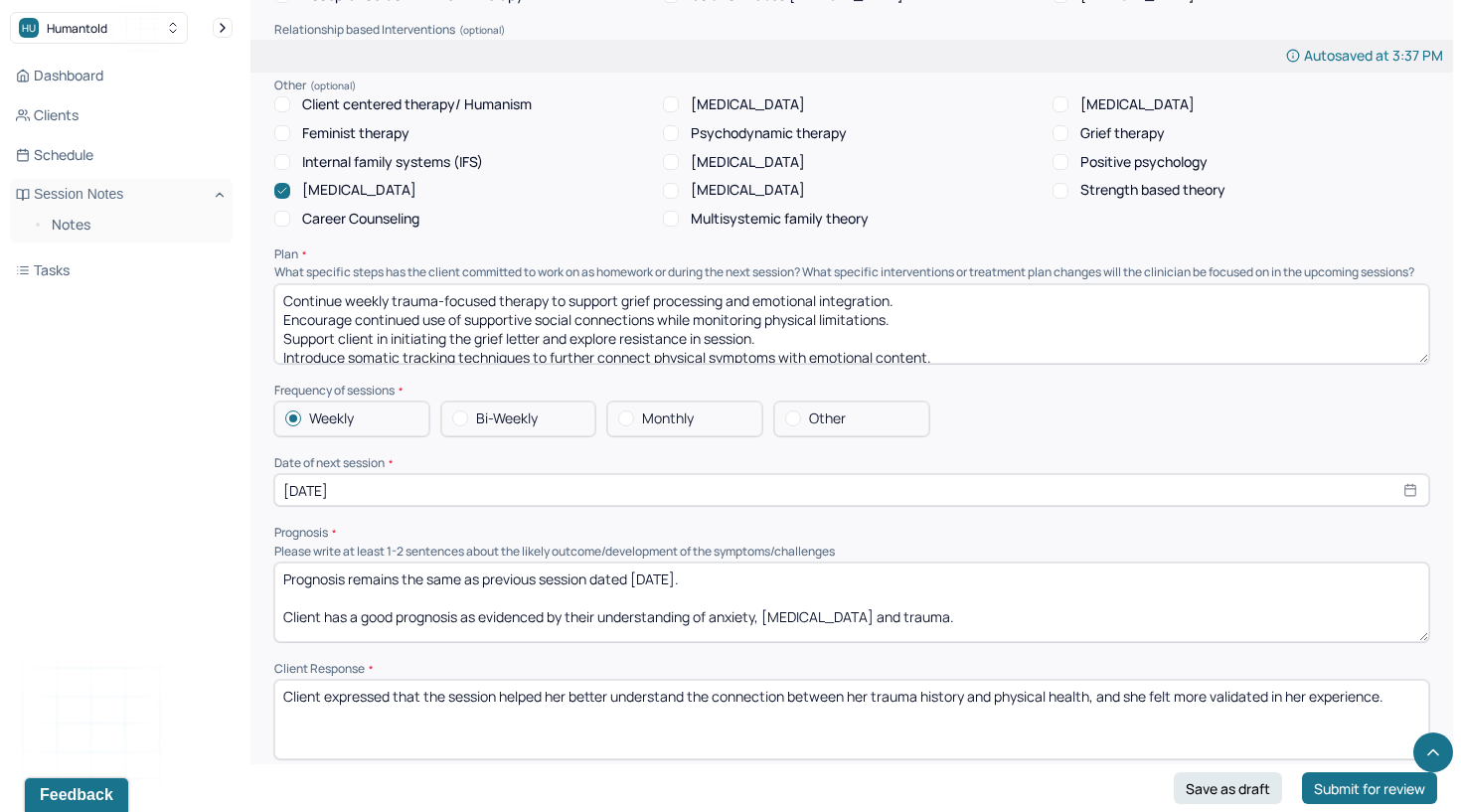 click on "Client expressed that the session helped her better understand the connection between her trauma history and physical health, and she felt more validated in her experience." at bounding box center (852, 720) 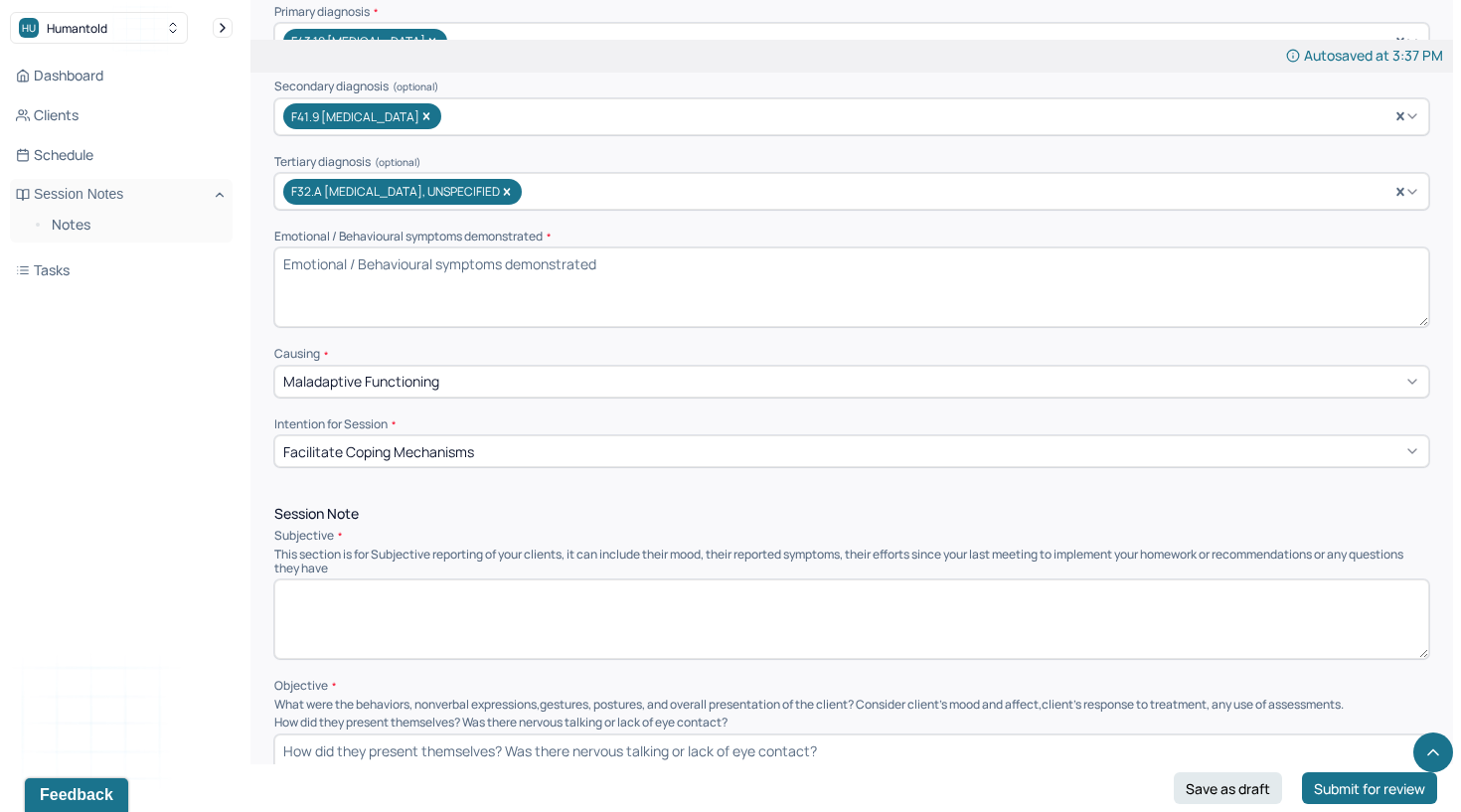 scroll, scrollTop: 612, scrollLeft: 0, axis: vertical 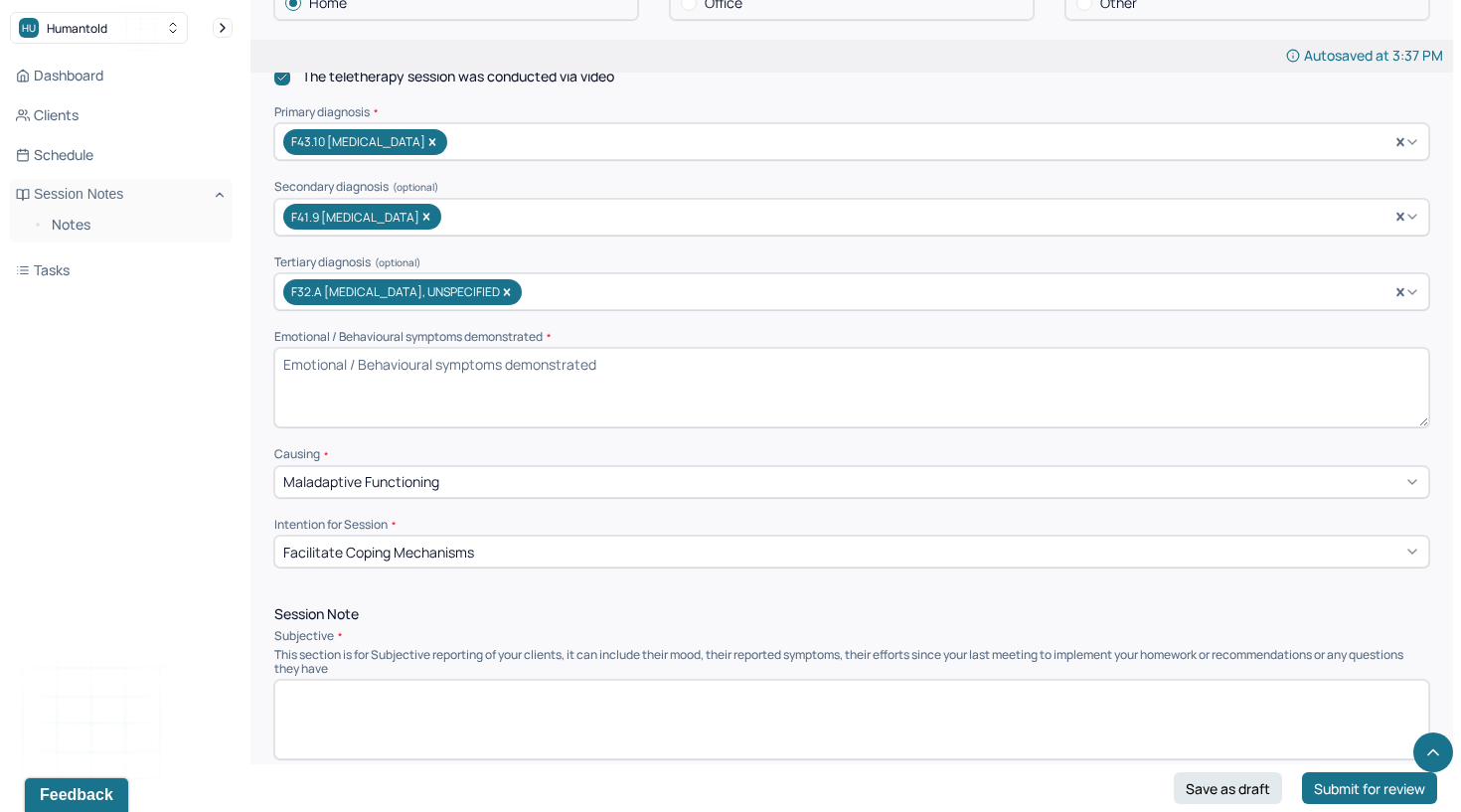 type 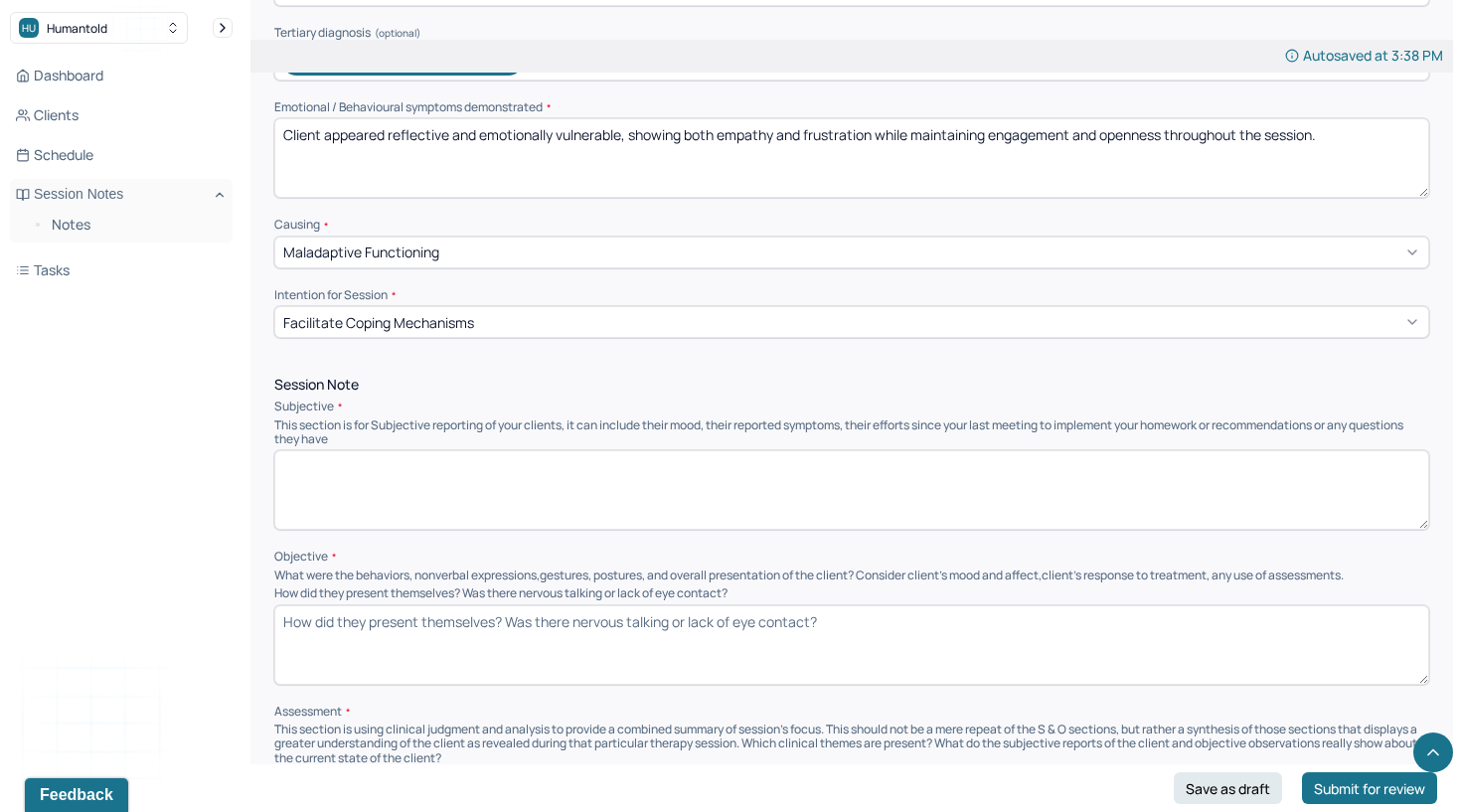 scroll, scrollTop: 867, scrollLeft: 0, axis: vertical 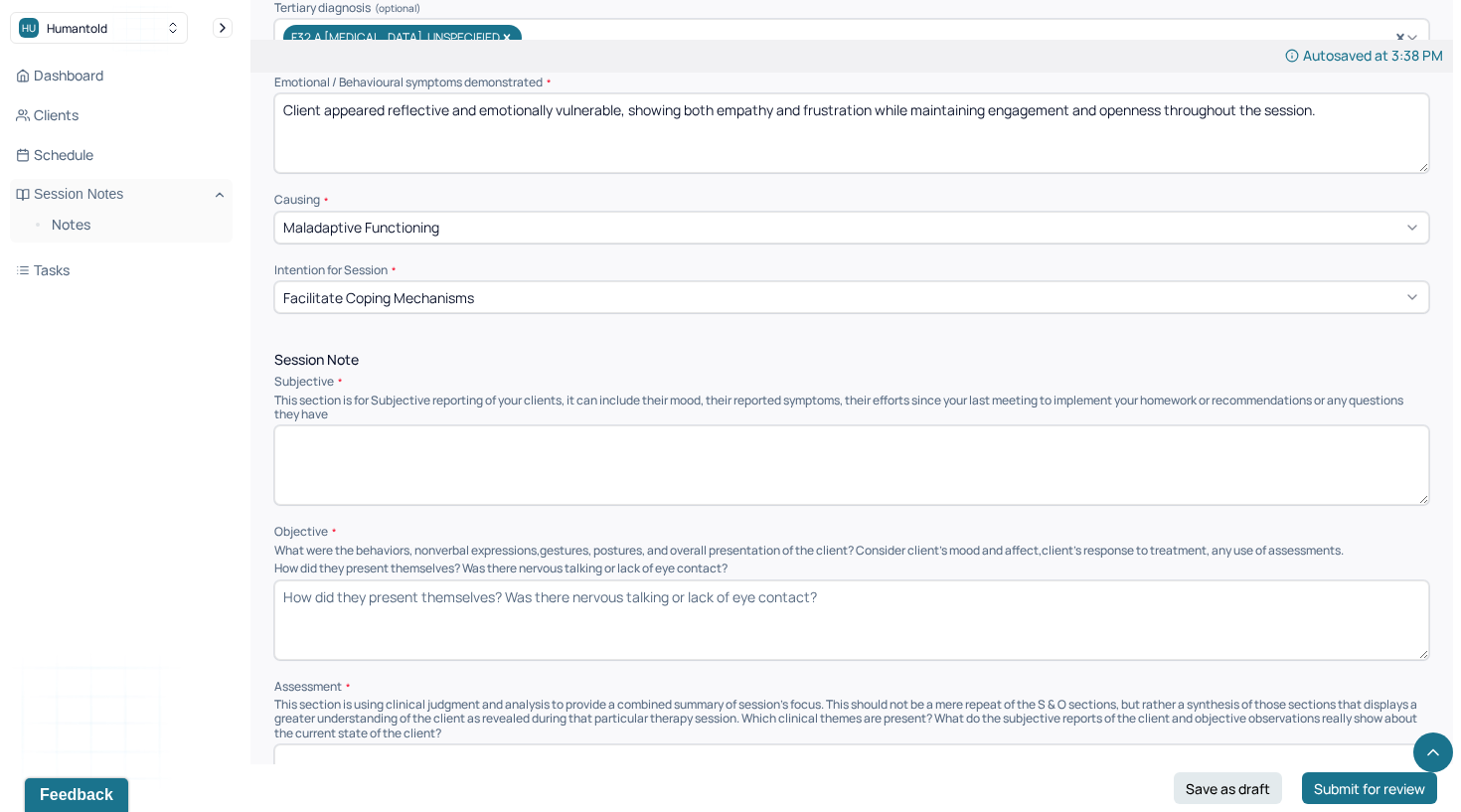 type on "Client appeared reflective and emotionally vulnerable, showing both empathy and frustration while maintaining engagement and openness throughout the session." 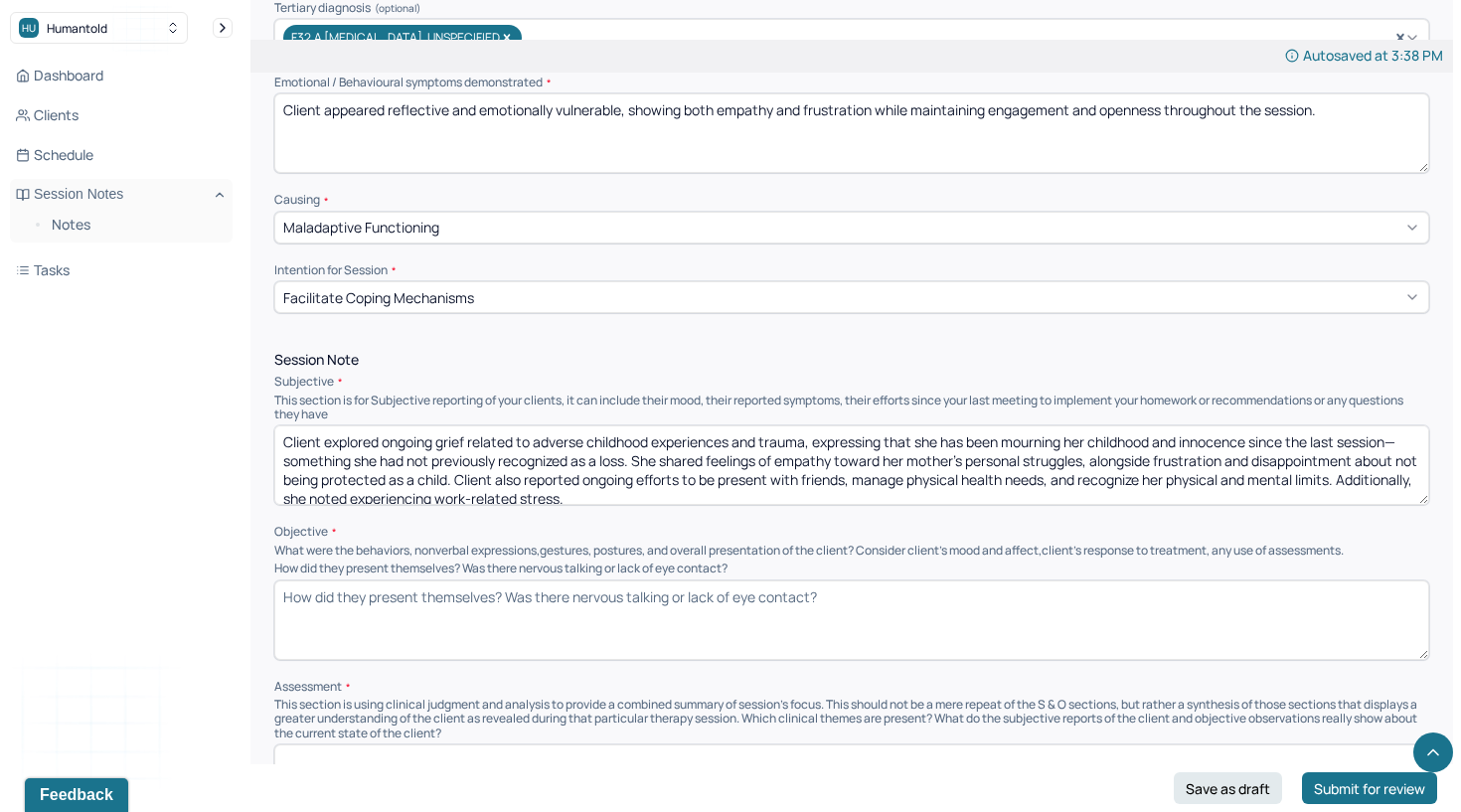 scroll, scrollTop: 4, scrollLeft: 0, axis: vertical 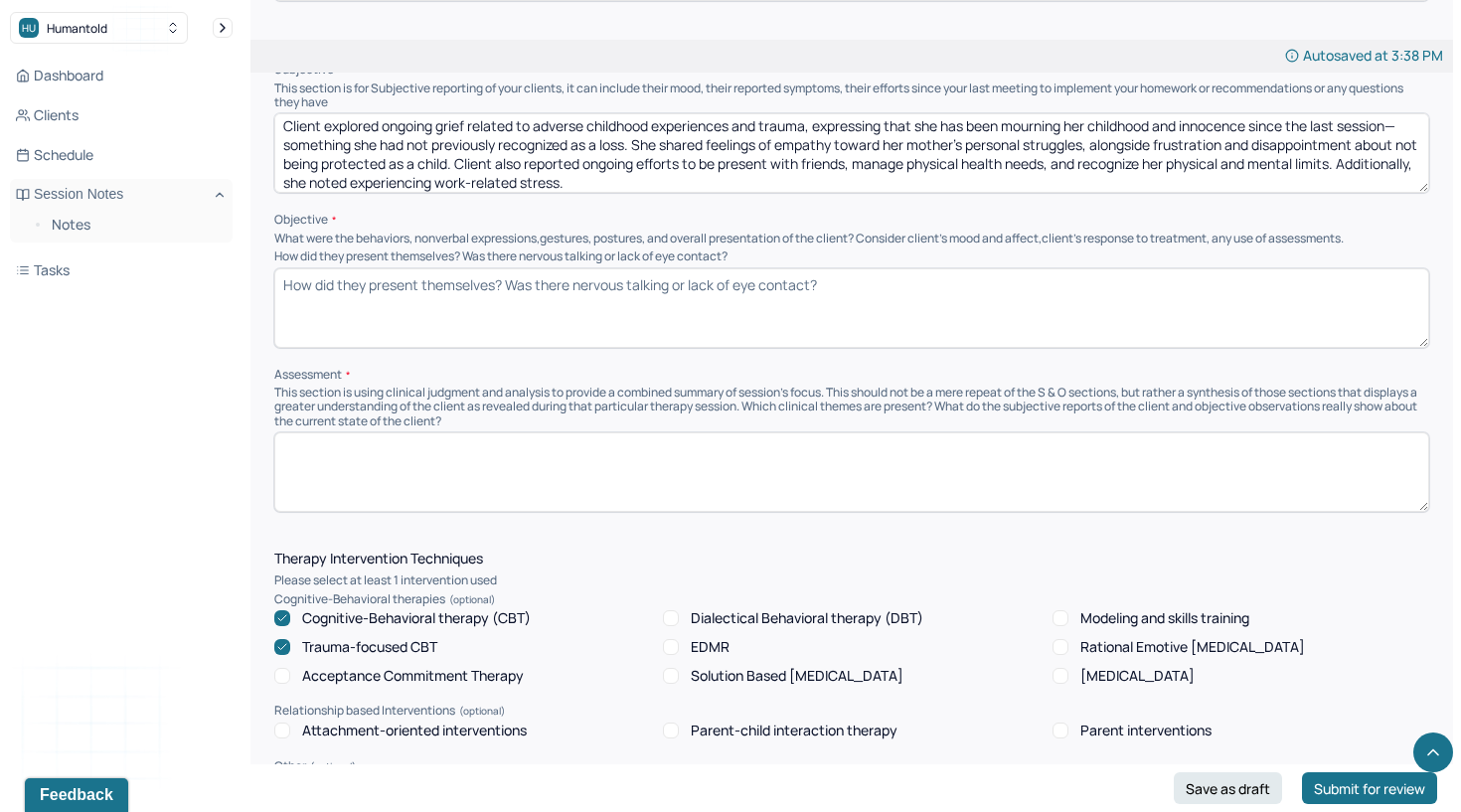 type on "Client explored ongoing grief related to adverse childhood experiences and trauma, expressing that she has been mourning her childhood and innocence since the last session—something she had not previously recognized as a loss. She shared feelings of empathy toward her mother’s personal struggles, alongside frustration and disappointment about not being protected as a child. Client also reported ongoing efforts to be present with friends, manage physical health needs, and recognize her physical and mental limits. Additionally, she noted experiencing work-related stress." 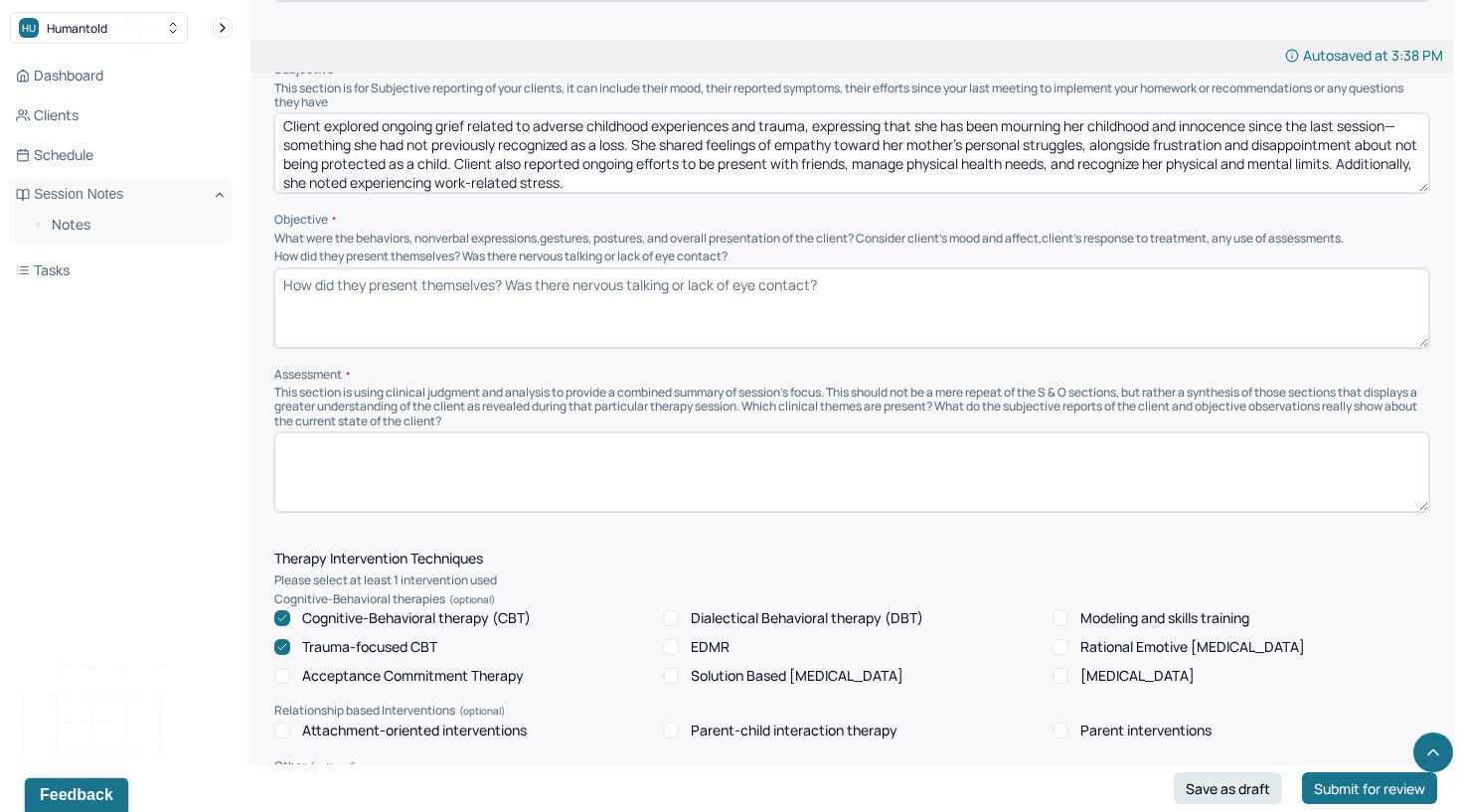paste on "Client appeared emotionally reflective and engaged throughout the session. Affect was appropriate to the discussion of grief and trauma. Client demonstrated insight into complex feelings about her family dynamics and personal history. No signs of acute distress or impairment observed during the session." 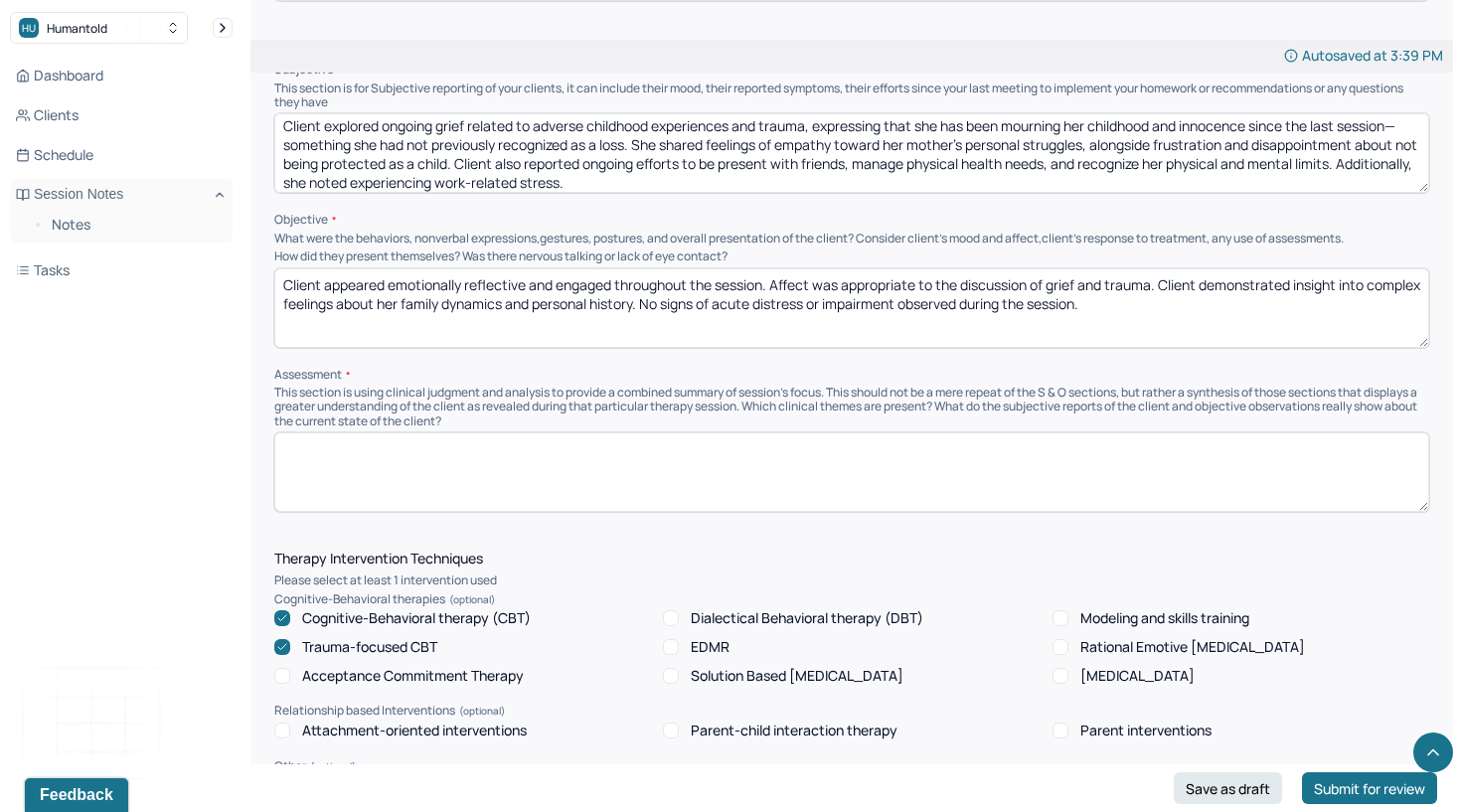 type on "Client appeared emotionally reflective and engaged throughout the session. Affect was appropriate to the discussion of grief and trauma. Client demonstrated insight into complex feelings about her family dynamics and personal history. No signs of acute distress or impairment observed during the session." 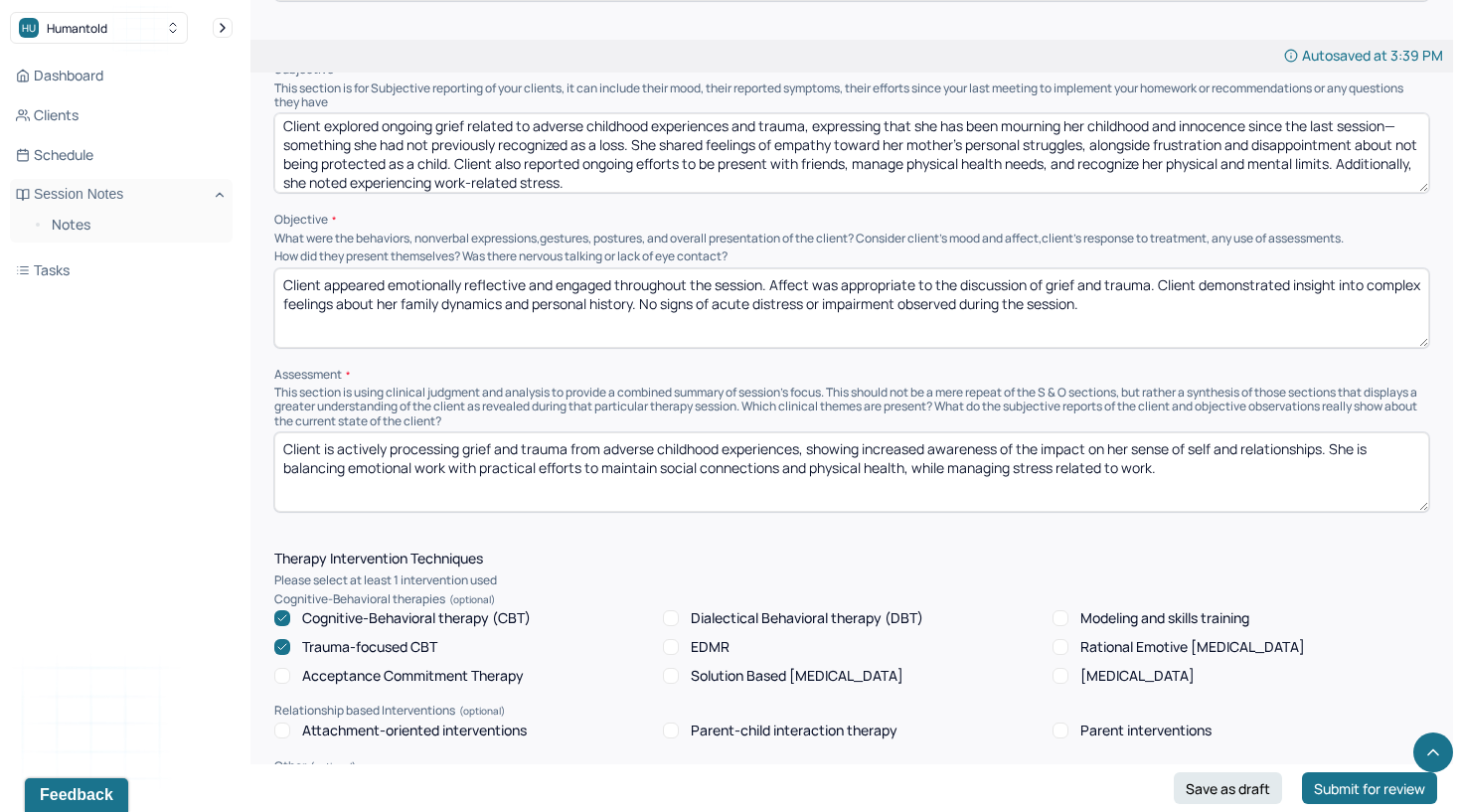 scroll, scrollTop: 4, scrollLeft: 0, axis: vertical 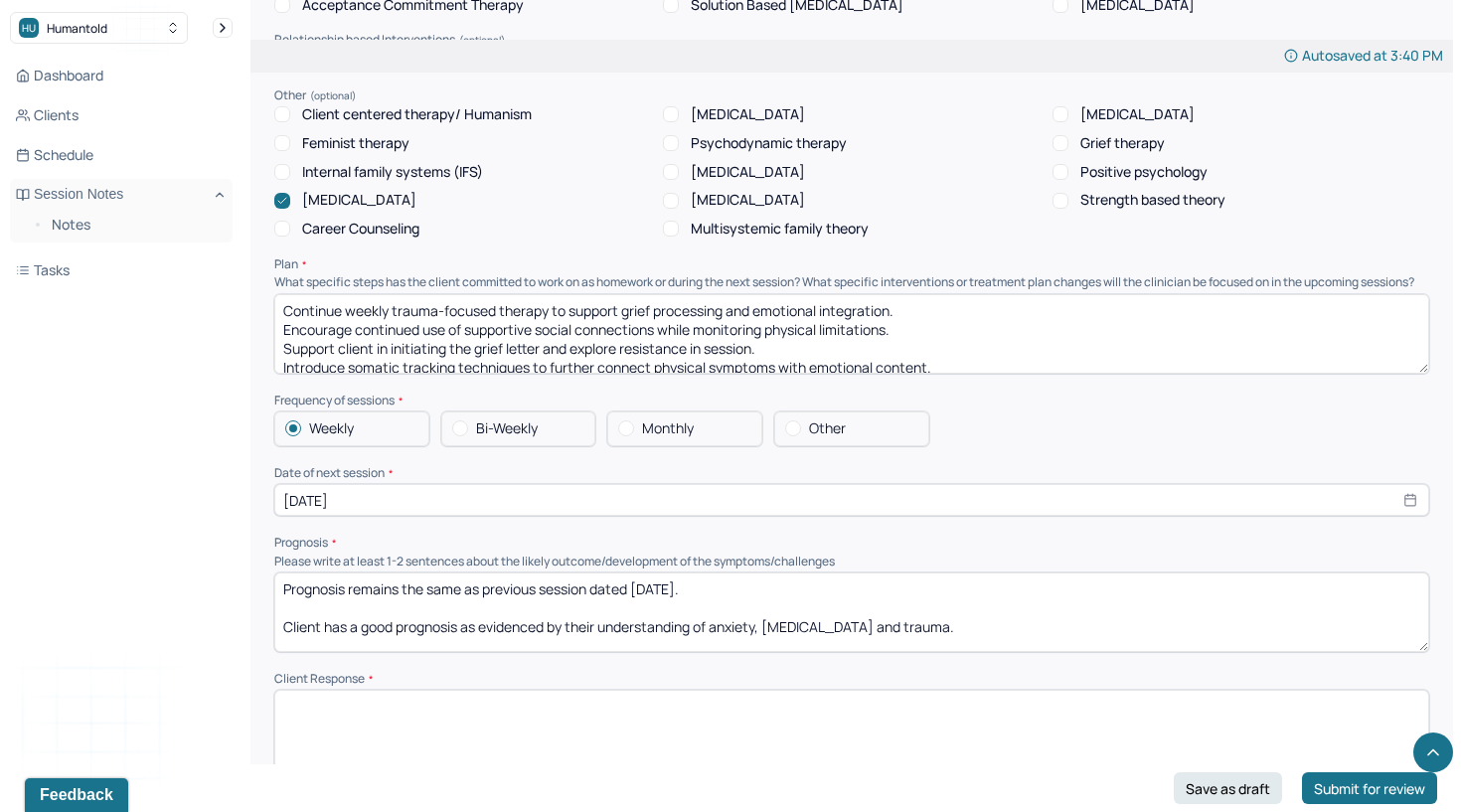 type on "Client is actively processing grief and trauma from adverse childhood experiences, showing increased awareness of the impact on her sense of self and relationships. She is balancing emotional work with practical efforts to maintain social connections and physical health, while managing stress related to work." 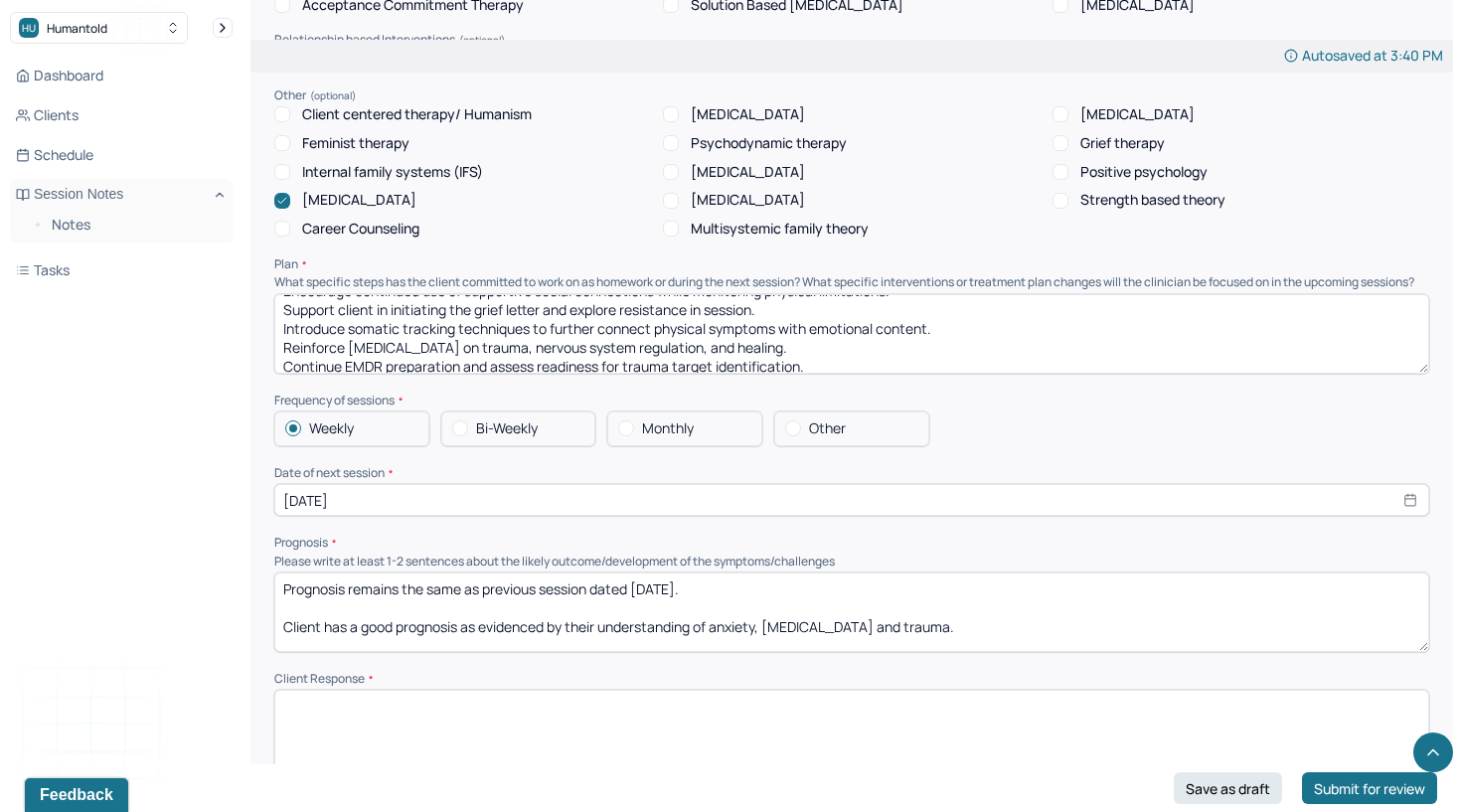 scroll, scrollTop: 84, scrollLeft: 0, axis: vertical 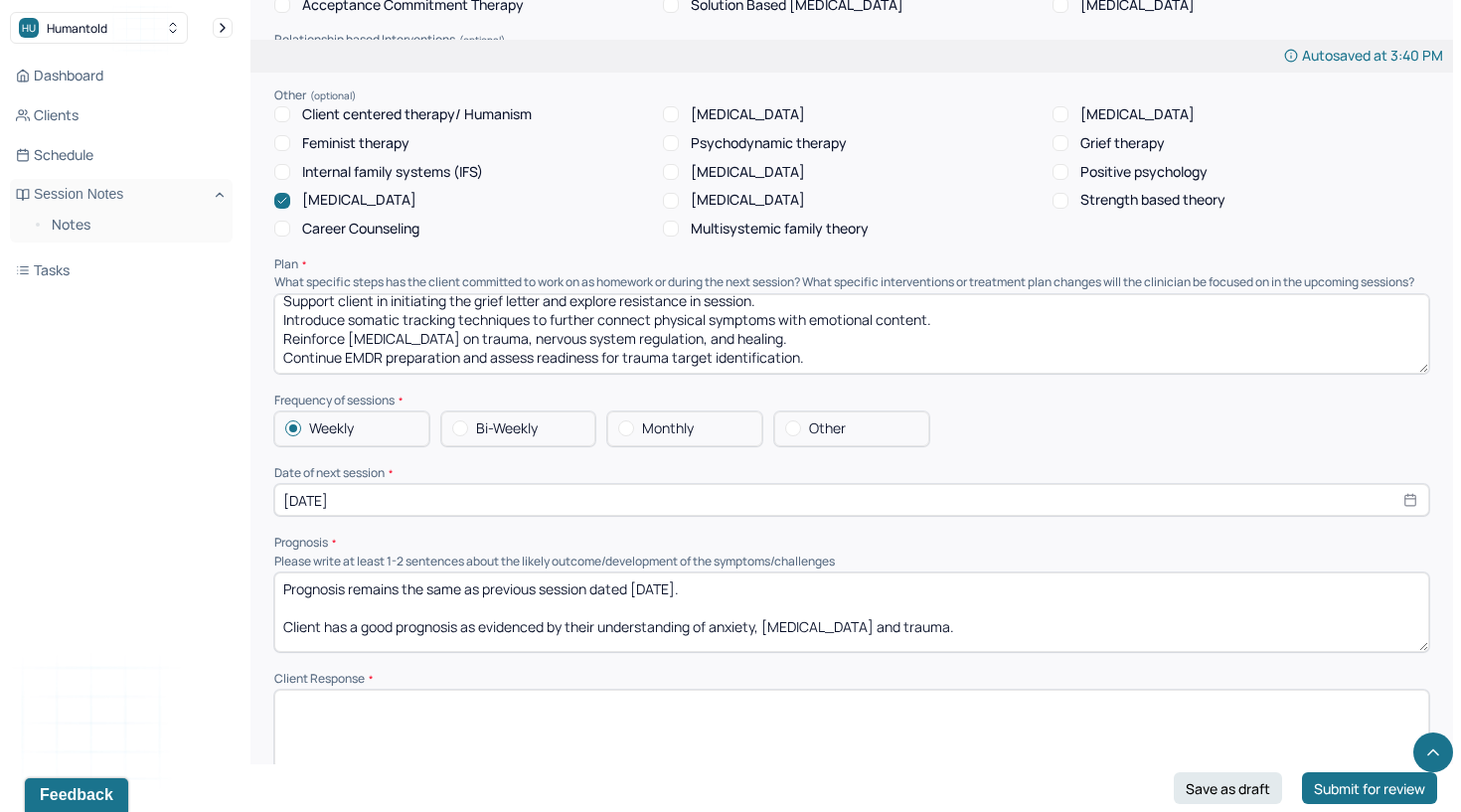 drag, startPoint x: 288, startPoint y: 292, endPoint x: 288, endPoint y: 409, distance: 117 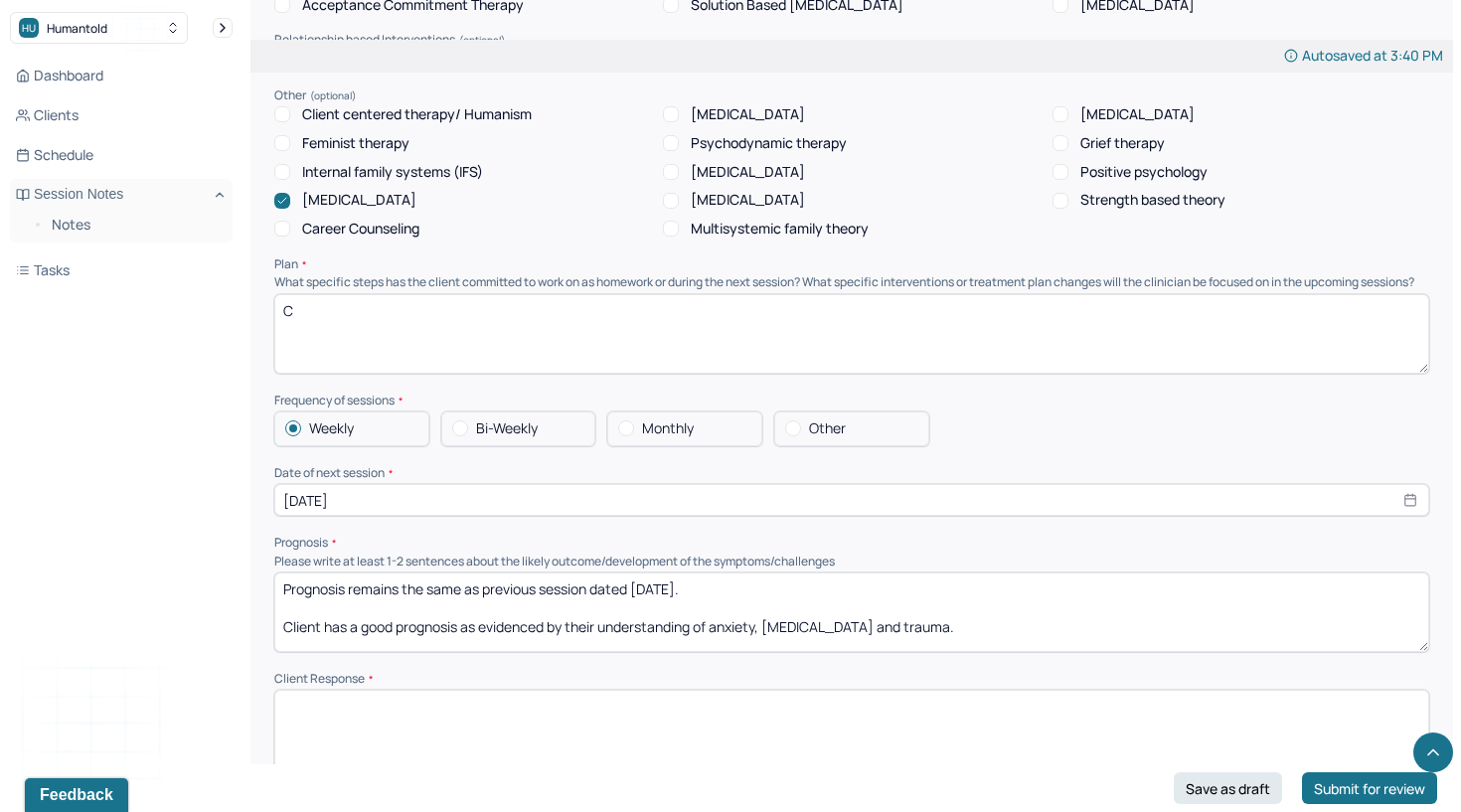 scroll, scrollTop: 0, scrollLeft: 0, axis: both 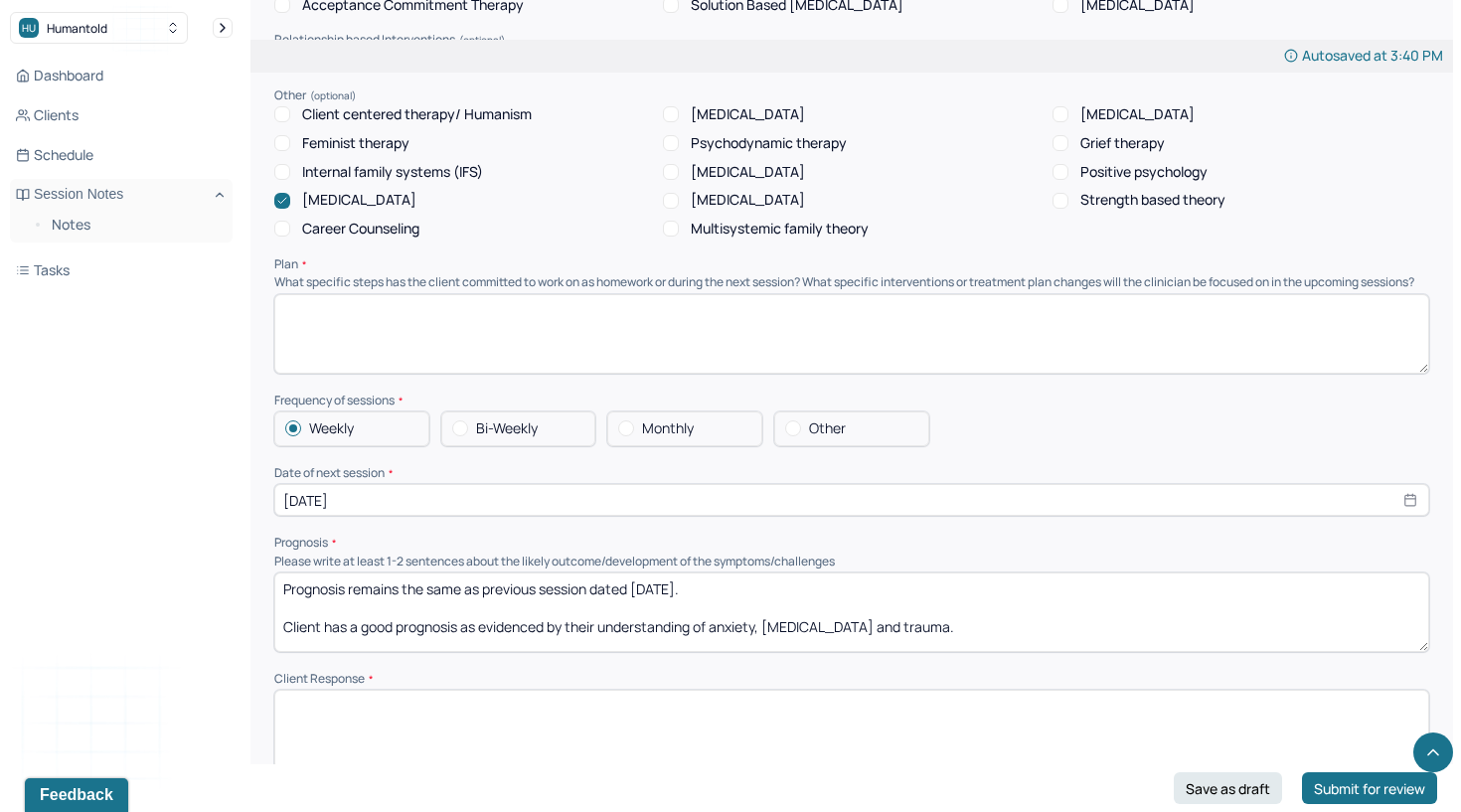 paste on "Continue exploring grief and trauma narratives to deepen emotional processing and healing.
Support client in developing self-compassion and managing complex emotions related to family dynamics.
Encourage ongoing self-care practices focused on physical health and social presence.
Address work-related stress through coping strategies and boundary setting.
Monitor emotional and physical well-being in upcoming sessions." 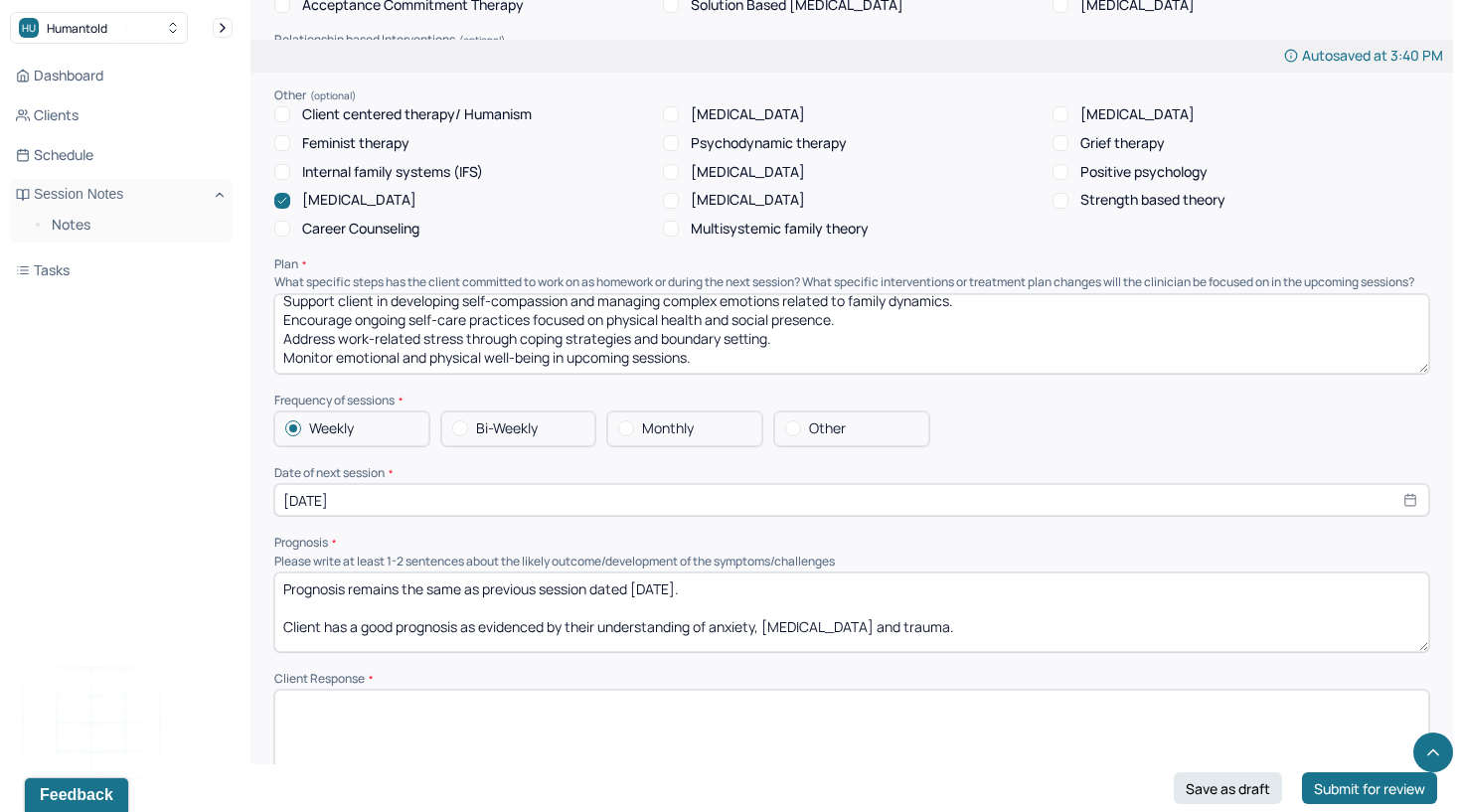 scroll, scrollTop: 50, scrollLeft: 0, axis: vertical 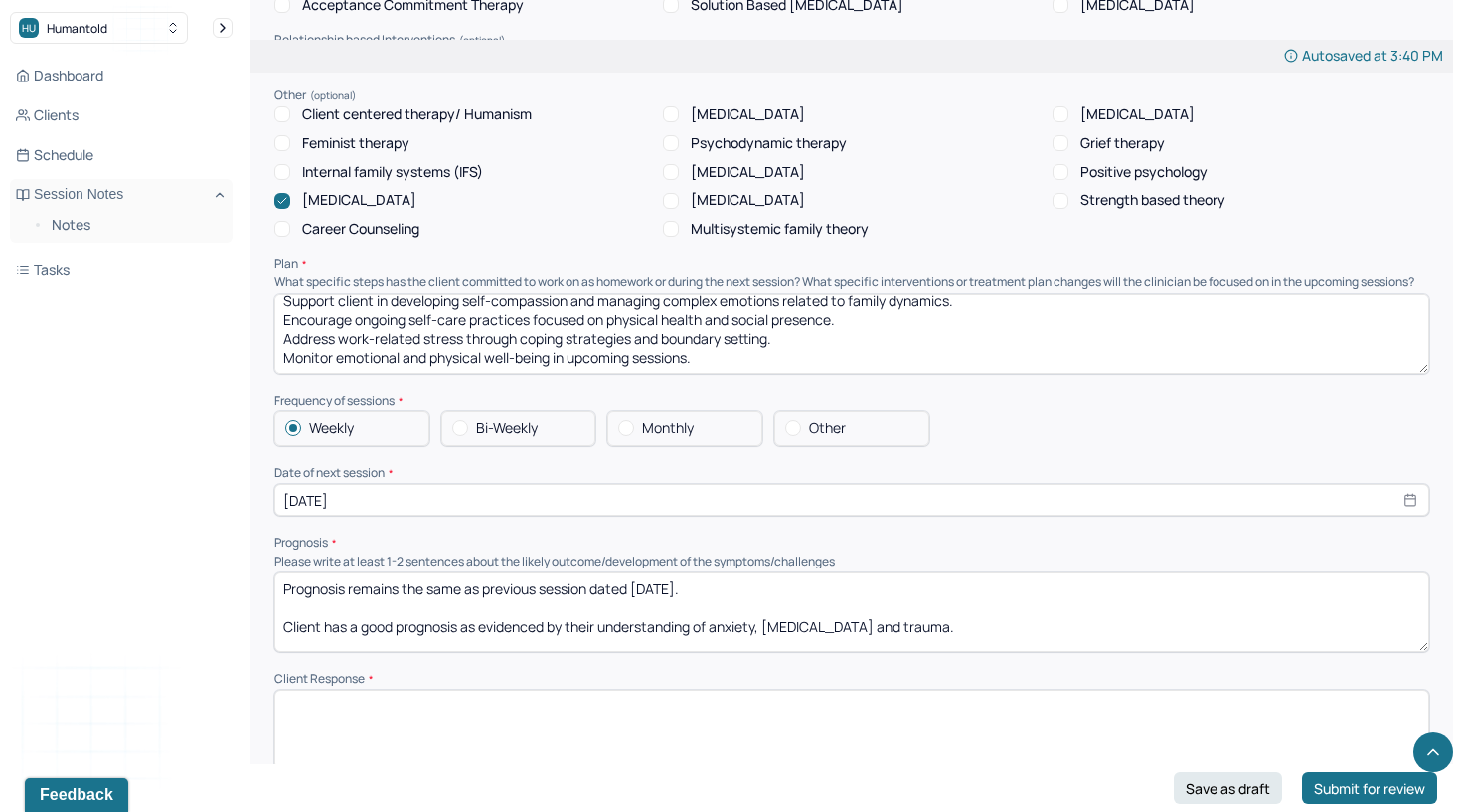 type on "Continue exploring grief and trauma narratives to deepen emotional processing and healing.
Support client in developing self-compassion and managing complex emotions related to family dynamics.
Encourage ongoing self-care practices focused on physical health and social presence.
Address work-related stress through coping strategies and boundary setting.
Monitor emotional and physical well-being in upcoming sessions." 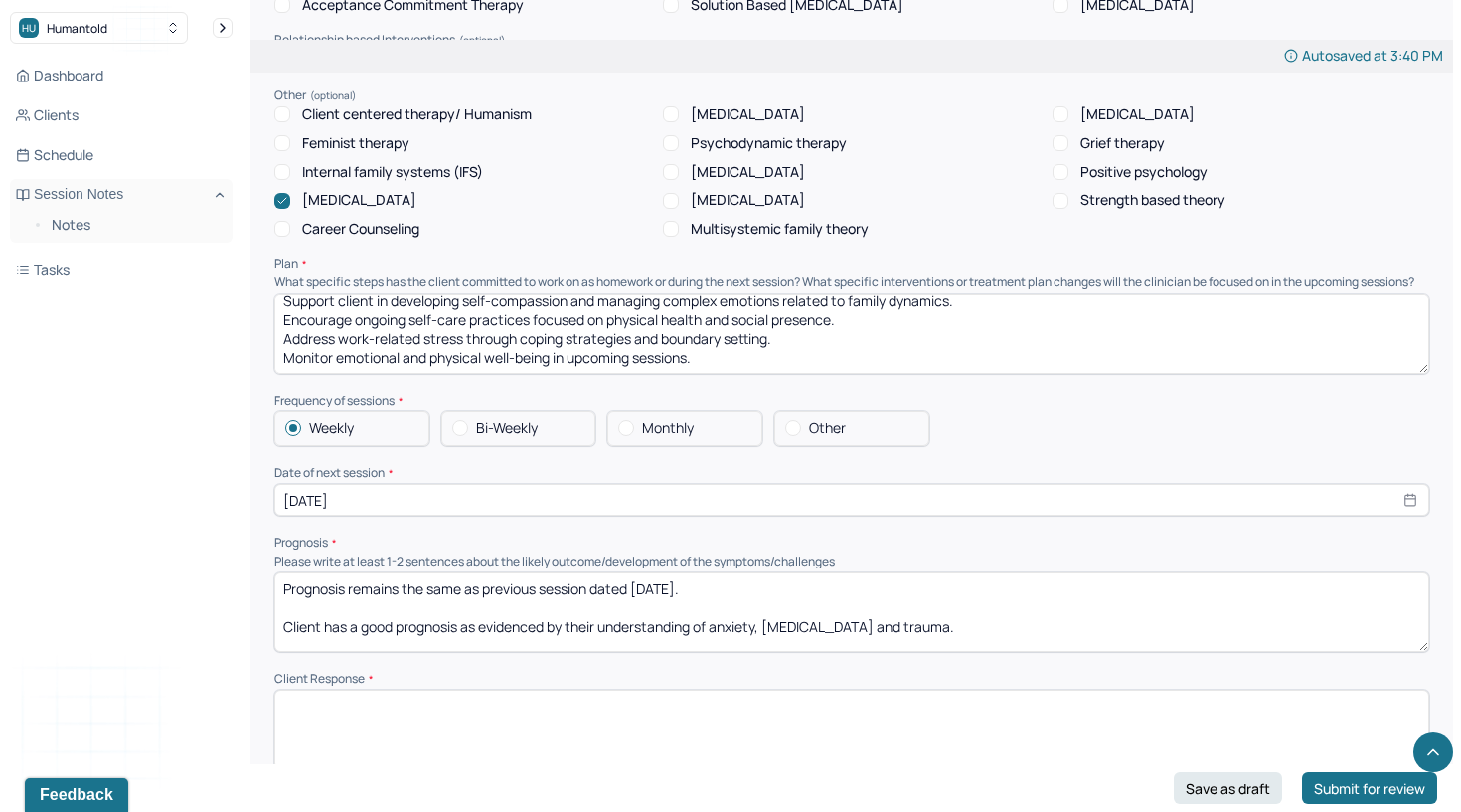 paste on "Client expressed increased awareness of her grief and the complex emotions related to her childhood and family dynamics." 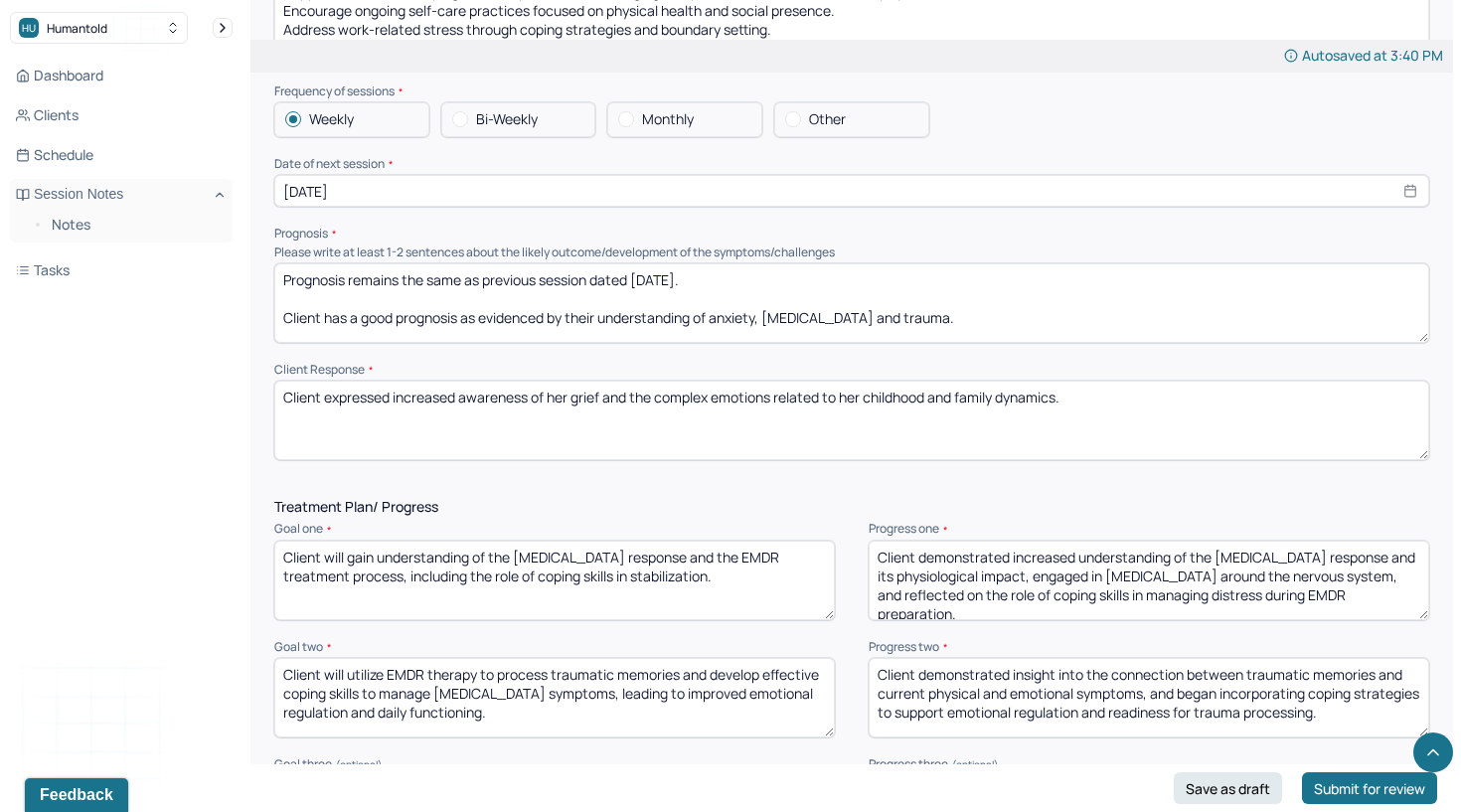 scroll, scrollTop: 2160, scrollLeft: 0, axis: vertical 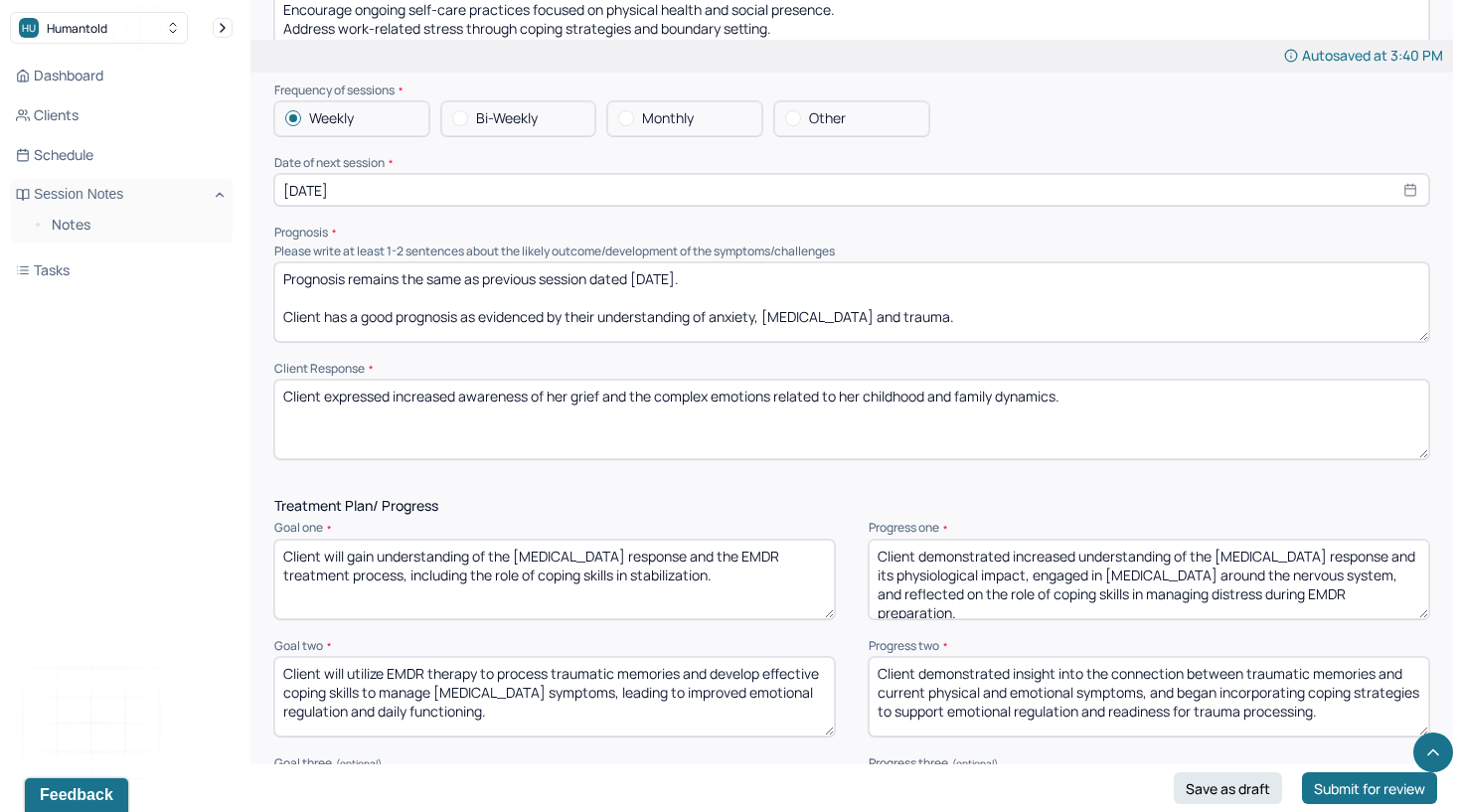 type on "Client expressed increased awareness of her grief and the complex emotions related to her childhood and family dynamics." 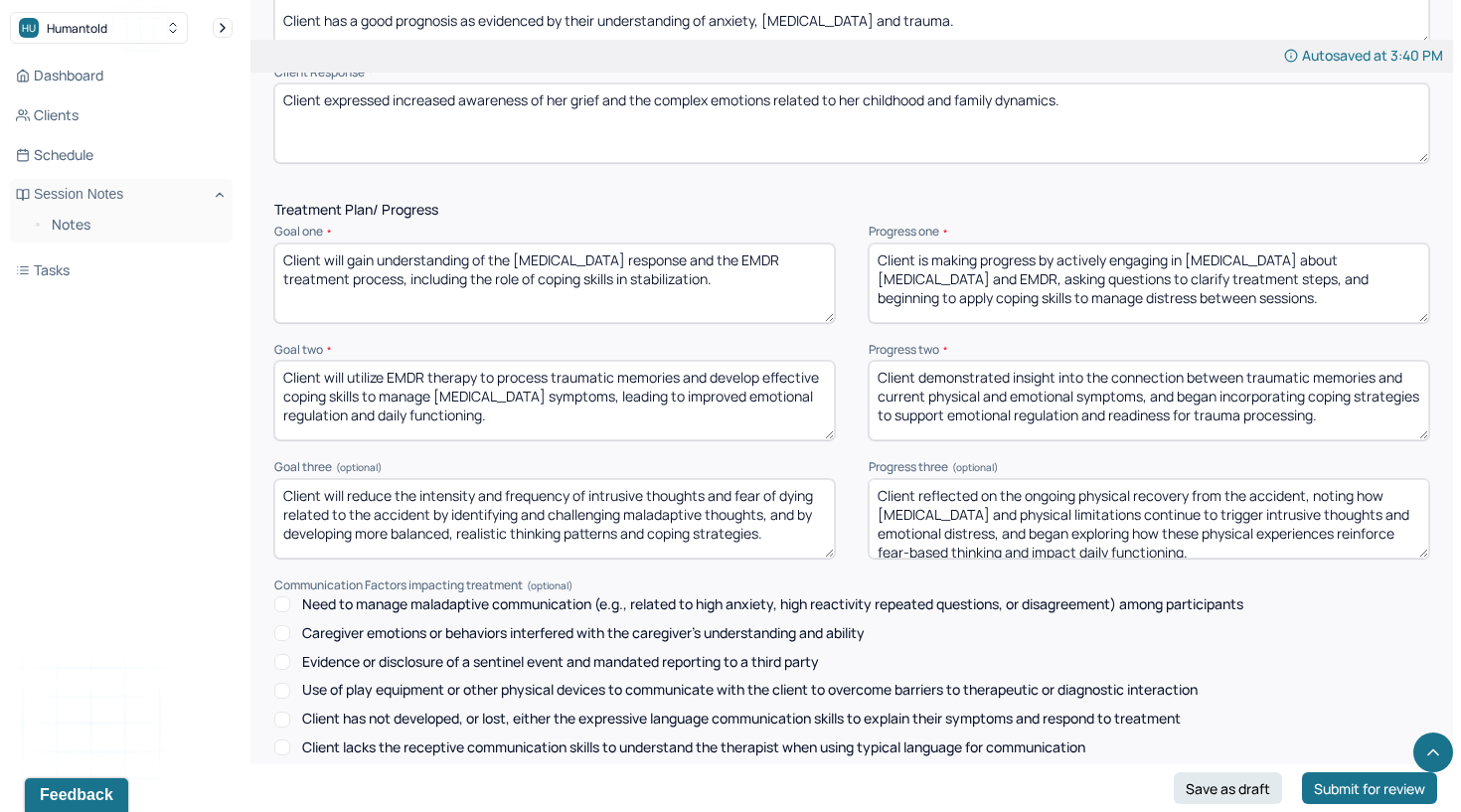 scroll, scrollTop: 2474, scrollLeft: 0, axis: vertical 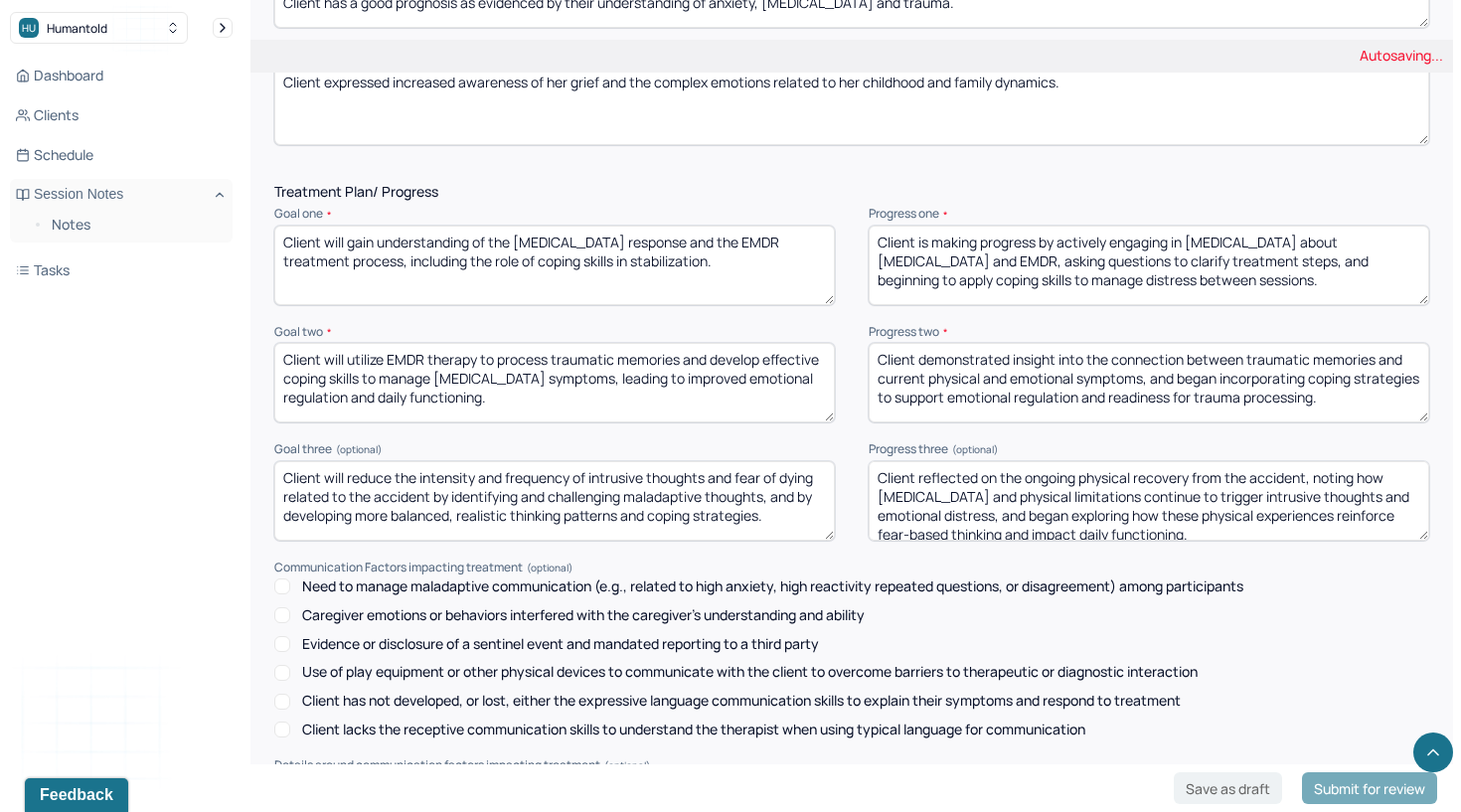 type on "Client is making progress by actively engaging in [MEDICAL_DATA] about [MEDICAL_DATA] and EMDR, asking questions to clarify treatment steps, and beginning to apply coping skills to manage distress between sessions." 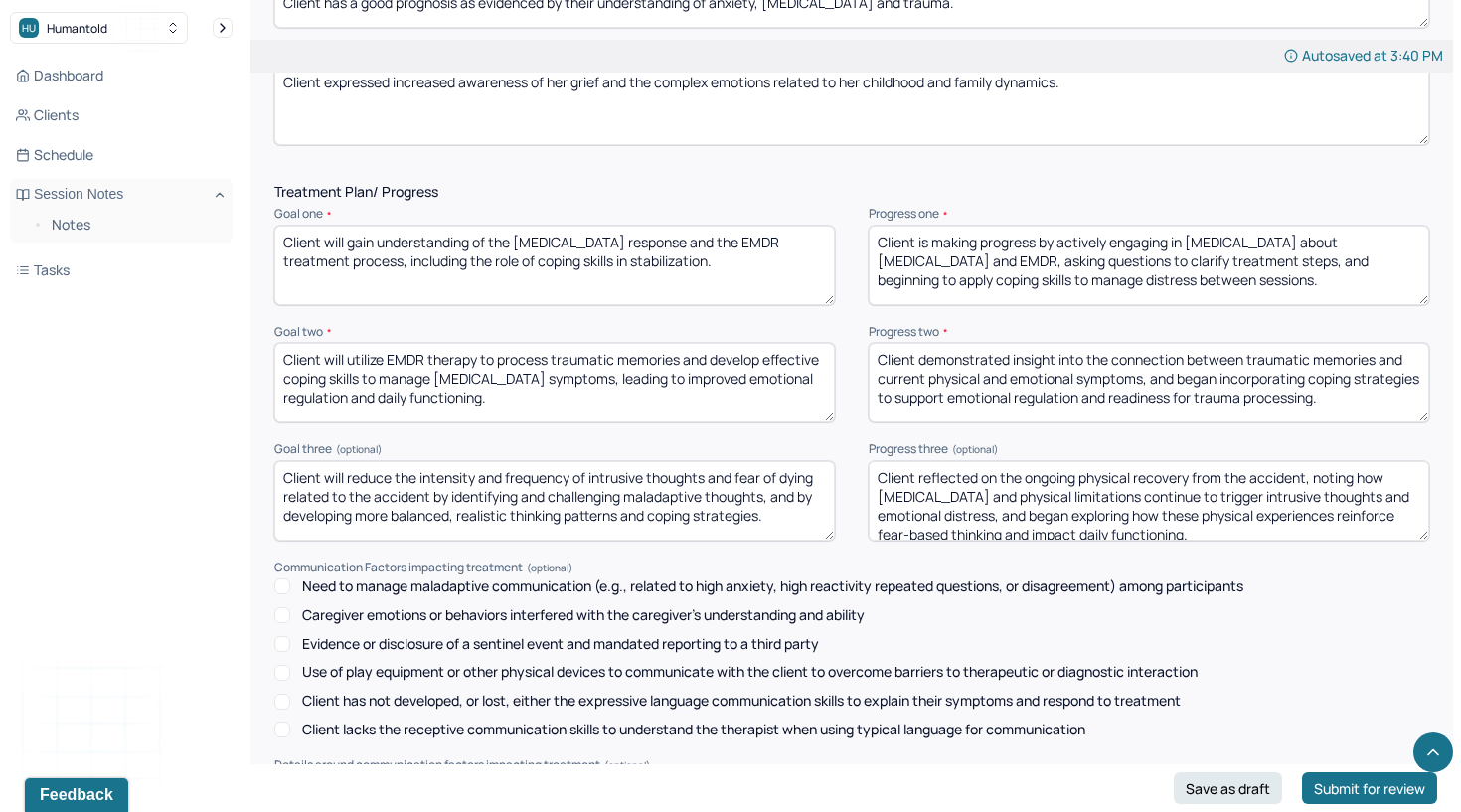 click on "Client will utilize EMDR therapy to process traumatic memories and develop effective coping skills to manage [MEDICAL_DATA] symptoms, leading to improved emotional regulation and daily functioning." at bounding box center [555, 383] 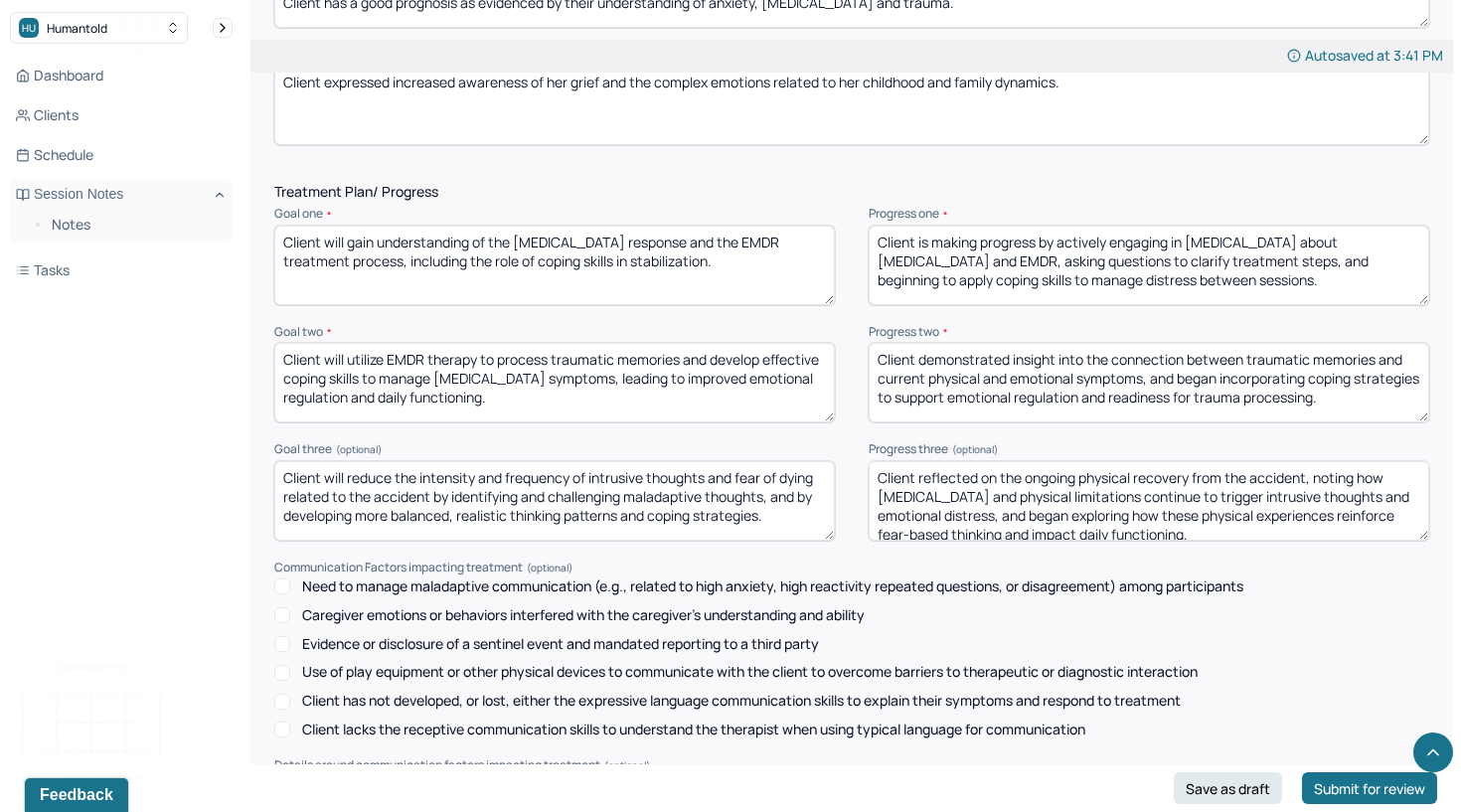 click on "Client demonstrated insight into the connection between traumatic memories and current physical and emotional symptoms, and began incorporating coping strategies to support emotional regulation and readiness for trauma processing." at bounding box center [1149, 383] 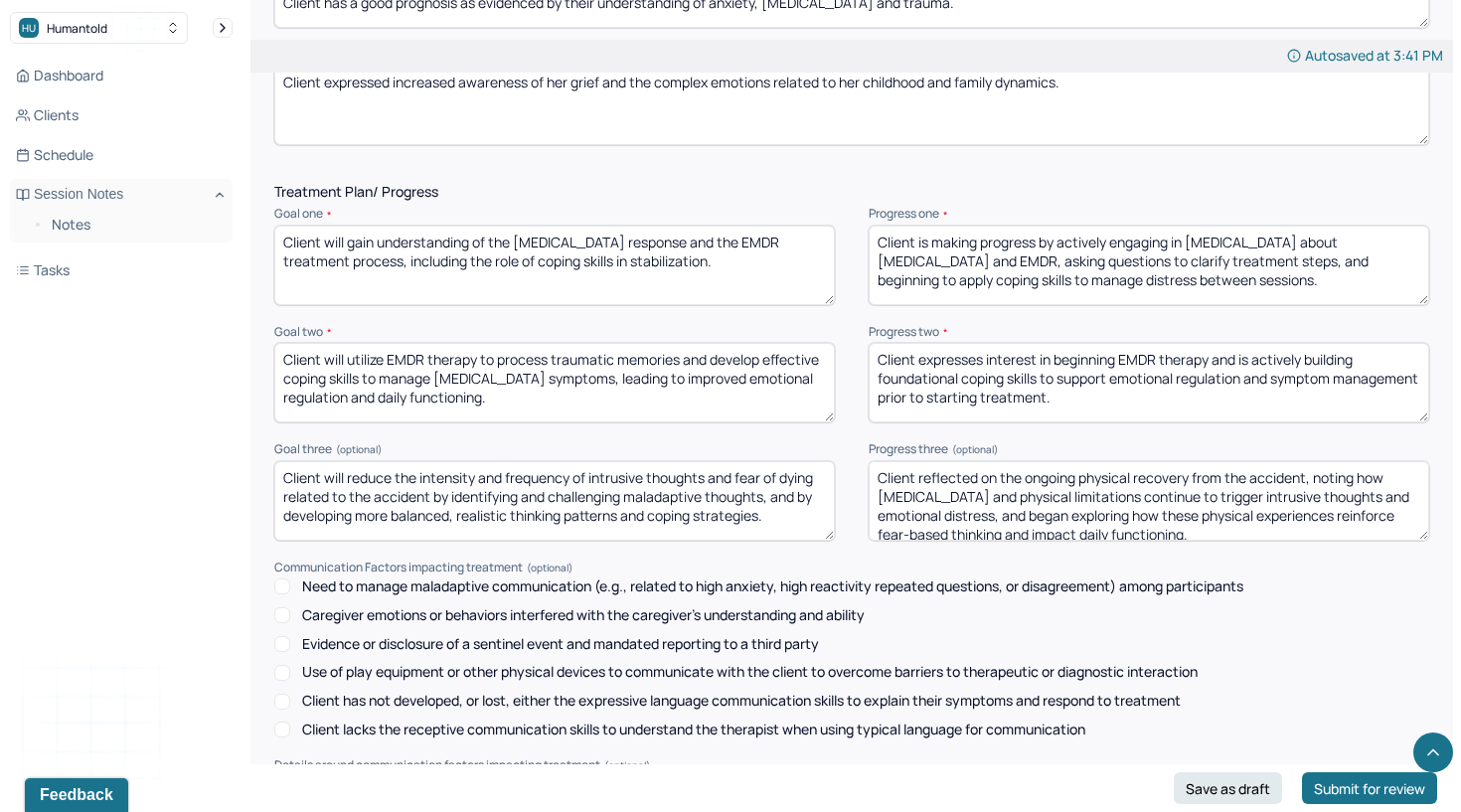 type on "Client expresses interest in beginning EMDR therapy and is actively building foundational coping skills to support emotional regulation and symptom management prior to starting treatment." 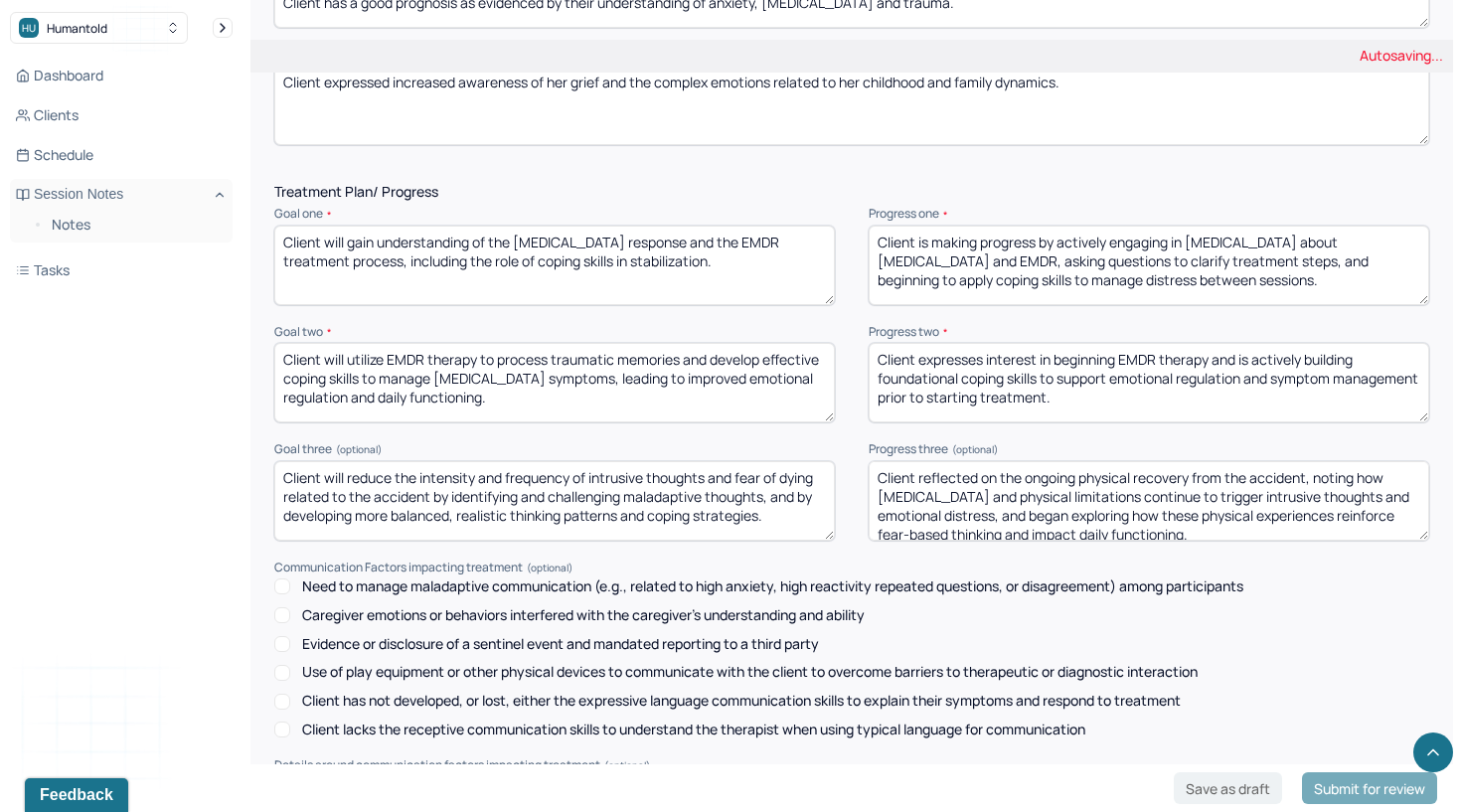click on "Client will reduce the intensity and frequency of intrusive thoughts and fear of dying related to the accident by identifying and challenging maladaptive thoughts, and by developing more balanced, realistic thinking patterns and coping strategies." at bounding box center [555, 501] 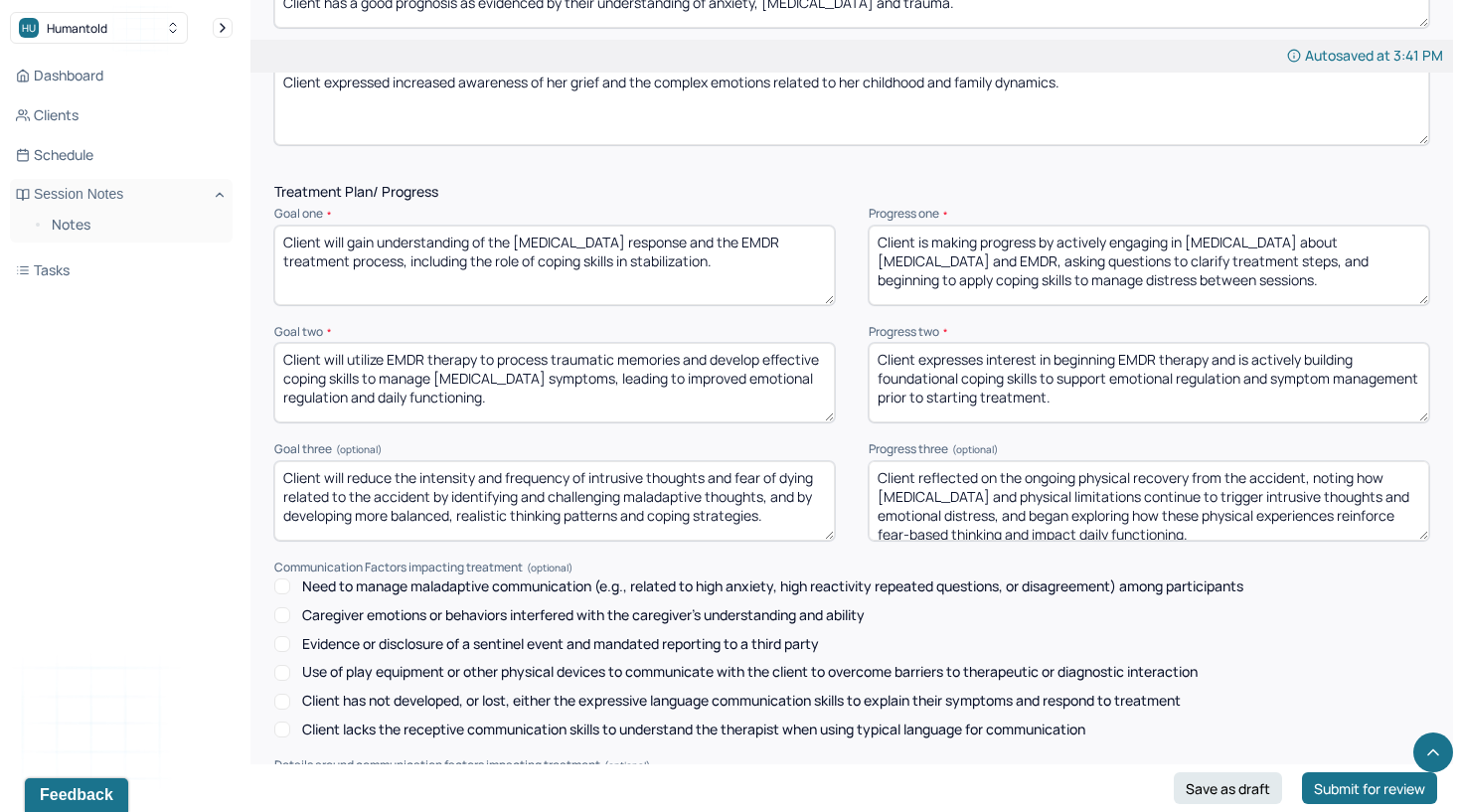 click on "Client will reduce the intensity and frequency of intrusive thoughts and fear of dying related to the accident by identifying and challenging maladaptive thoughts, and by developing more balanced, realistic thinking patterns and coping strategies." at bounding box center [555, 501] 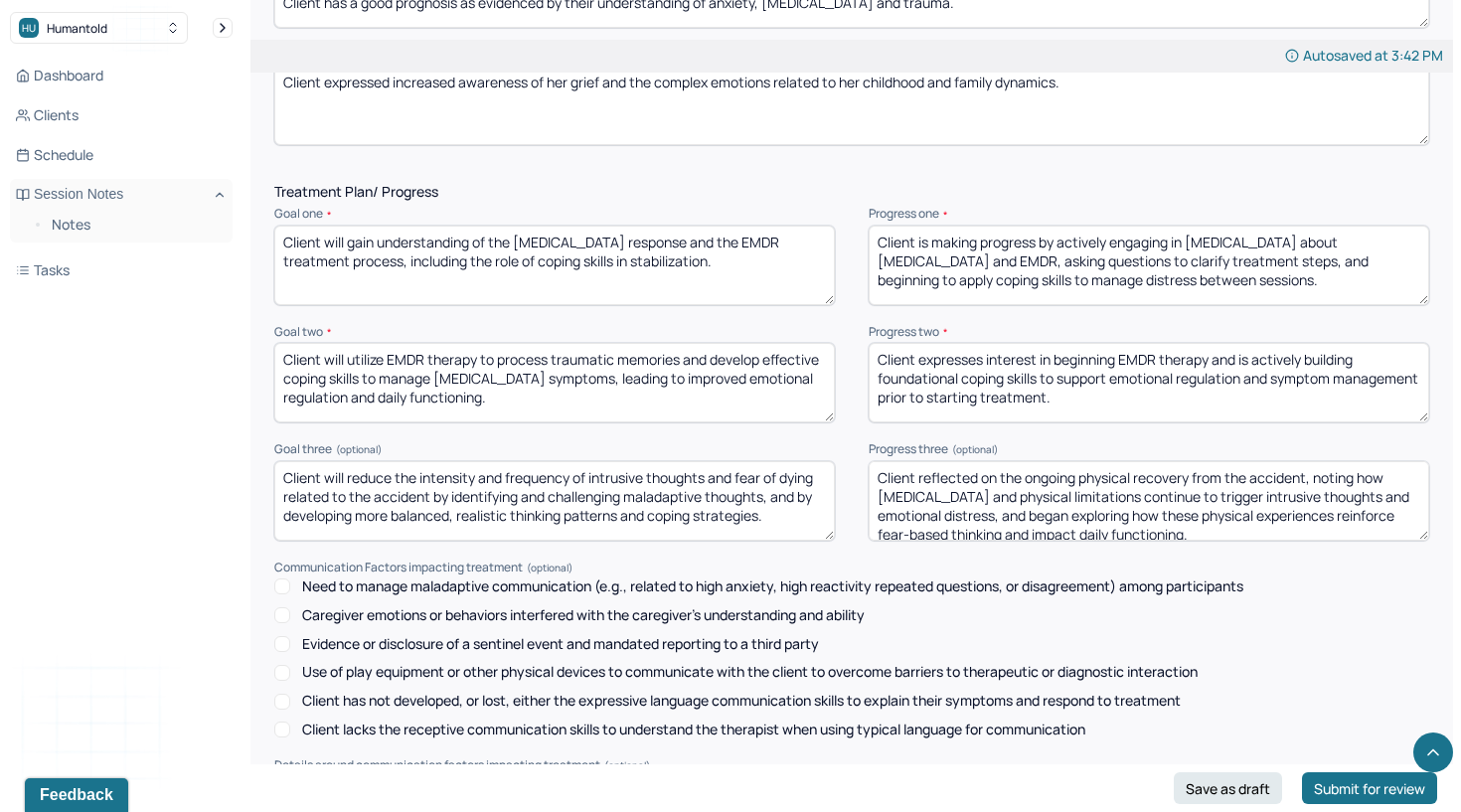 click on "Client reflected on the ongoing physical recovery from the accident, noting how [MEDICAL_DATA] and physical limitations continue to trigger intrusive thoughts and emotional distress, and began exploring how these physical experiences reinforce fear-based thinking and impact daily functioning." at bounding box center (1149, 501) 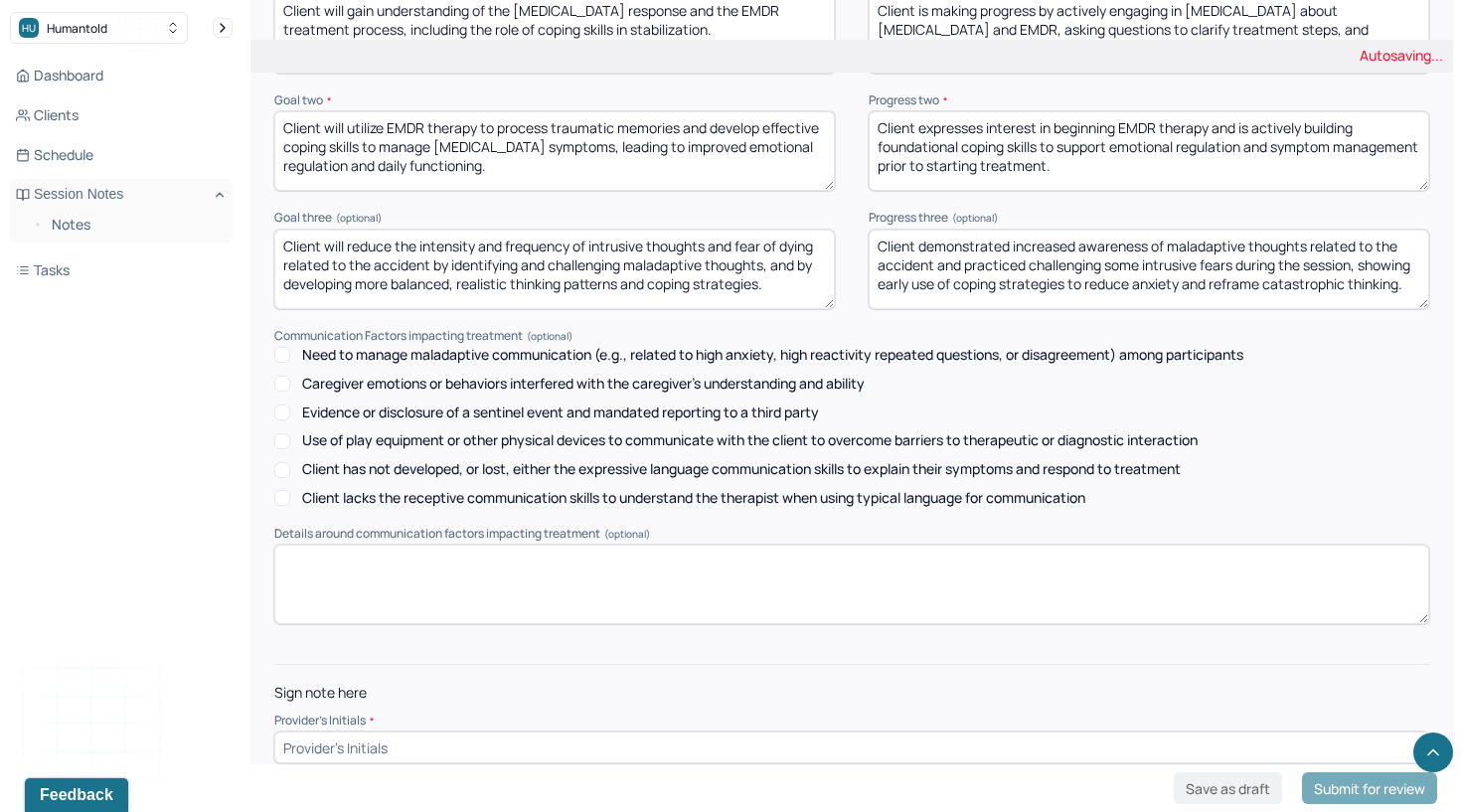 scroll, scrollTop: 2704, scrollLeft: 0, axis: vertical 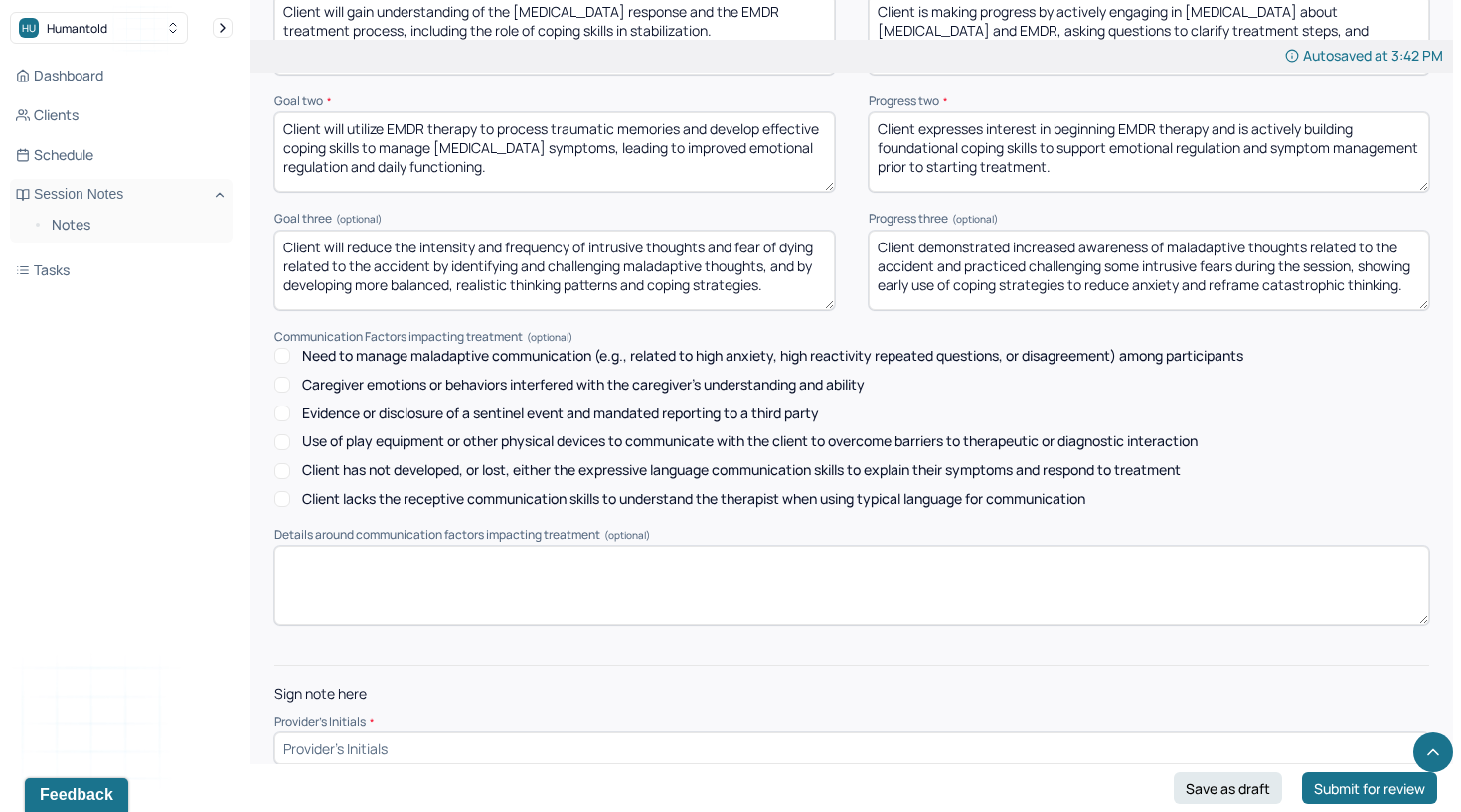 type on "Client demonstrated increased awareness of maladaptive thoughts related to the accident and practiced challenging some intrusive fears during the session, showing early use of coping strategies to reduce anxiety and reframe catastrophic thinking." 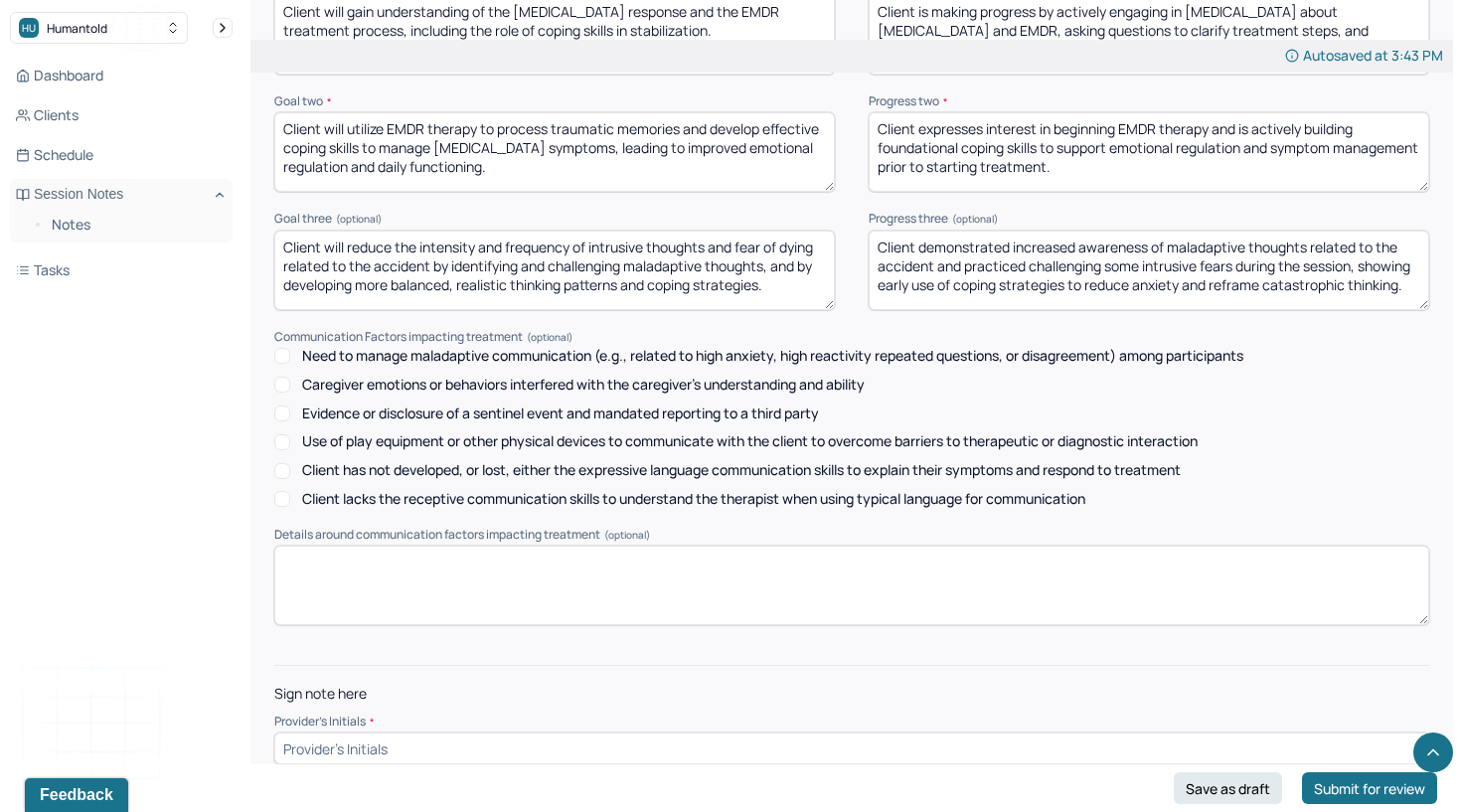 click at bounding box center [852, 748] 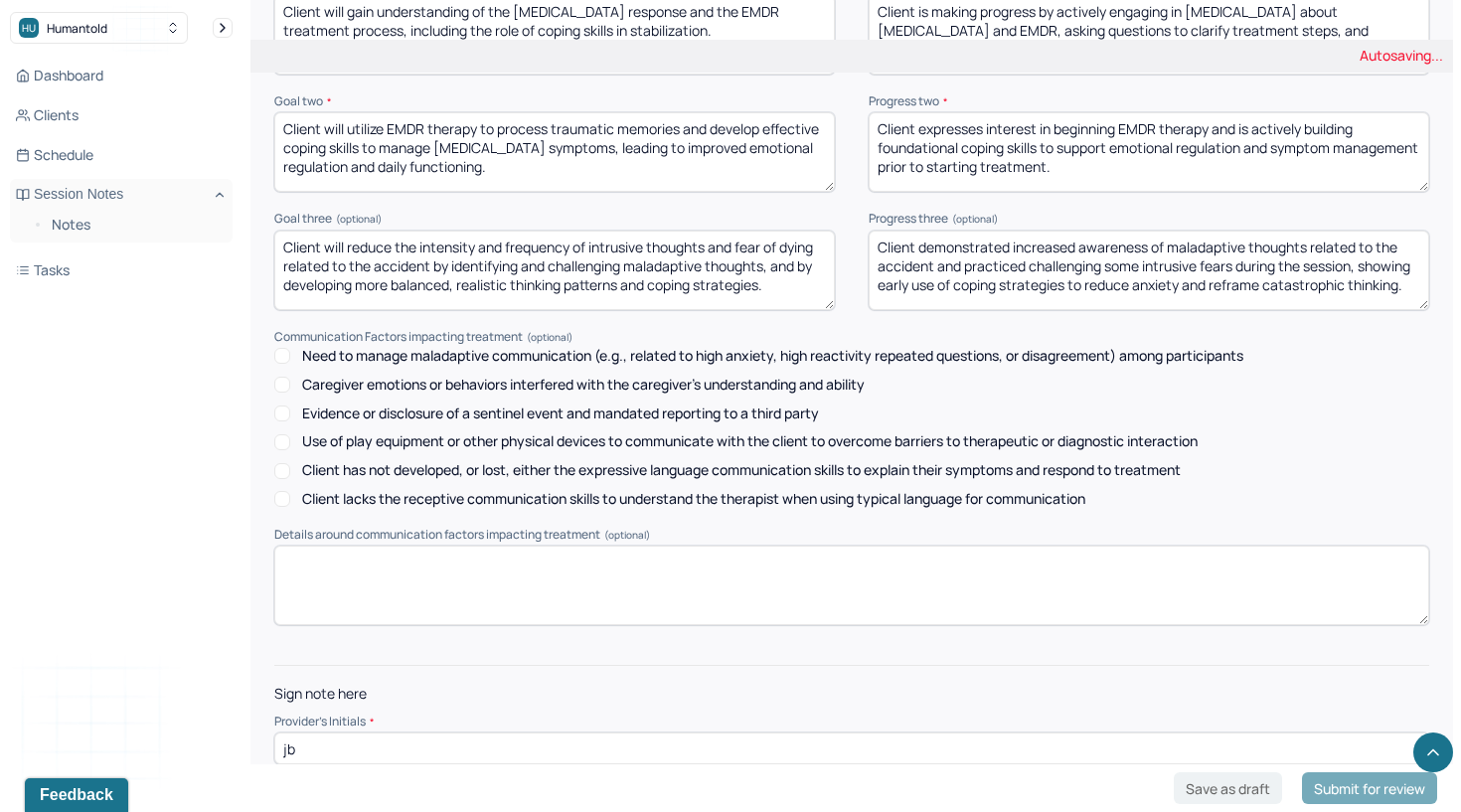 type on "jb" 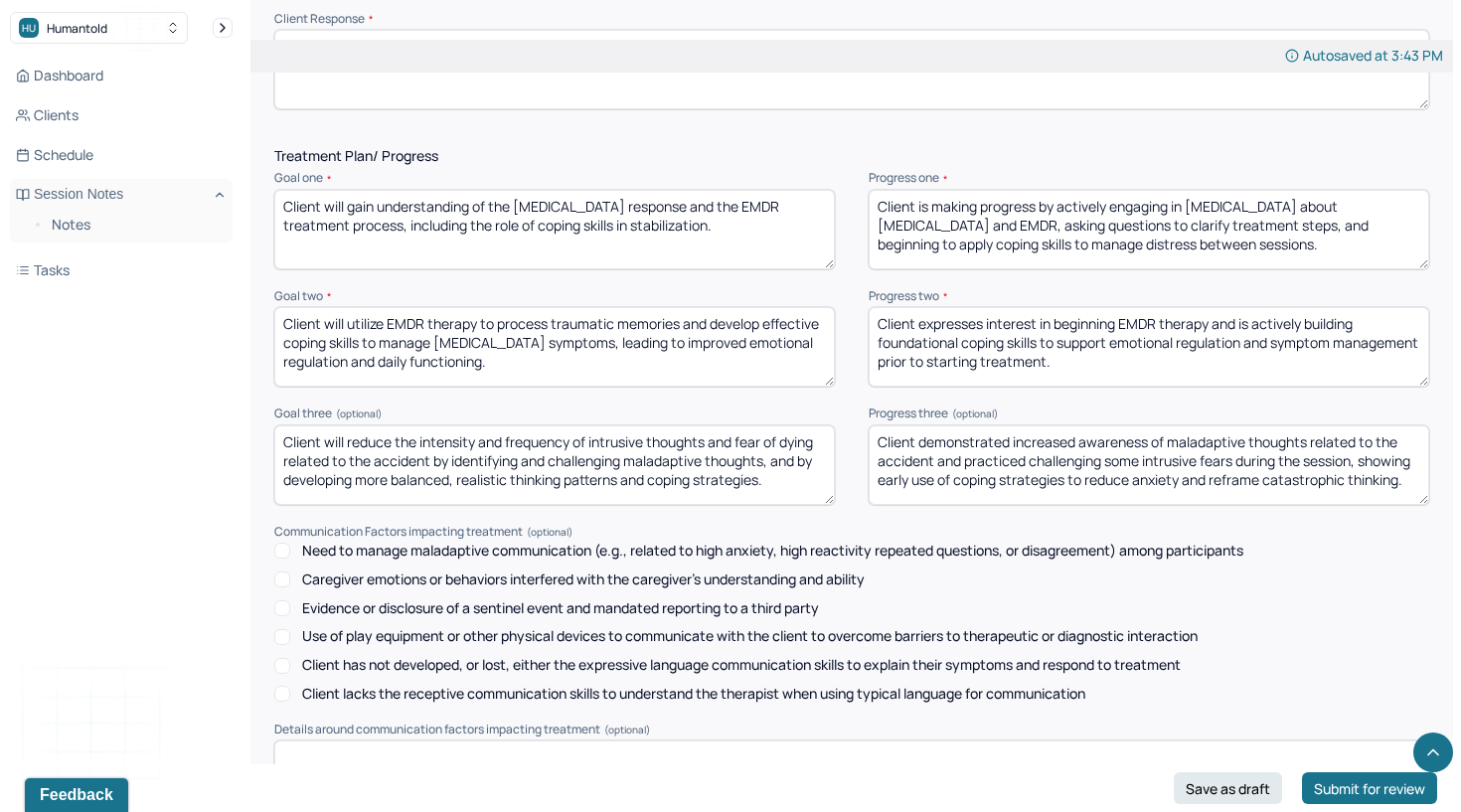 scroll, scrollTop: 2464, scrollLeft: 0, axis: vertical 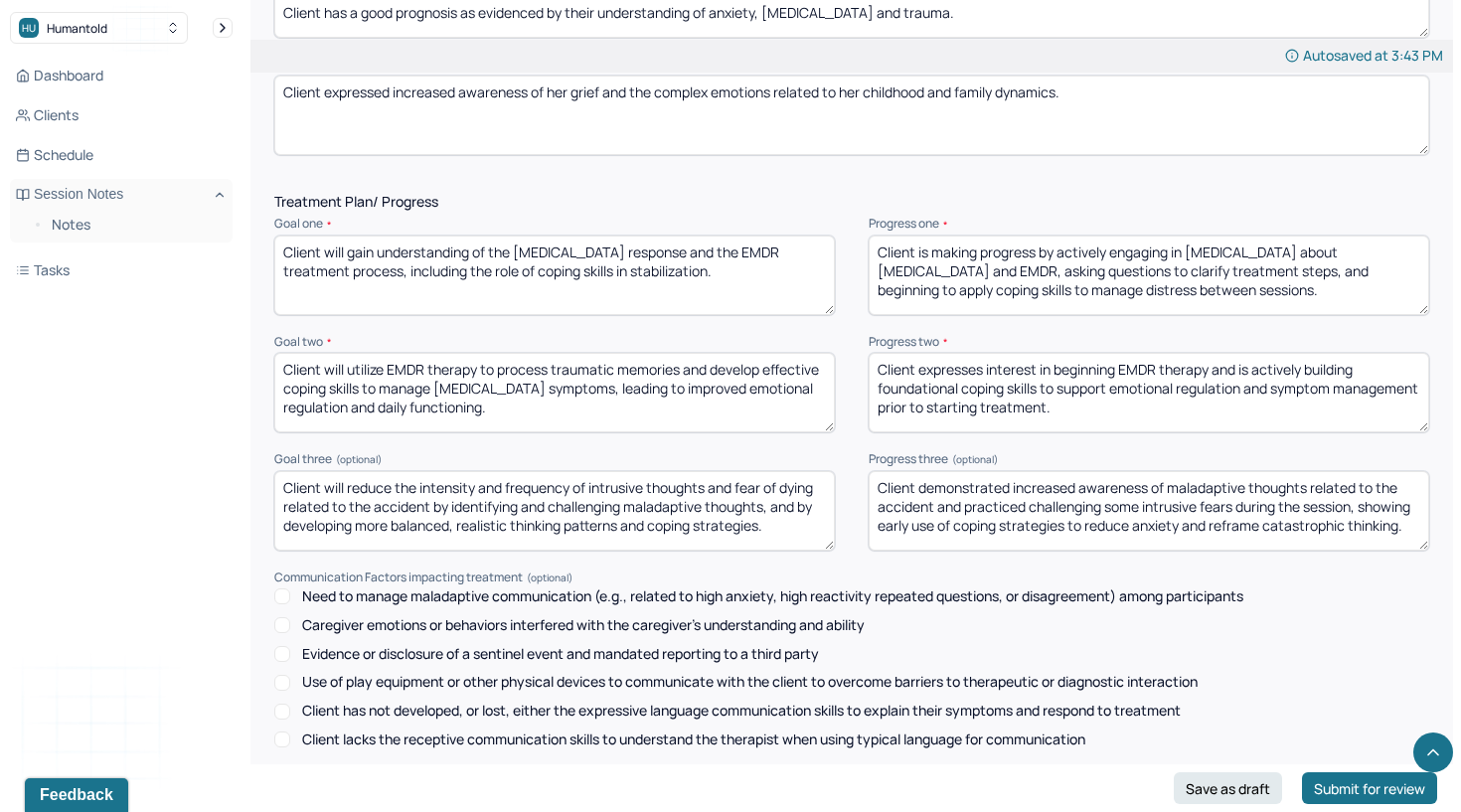 click on "Client will utilize EMDR therapy to process traumatic memories and develop effective coping skills to manage [MEDICAL_DATA] symptoms, leading to improved emotional regulation and daily functioning." at bounding box center (555, 393) 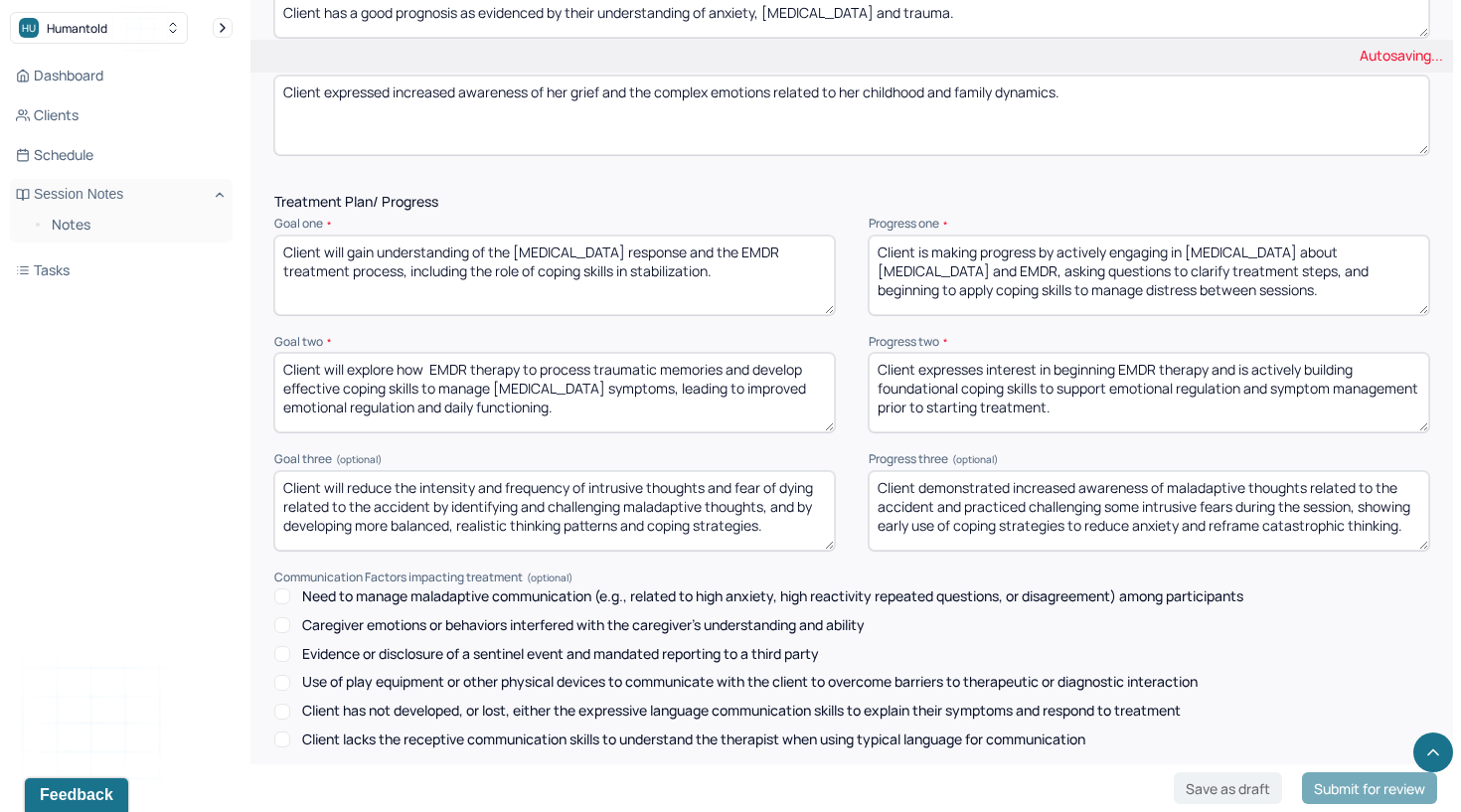 click on "Client will explore how EMDR therapy to process traumatic memories and develop effective coping skills to manage [MEDICAL_DATA] symptoms, leading to improved emotional regulation and daily functioning." at bounding box center (555, 393) 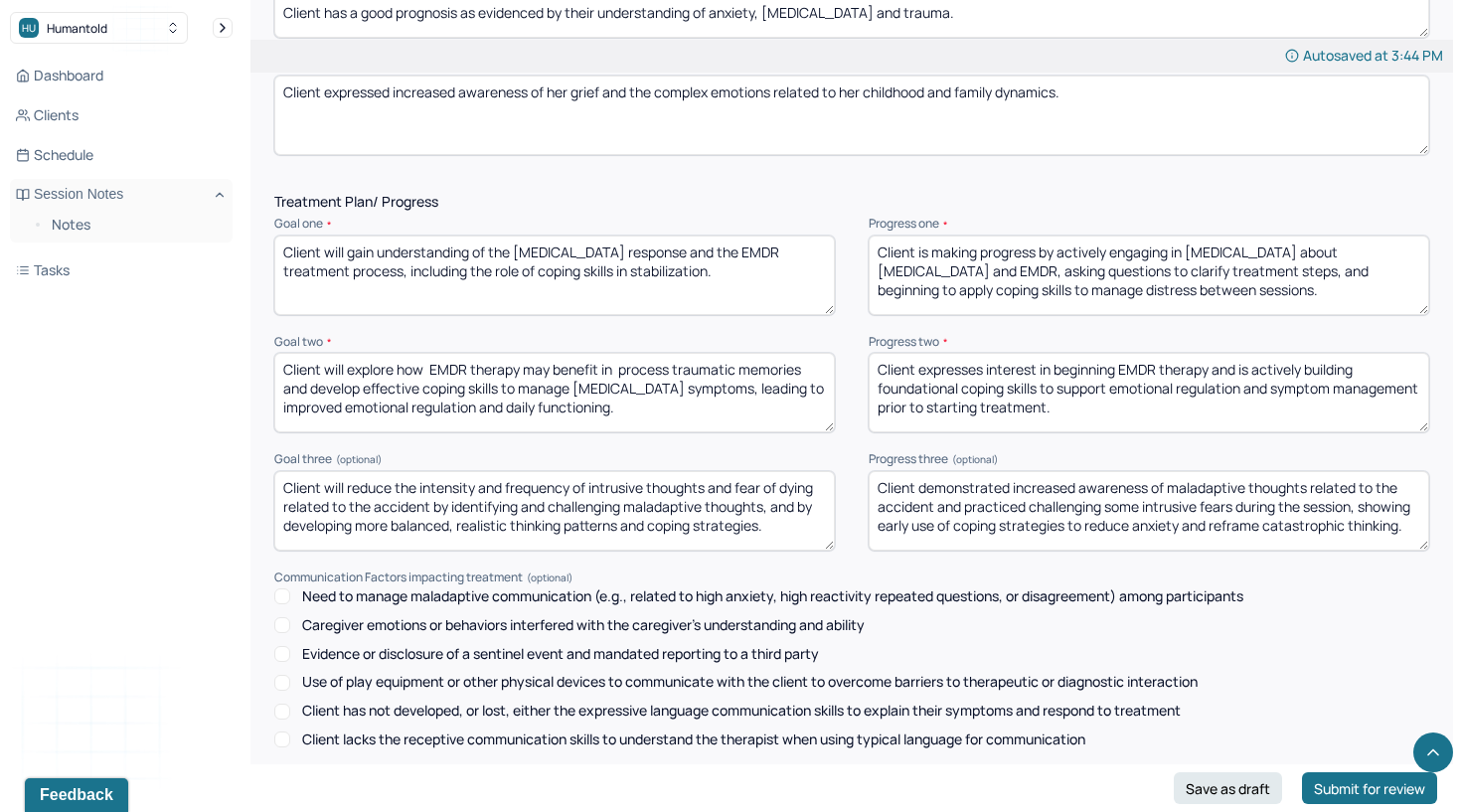 click on "Client will explore how  EMDR therapy may benefit  process traumatic memories and develop effective coping skills to manage [MEDICAL_DATA] symptoms, leading to improved emotional regulation and daily functioning." at bounding box center (555, 393) 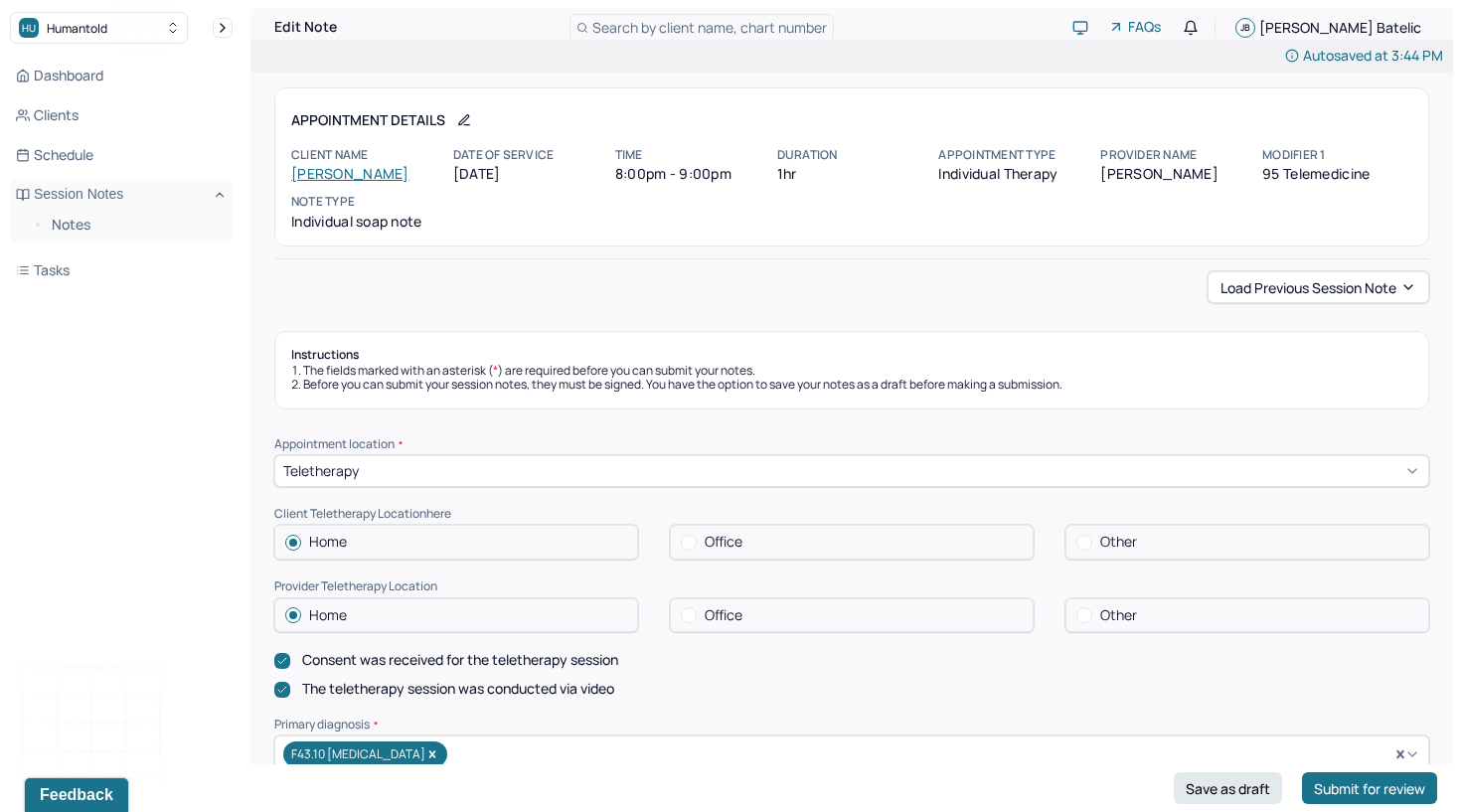 scroll, scrollTop: 0, scrollLeft: 0, axis: both 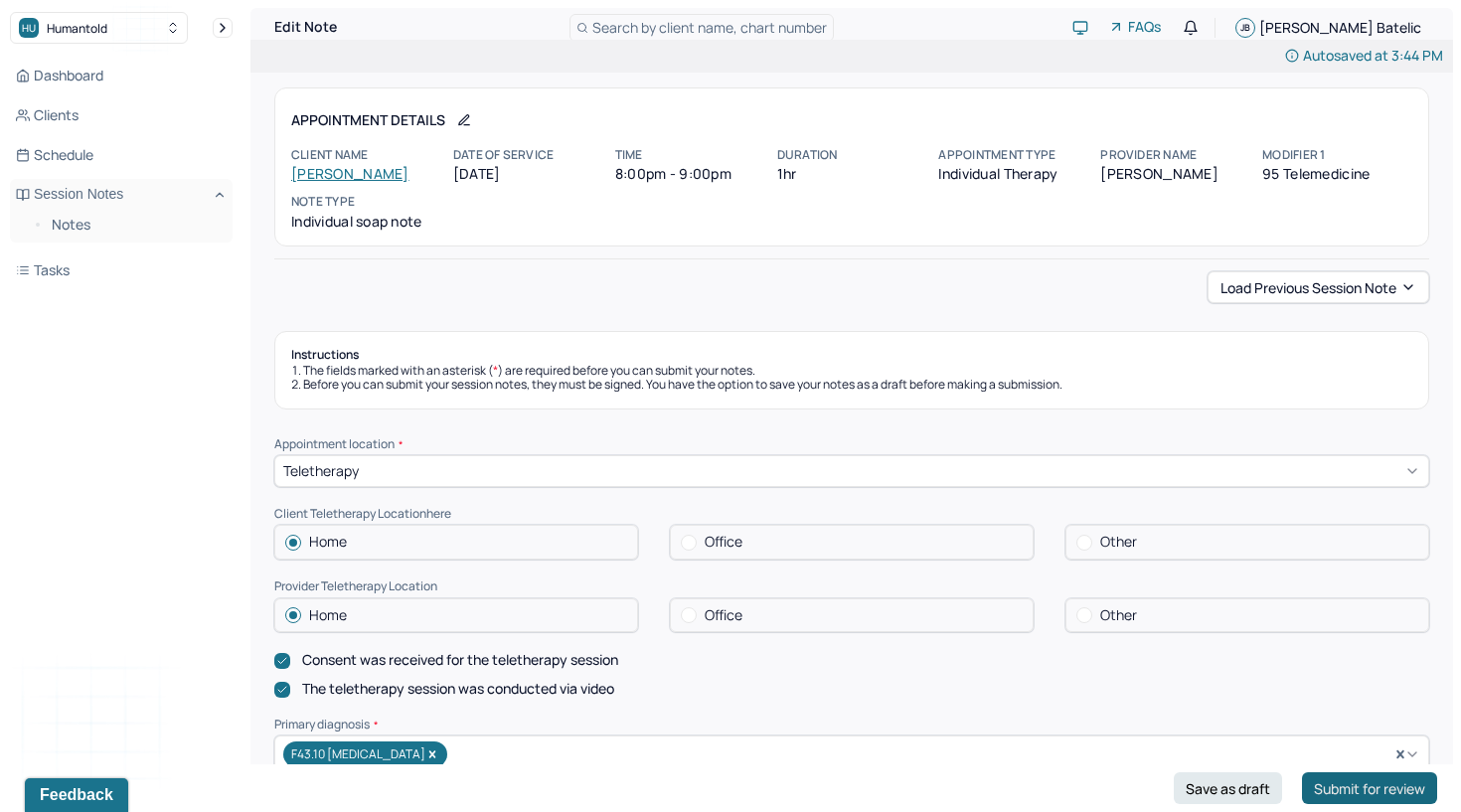 type on "Client will explore how  EMDR therapy may benefit in  processing traumatic memories and develop effective coping skills to manage [MEDICAL_DATA] symptoms, leading to improved emotional regulation and daily functioning." 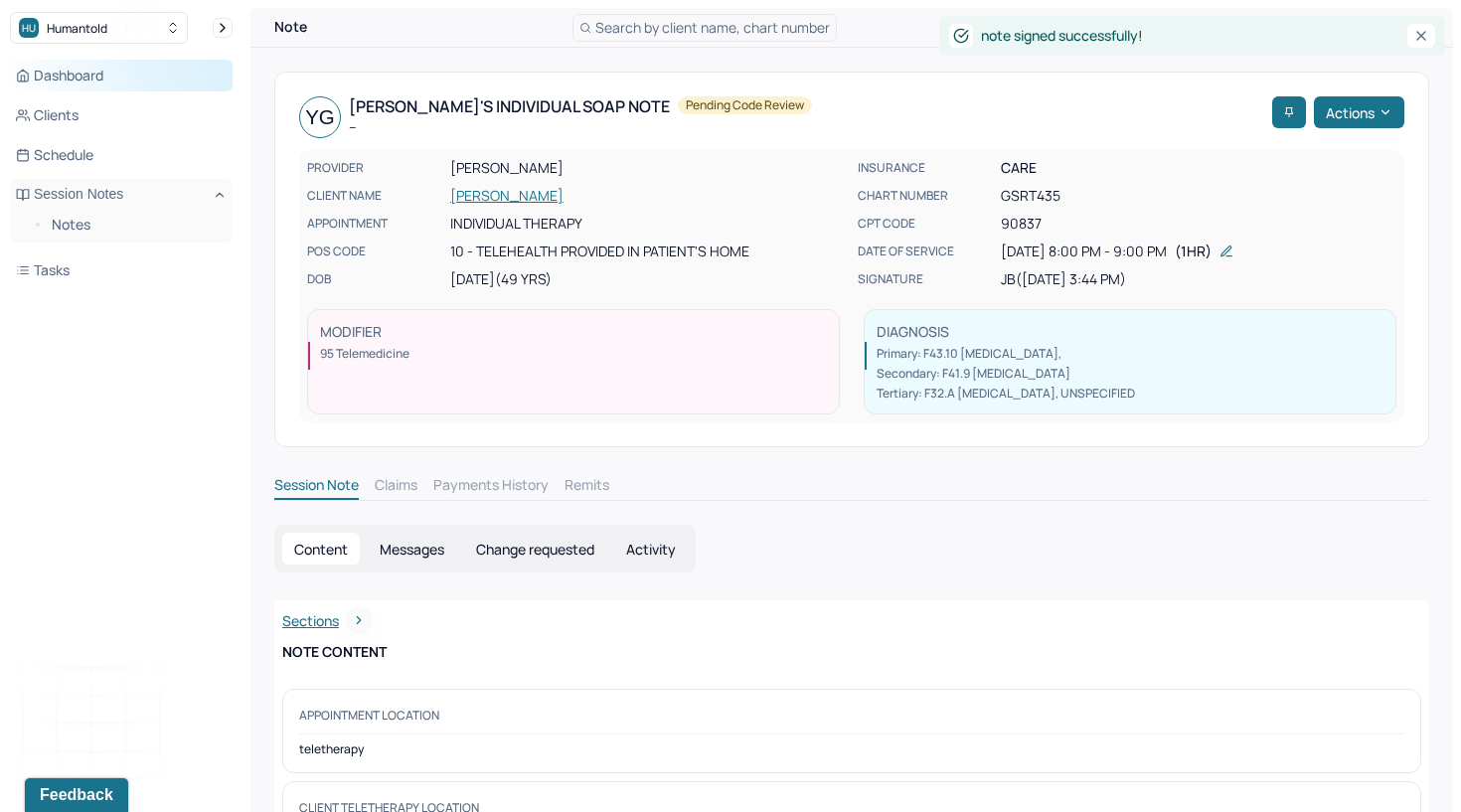 click on "Dashboard" at bounding box center (121, 76) 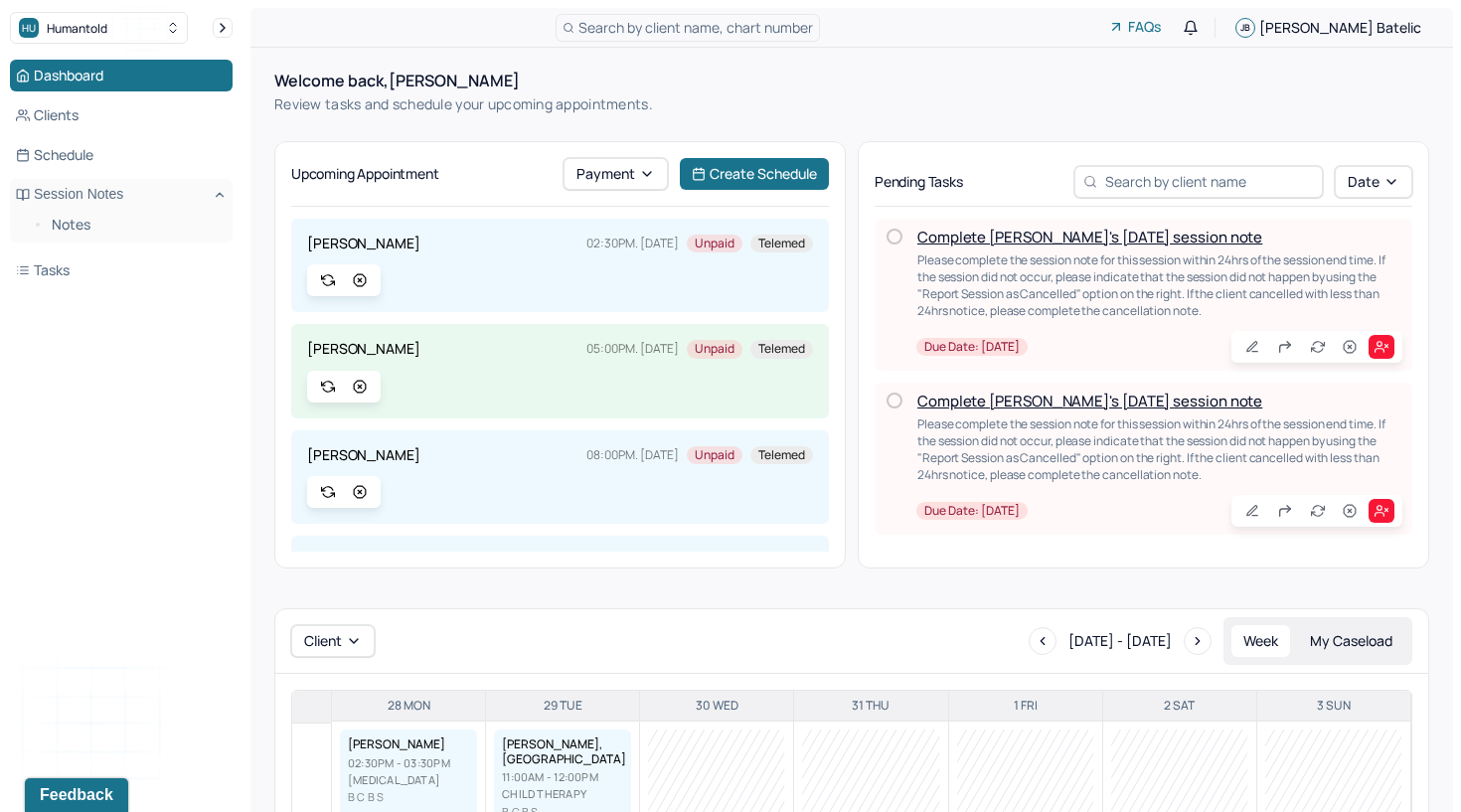 click on "Complete [PERSON_NAME]'s [DATE] session note" at bounding box center (1089, 237) 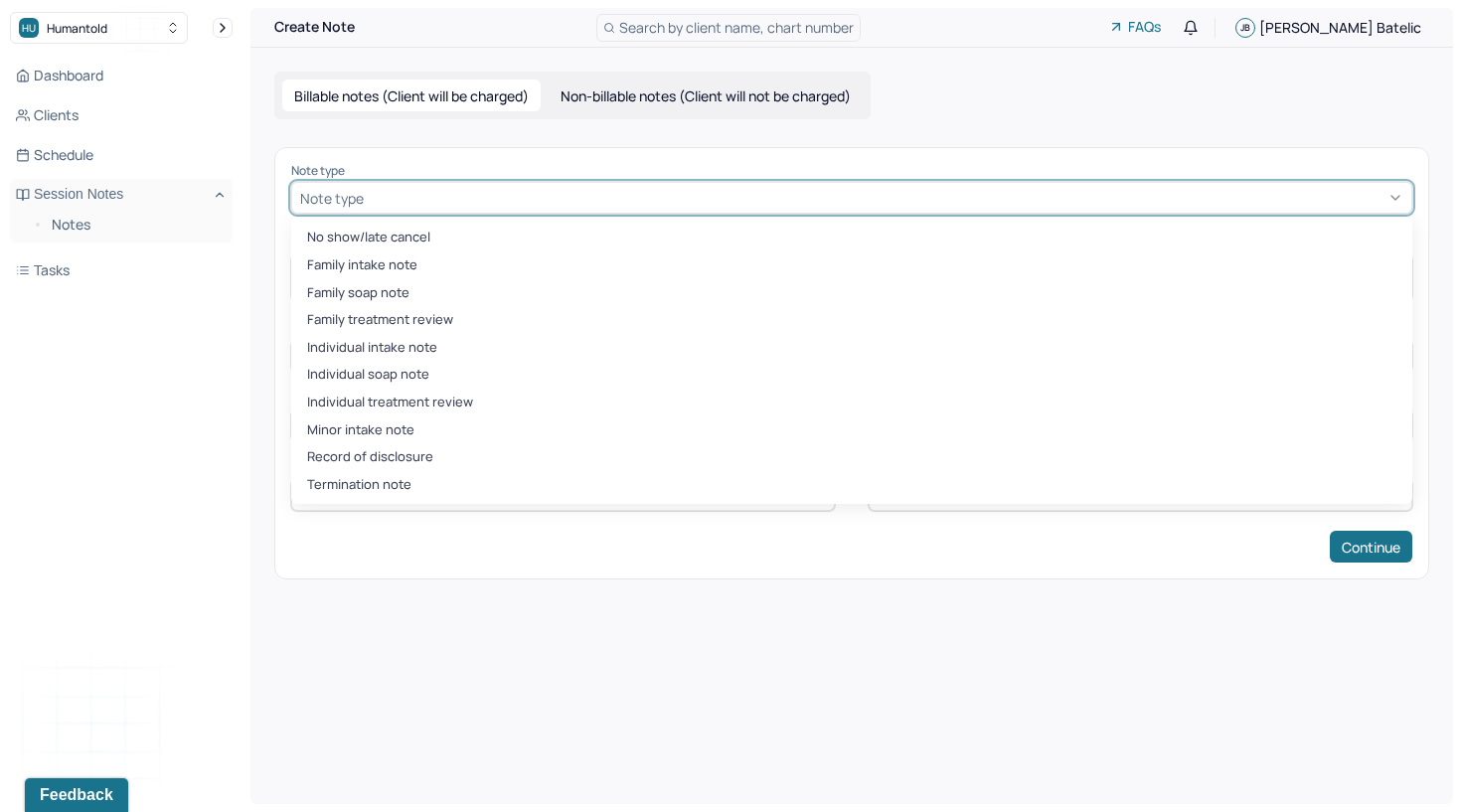 click on "Note type" at bounding box center [332, 198] 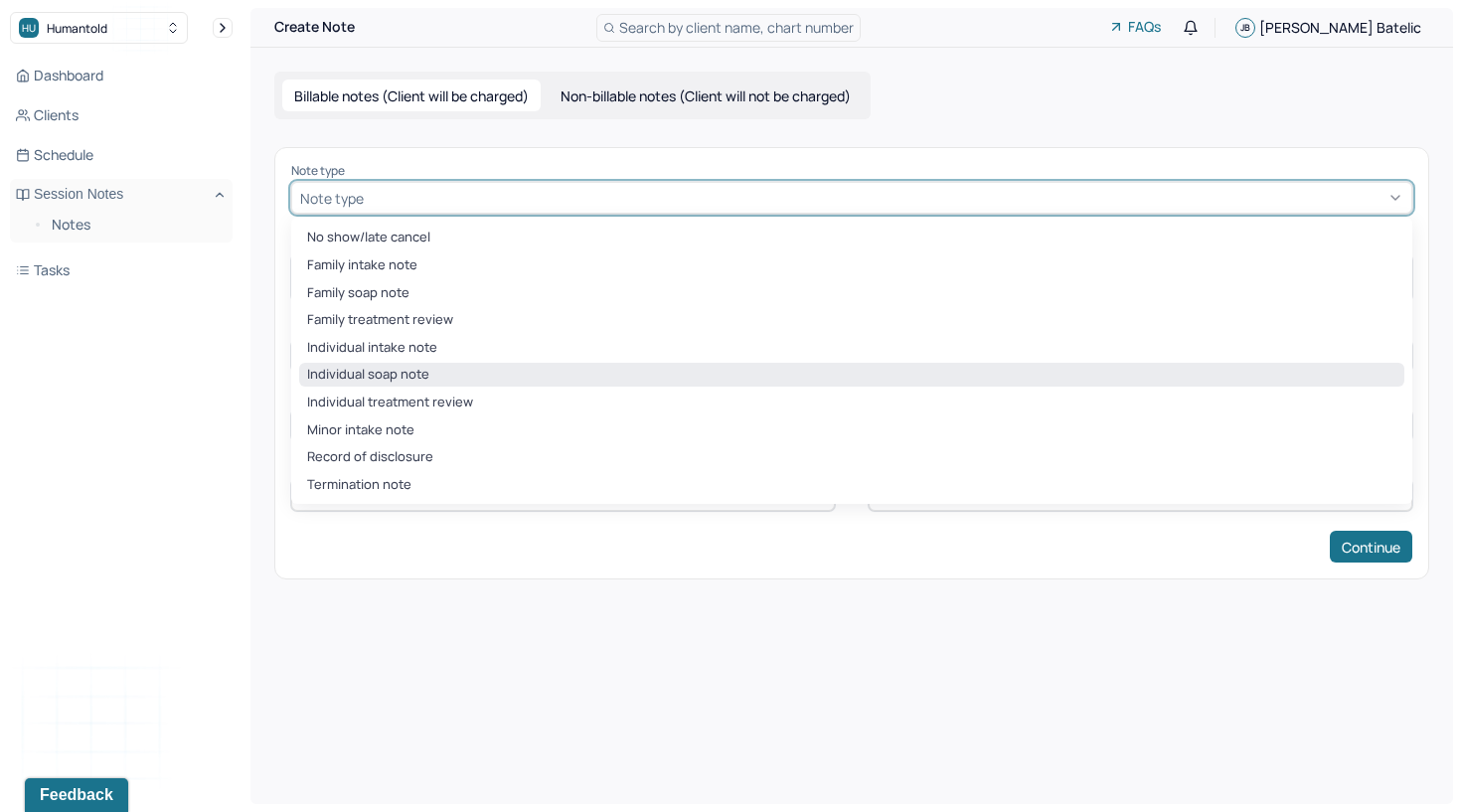 click on "Individual soap note" at bounding box center [852, 375] 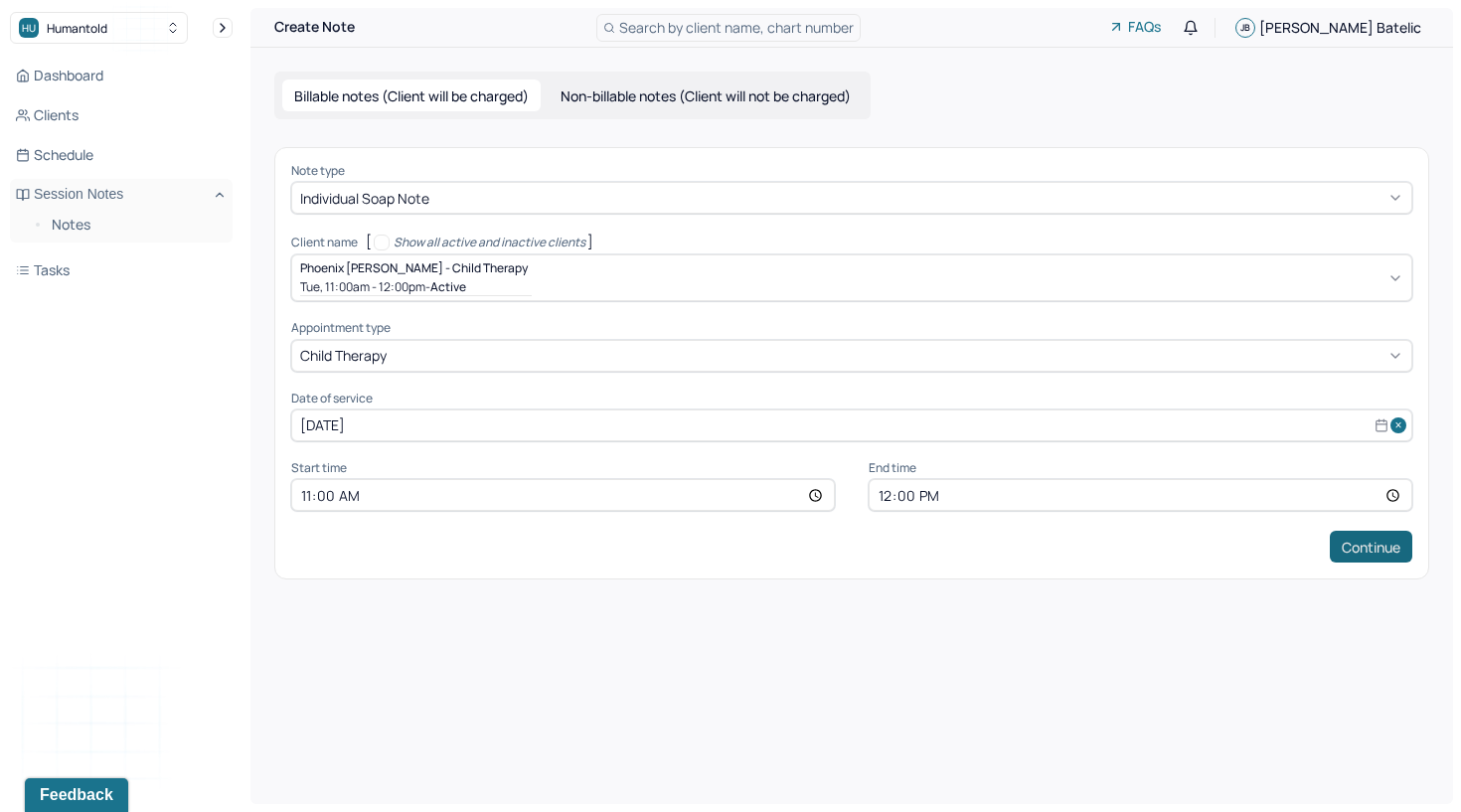 click on "Continue" at bounding box center (1371, 547) 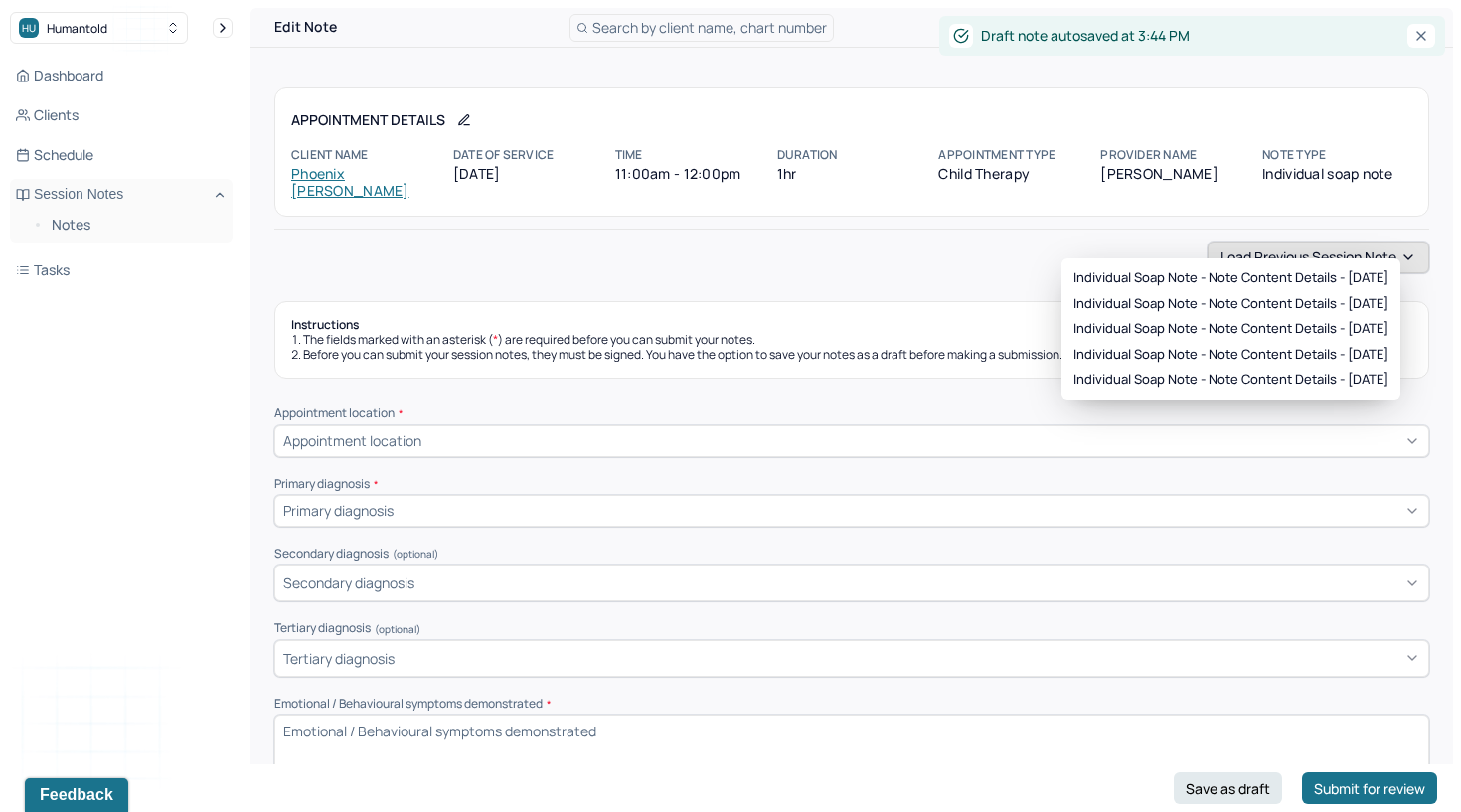 click on "Load previous session note" at bounding box center (1318, 257) 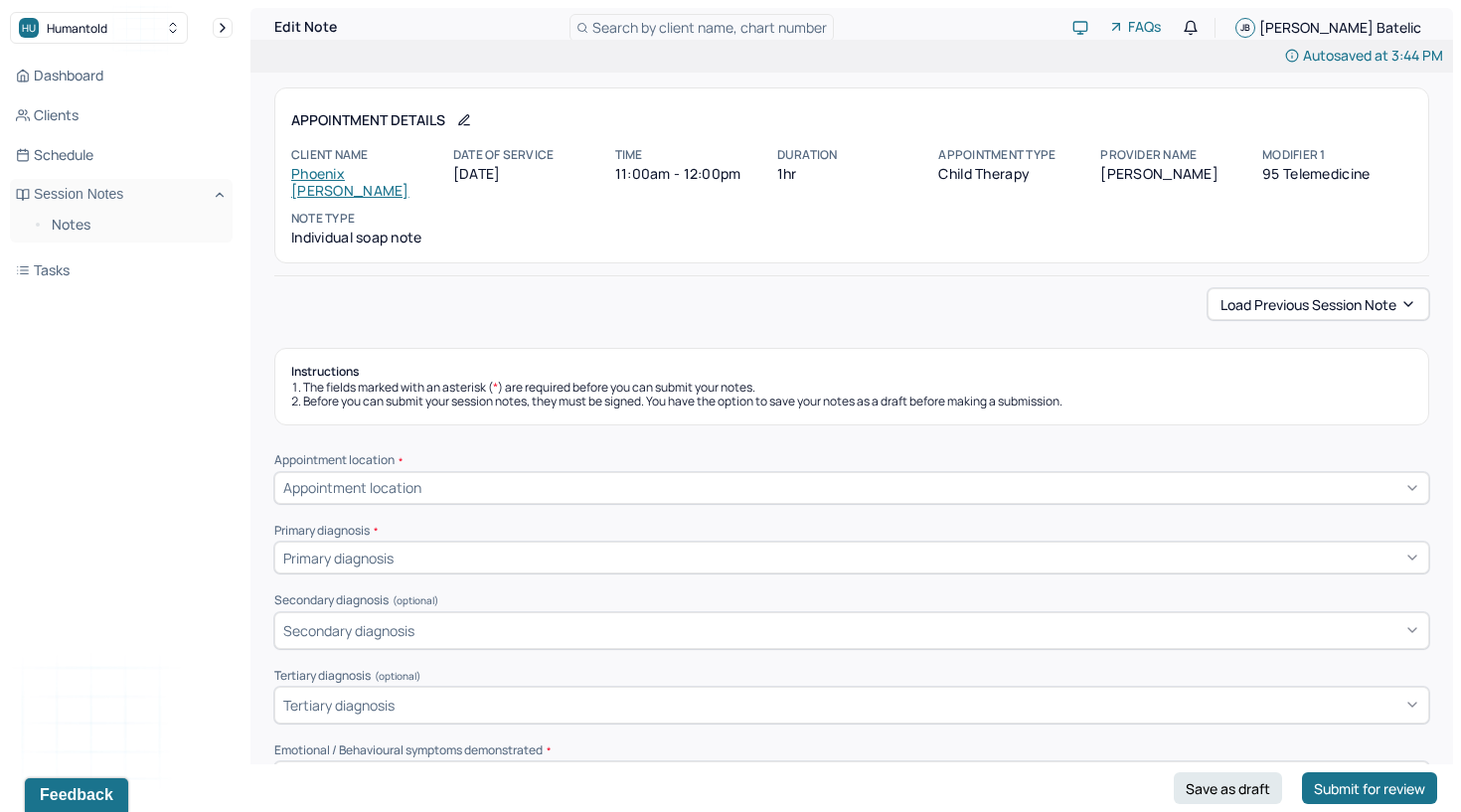 click on "Load previous session note" at bounding box center [1318, 304] 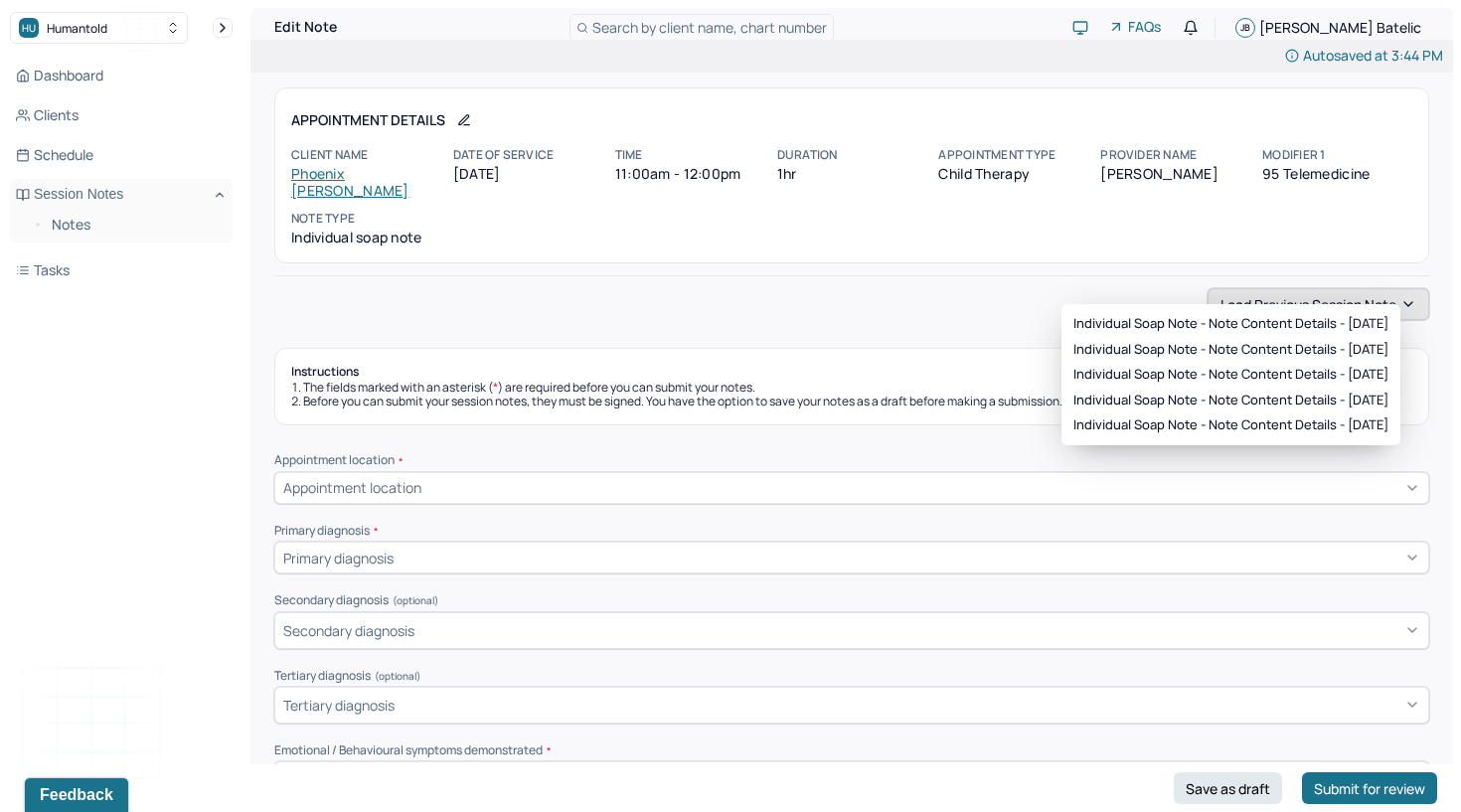 click on "Load previous session note" at bounding box center [1318, 304] 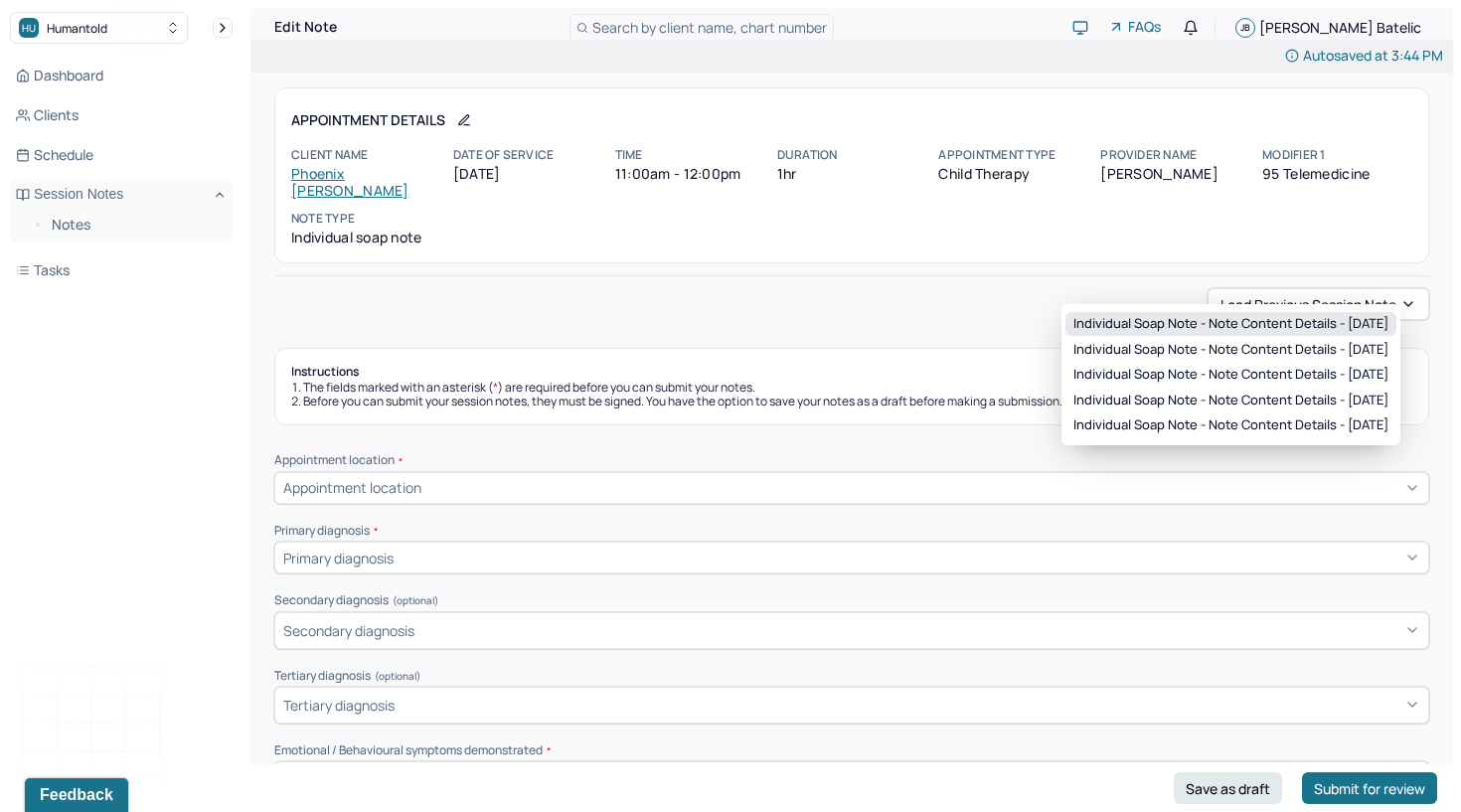 click on "Individual soap note   - Note content Details -   [DATE]" at bounding box center (1230, 324) 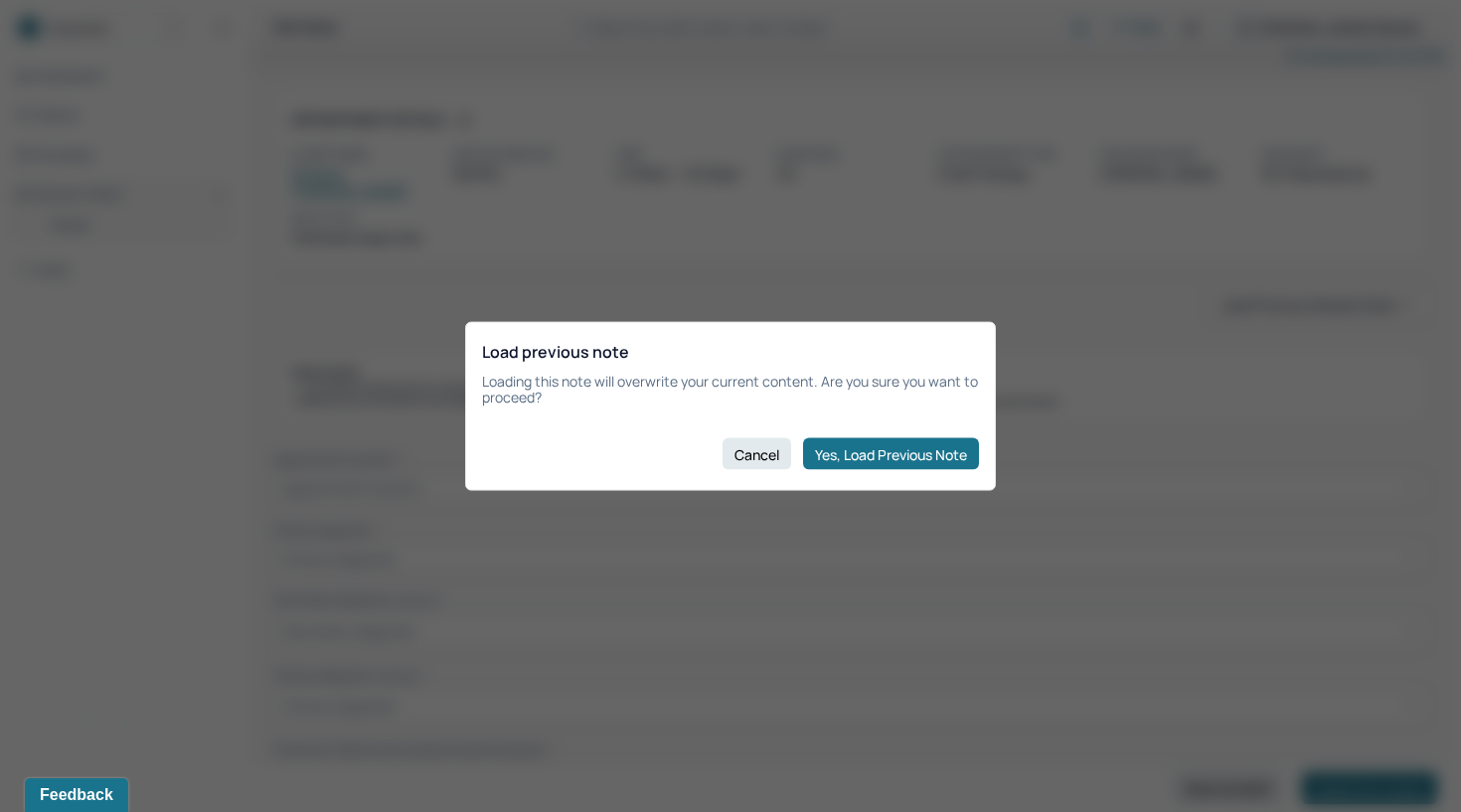 click on "Yes, Load Previous Note" at bounding box center (891, 454) 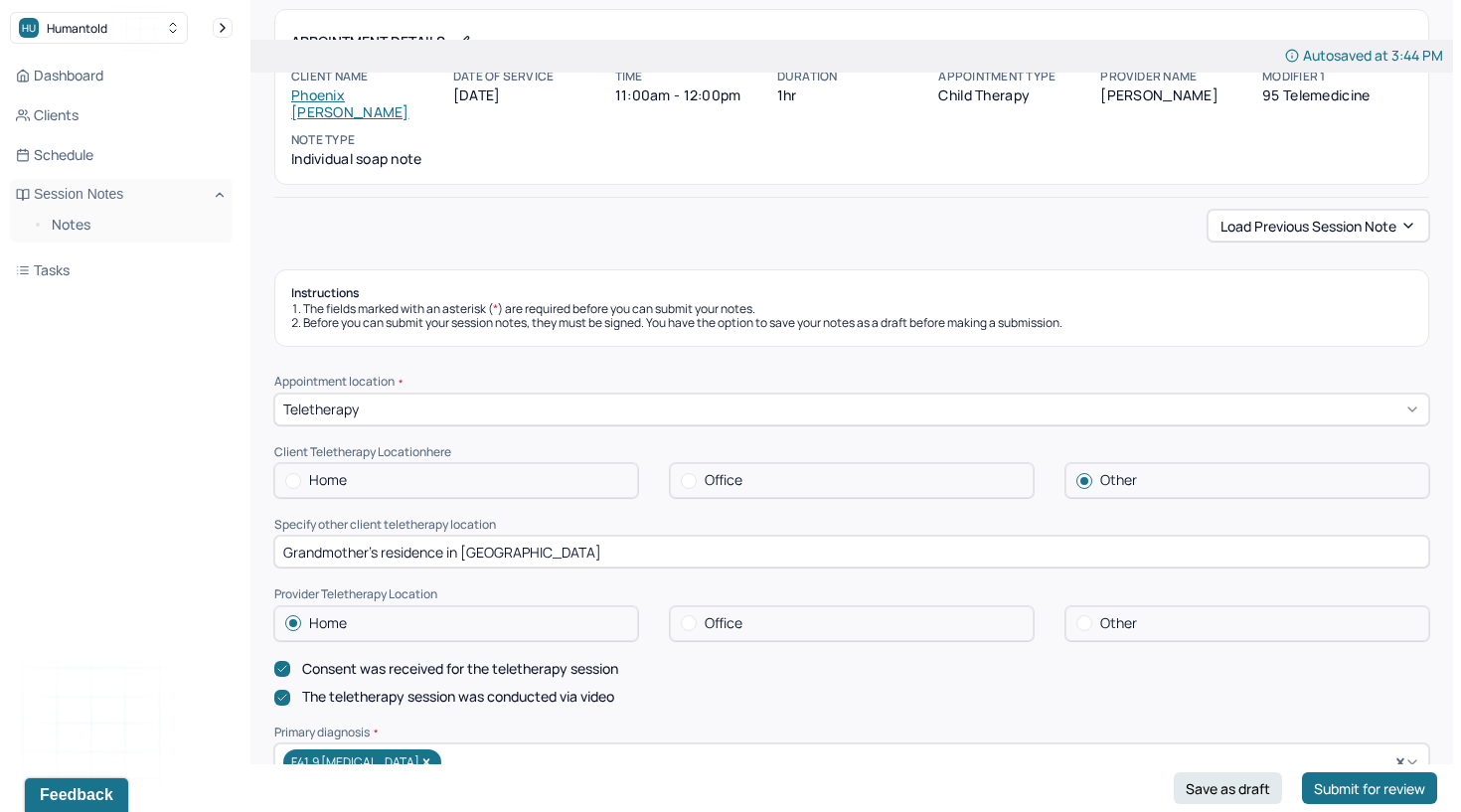 scroll, scrollTop: 77, scrollLeft: 0, axis: vertical 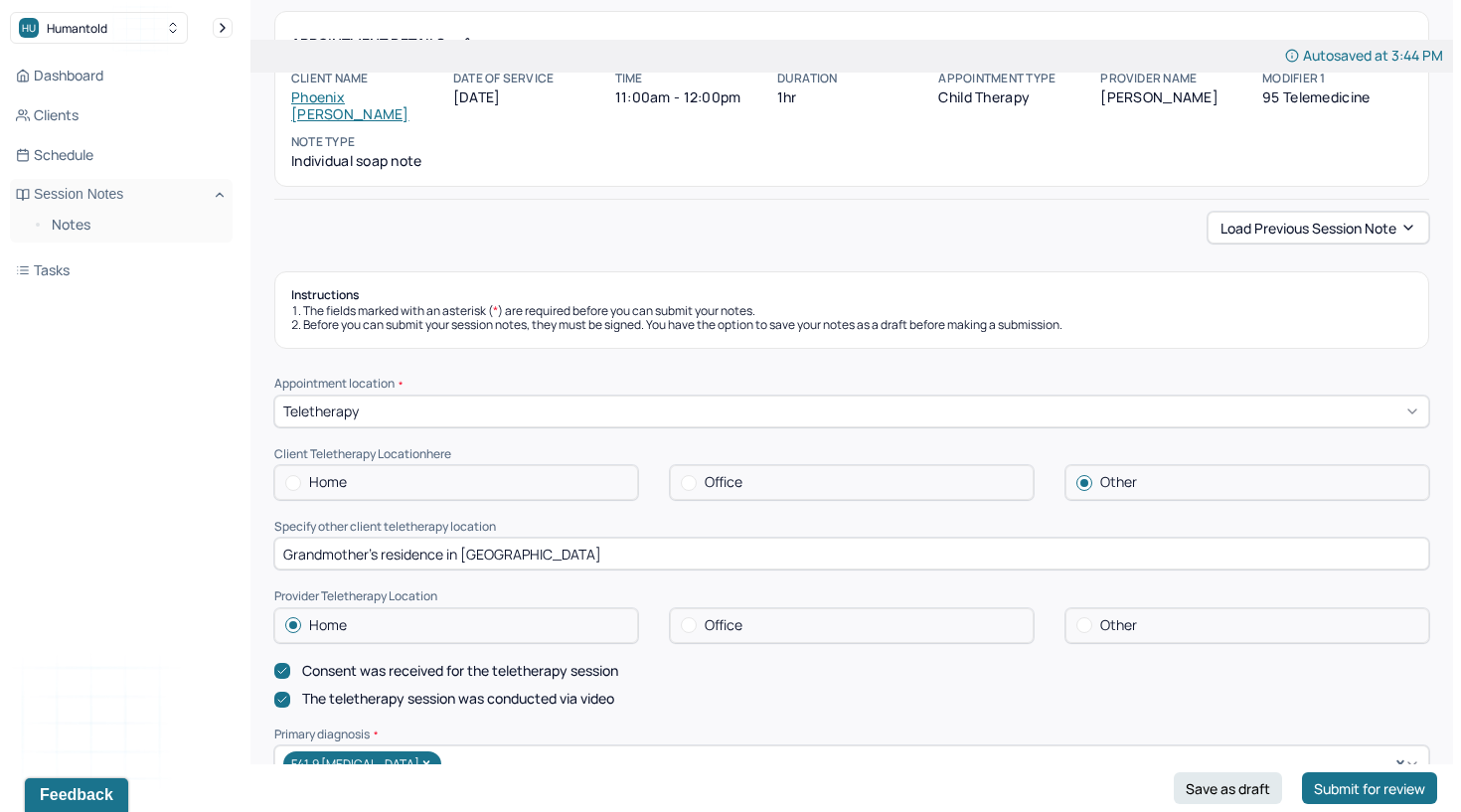 click on "Grandmother's residence in [GEOGRAPHIC_DATA]" at bounding box center [852, 554] 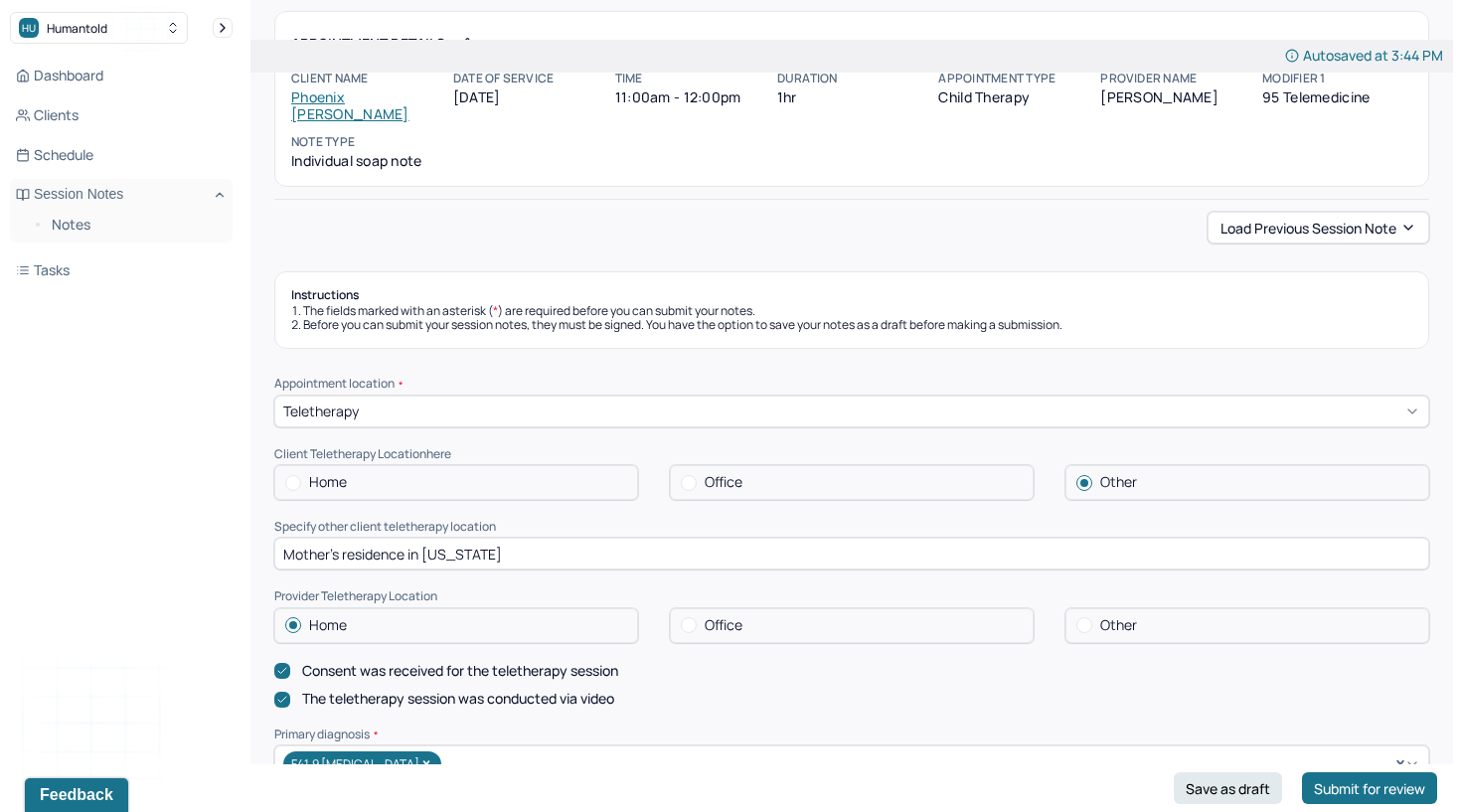 type on "Mother's residence in [US_STATE]" 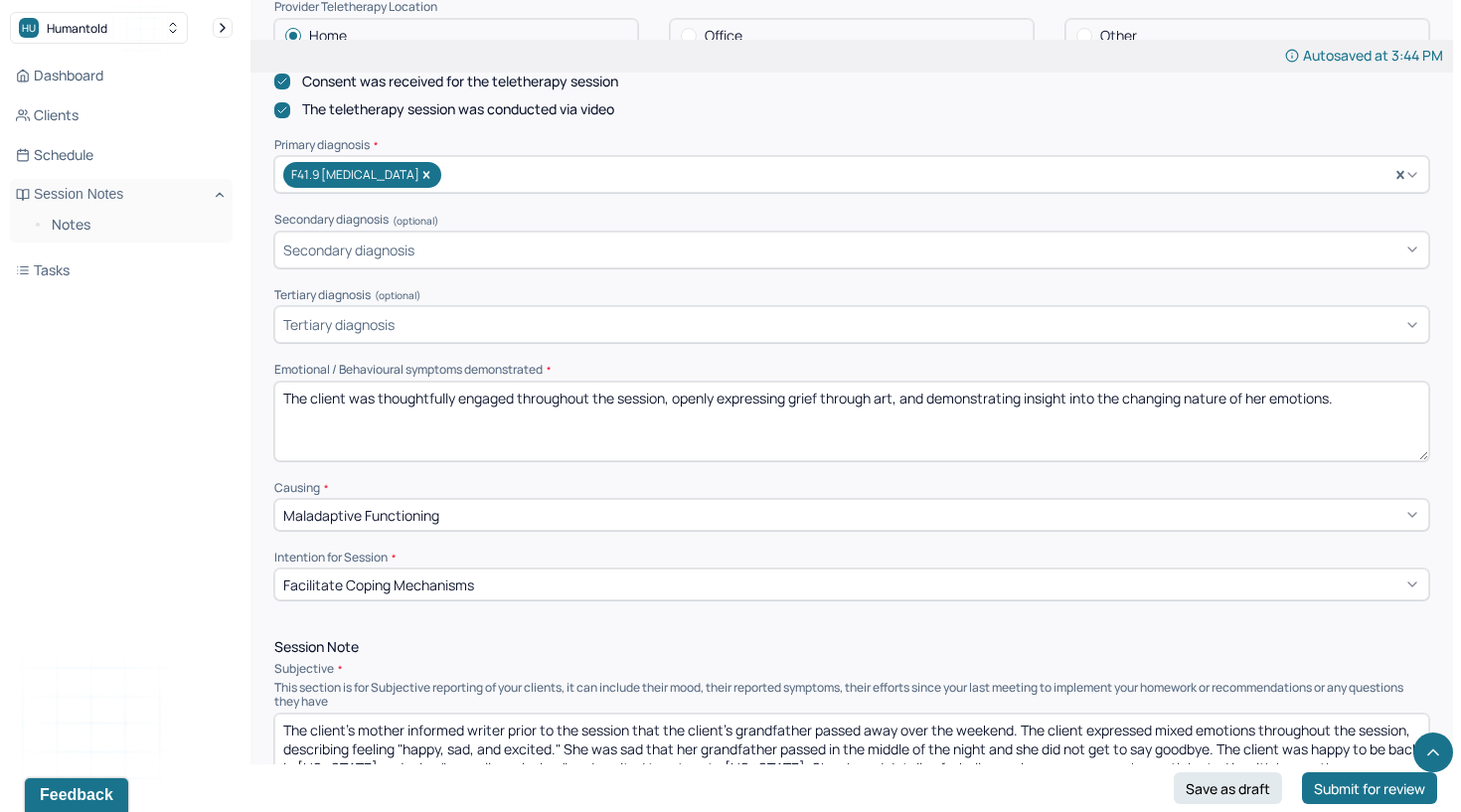 scroll, scrollTop: 676, scrollLeft: 0, axis: vertical 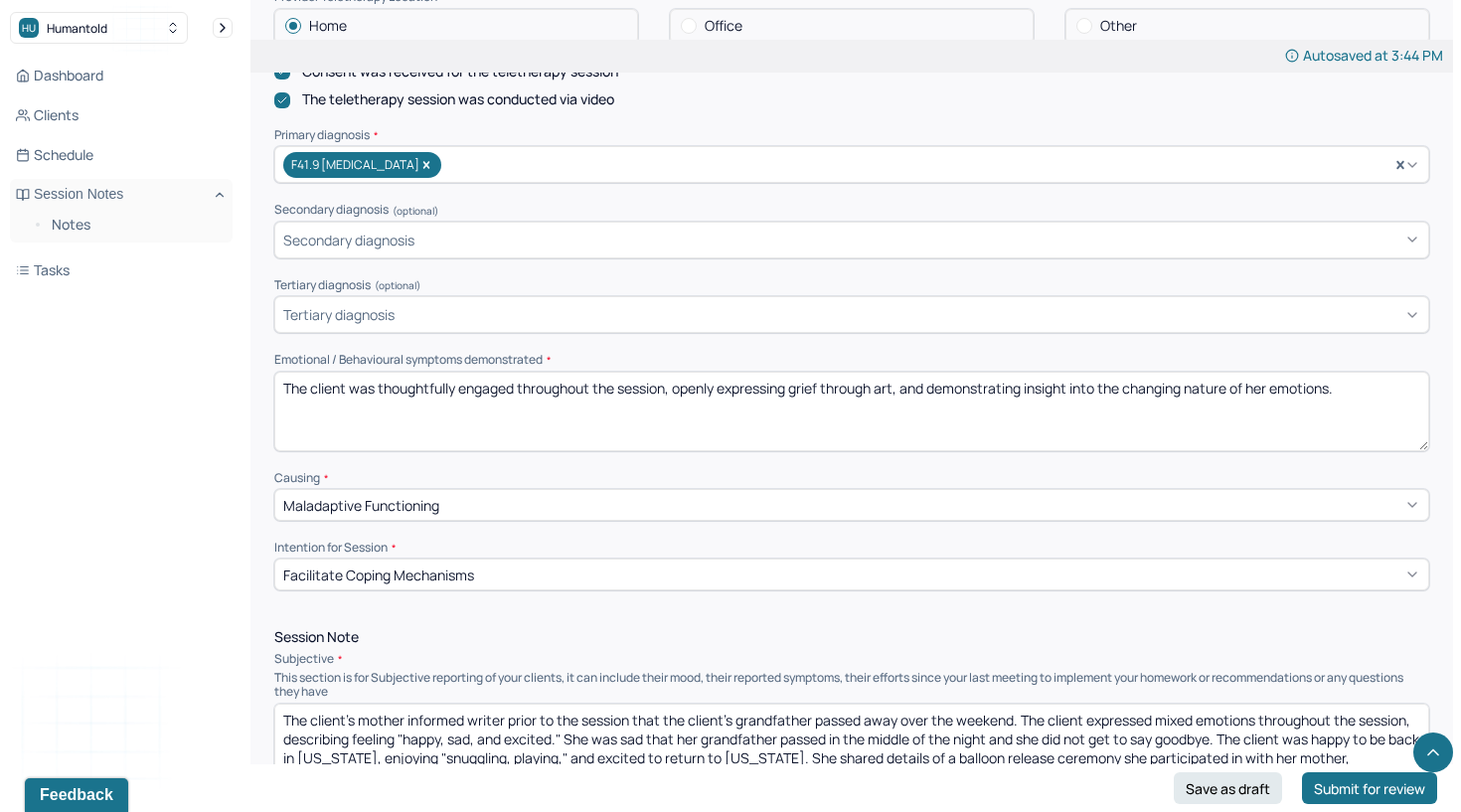 click on "The client was thoughtfully engaged throughout the session, openly expressing grief through art, and demonstrating insight into the changing nature of her emotions." at bounding box center [852, 411] 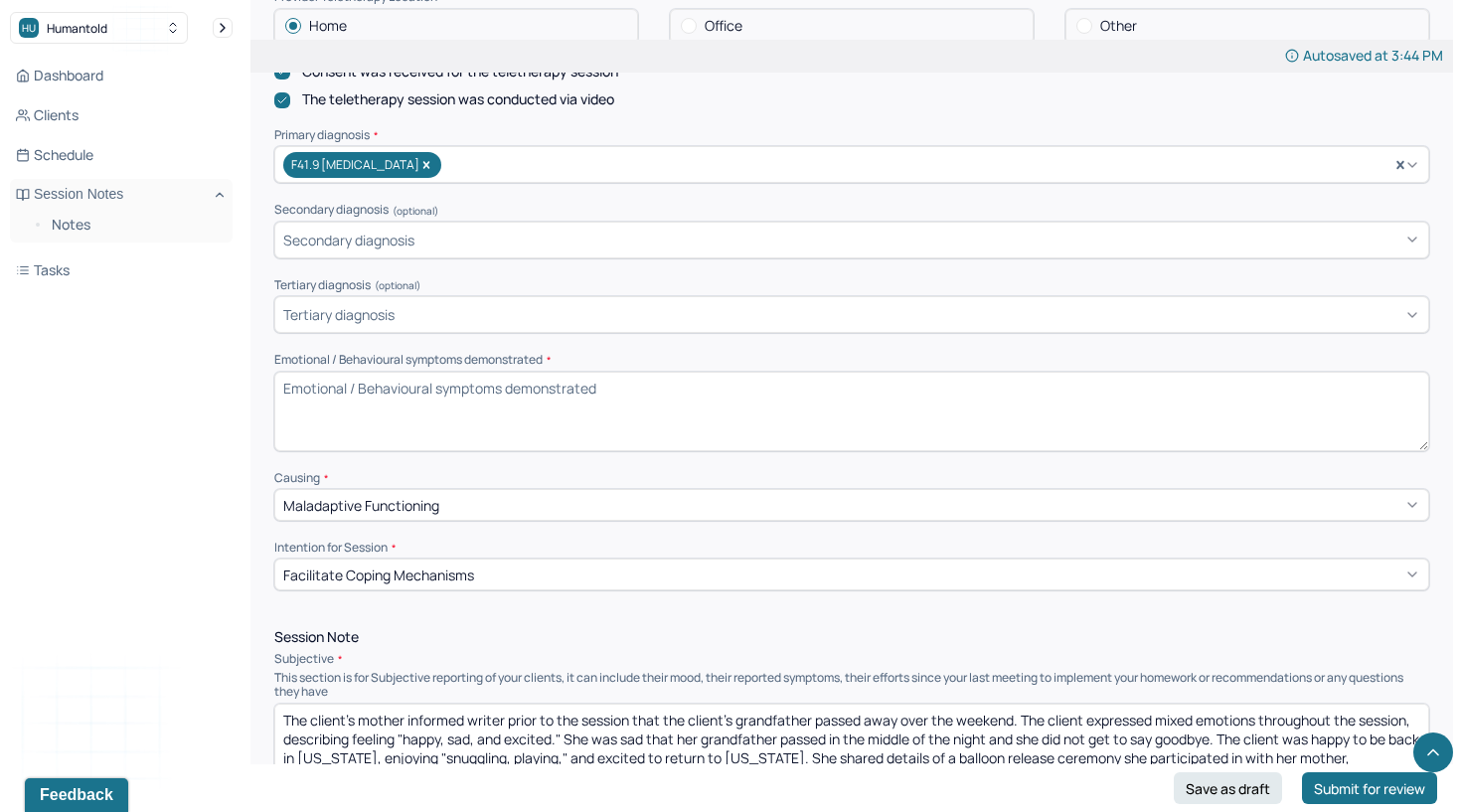 type 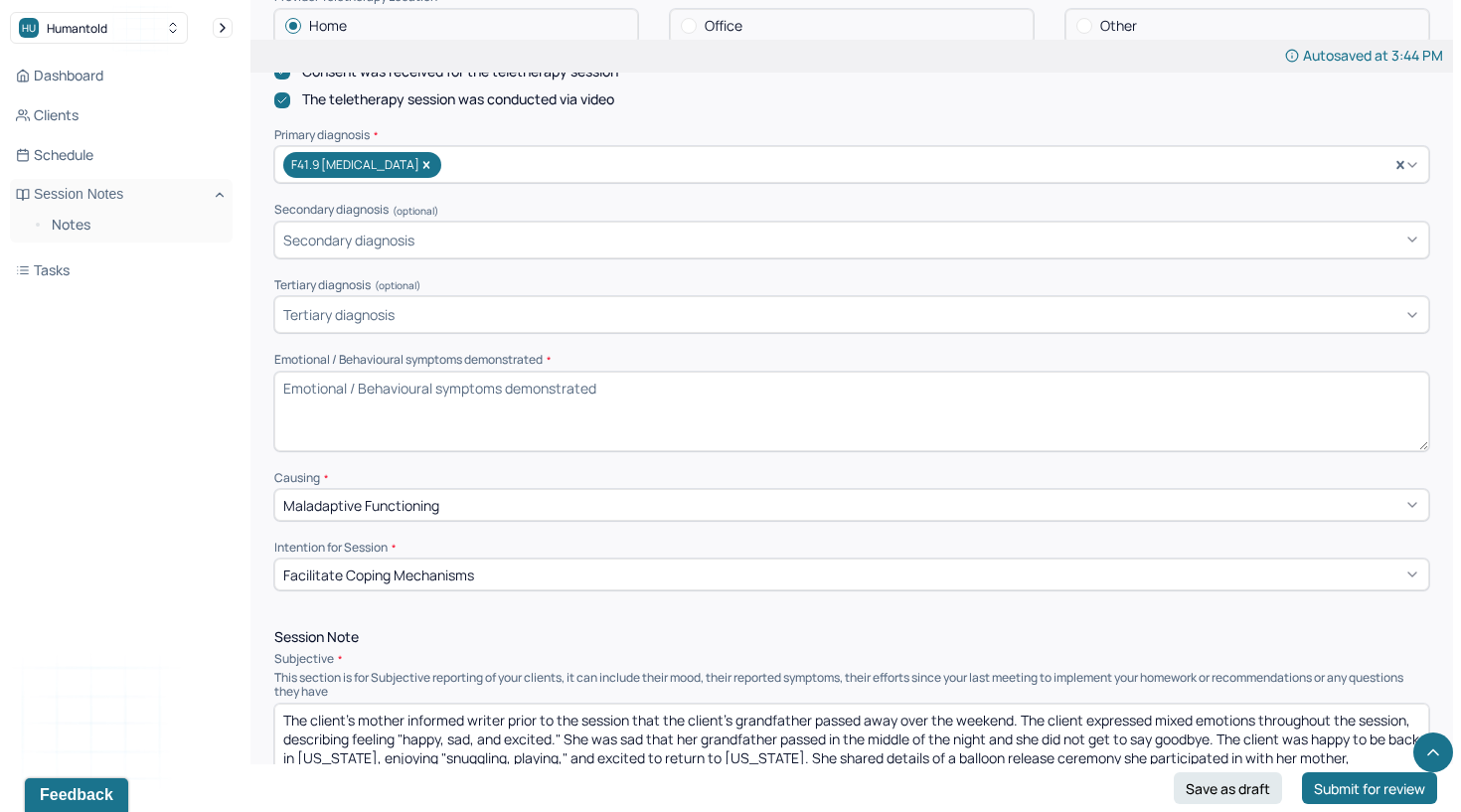 click on "The client’s mother informed writer prior to the session that the client’s grandfather passed away over the weekend. The client expressed mixed emotions throughout the session, describing feeling "happy, sad, and excited." She was sad that her grandfather passed in the middle of the night and she did not get to say goodbye. The client was happy to be back in [US_STATE], enjoying "snuggling, playing," and excited to return to [US_STATE]. She shared details of a balloon release ceremony she participated in with her mother, stepfather, grandmother, and aunt. The client acknowledged crying several times and was open to feedback about grief and the fluid nature of emotions during mourning." at bounding box center (852, 743) 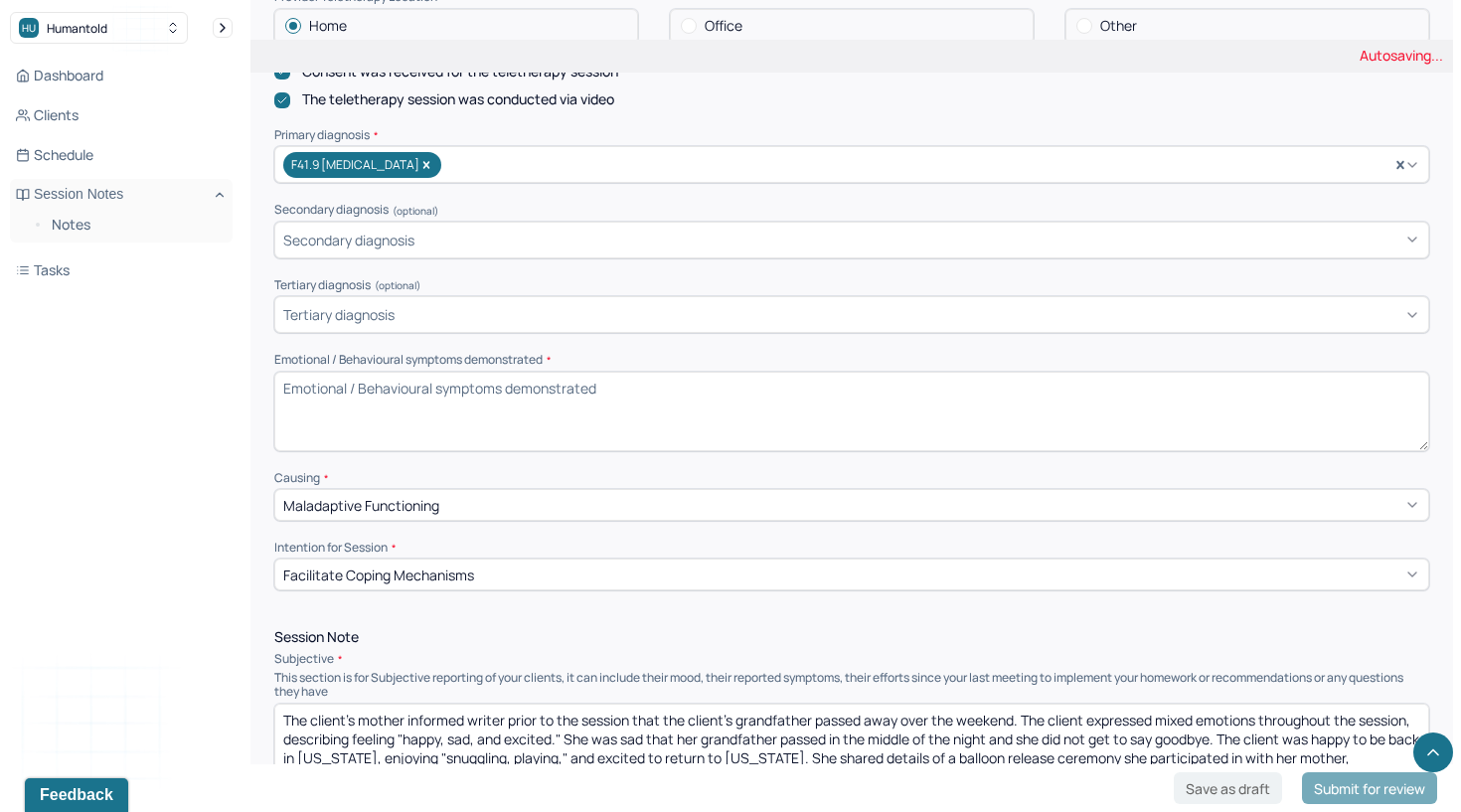 click on "The client’s mother informed writer prior to the session that the client’s grandfather passed away over the weekend. The client expressed mixed emotions throughout the session, describing feeling "happy, sad, and excited." She was sad that her grandfather passed in the middle of the night and she did not get to say goodbye. The client was happy to be back in [US_STATE], enjoying "snuggling, playing," and excited to return to [US_STATE]. She shared details of a balloon release ceremony she participated in with her mother, stepfather, grandmother, and aunt. The client acknowledged crying several times and was open to feedback about grief and the fluid nature of emotions during mourning." at bounding box center [852, 743] 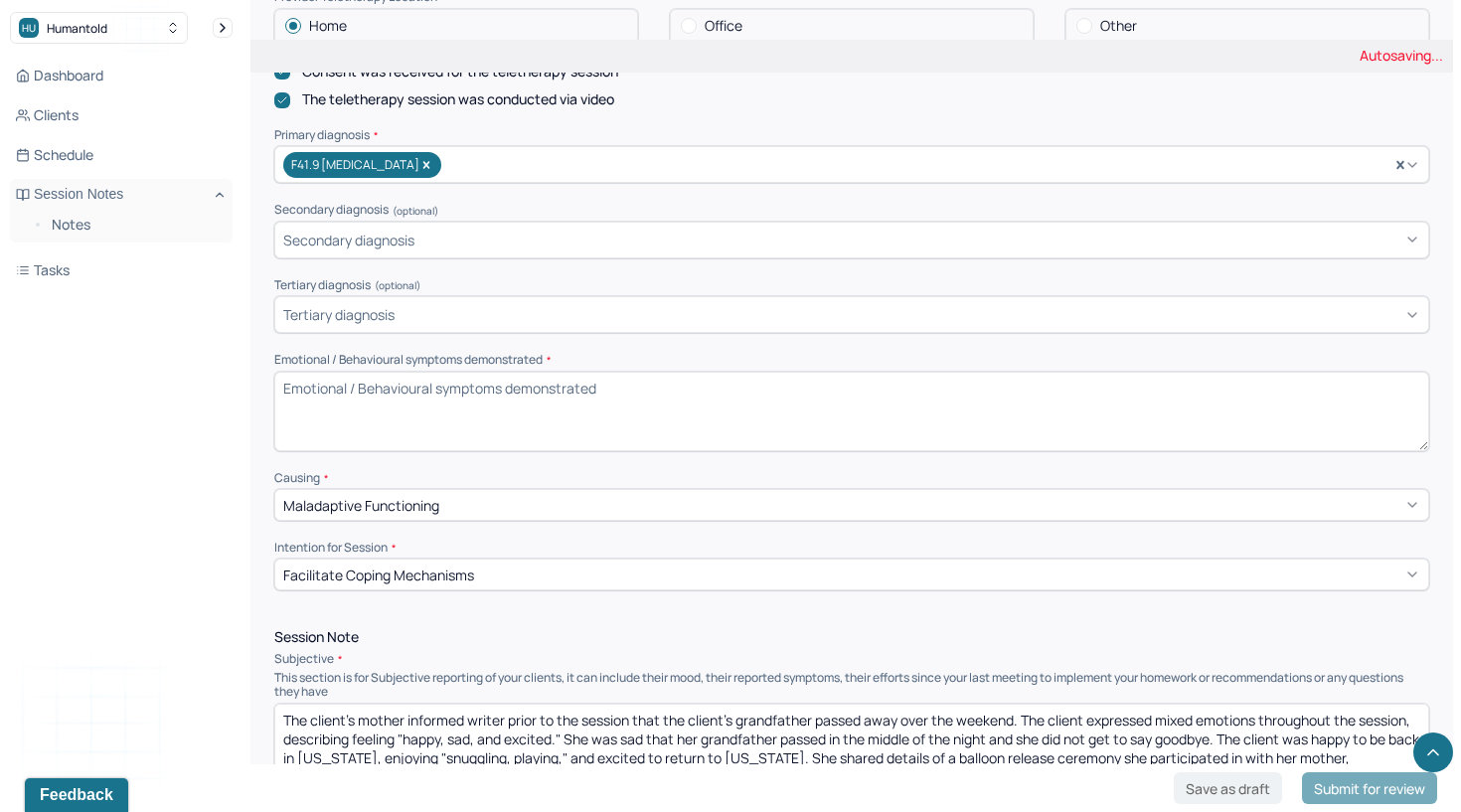 click on "The client’s mother informed writer prior to the session that the client’s grandfather passed away over the weekend. The client expressed mixed emotions throughout the session, describing feeling "happy, sad, and excited." She was sad that her grandfather passed in the middle of the night and she did not get to say goodbye. The client was happy to be back in [US_STATE], enjoying "snuggling, playing," and excited to return to [US_STATE]. She shared details of a balloon release ceremony she participated in with her mother, stepfather, grandmother, and aunt. The client acknowledged crying several times and was open to feedback about grief and the fluid nature of emotions during mourning." at bounding box center [852, 743] 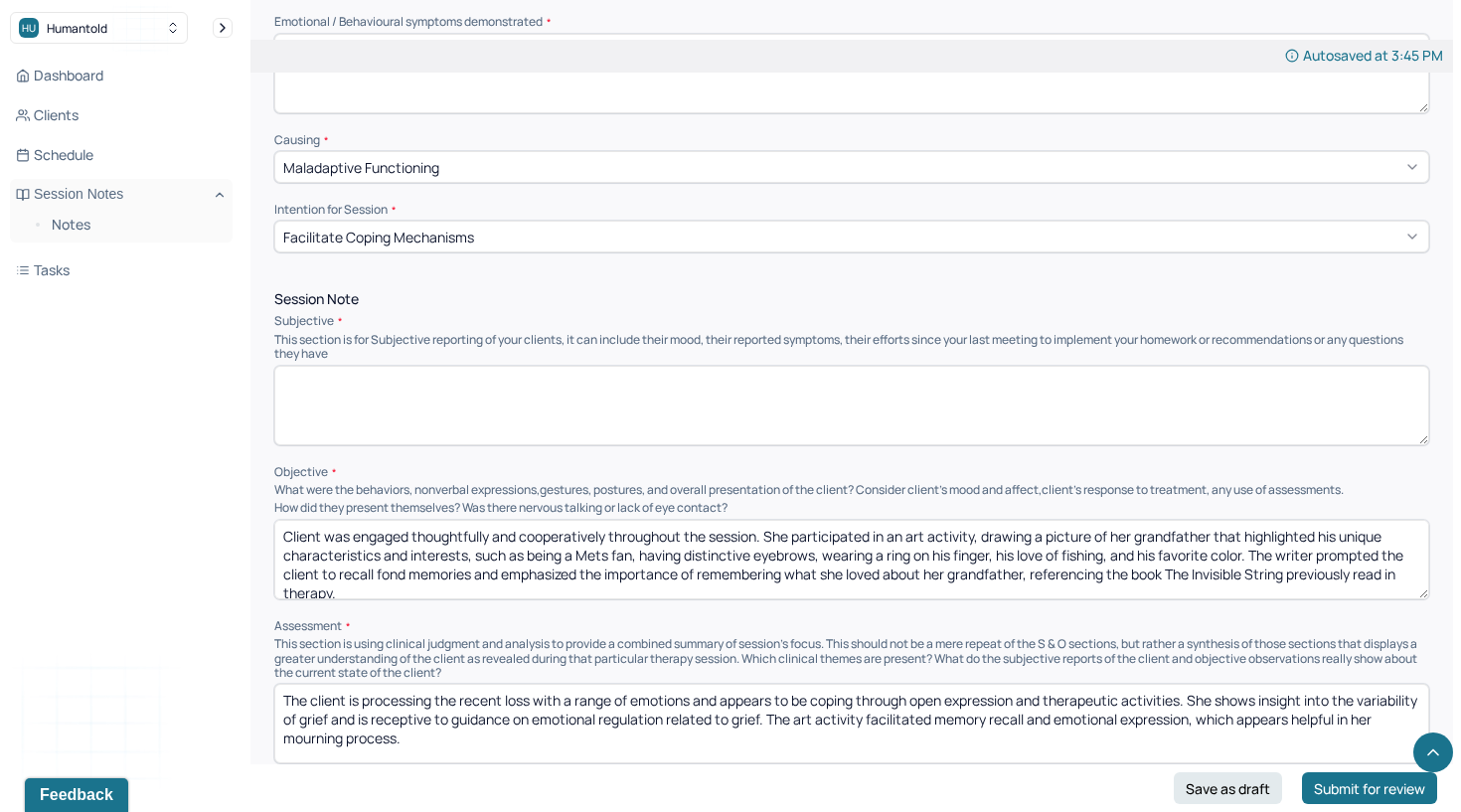 scroll, scrollTop: 1019, scrollLeft: 0, axis: vertical 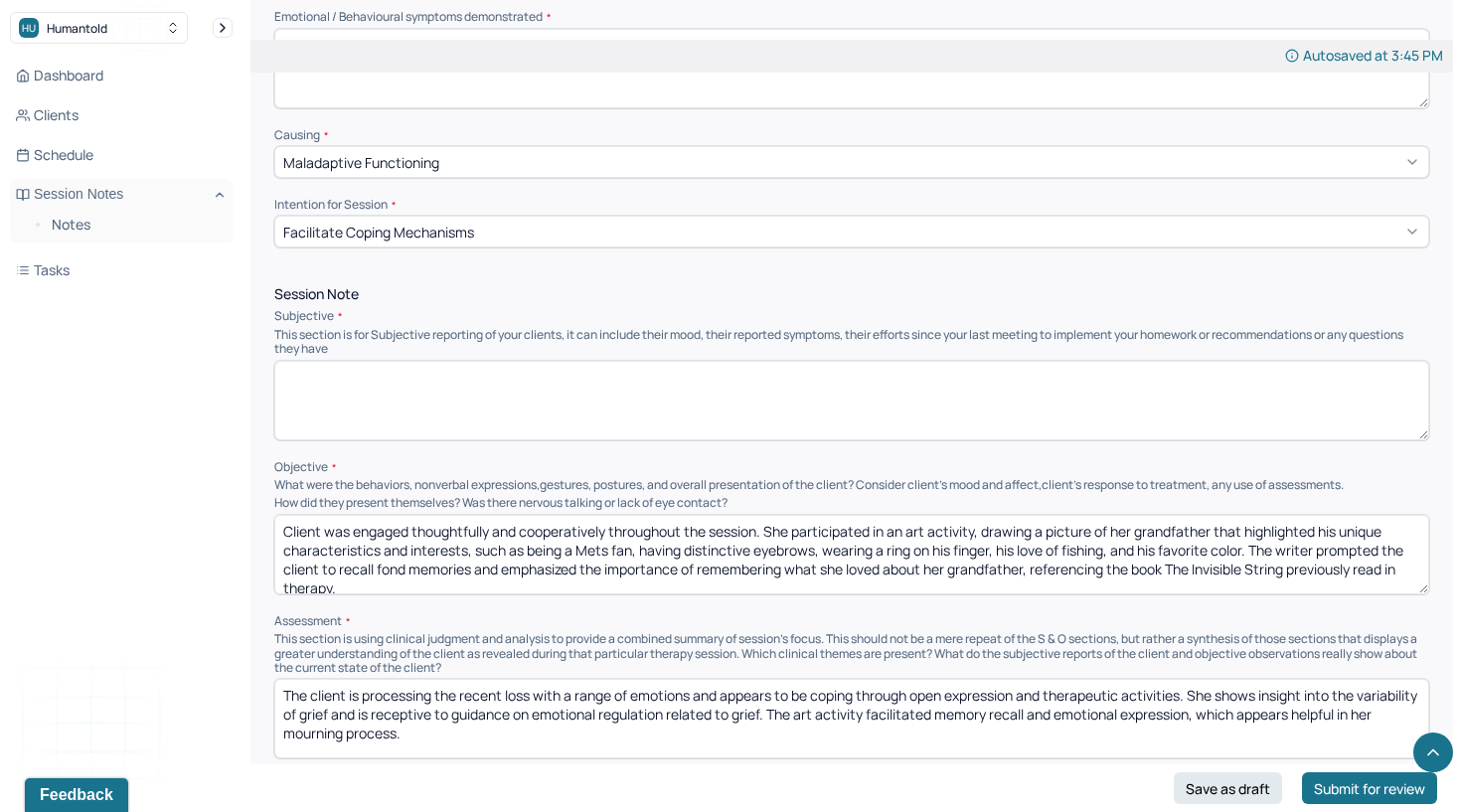 type 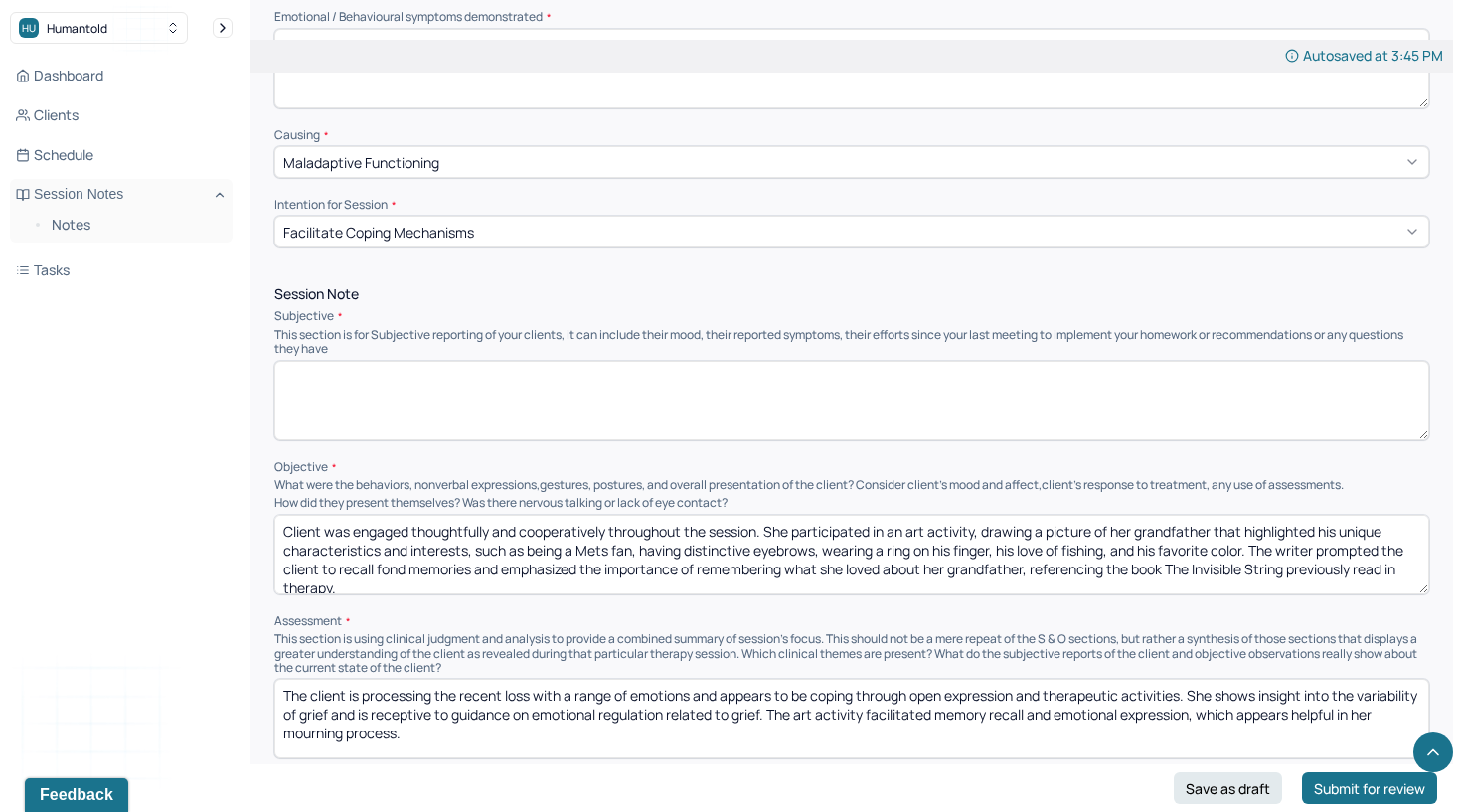 click on "Client was engaged thoughtfully and cooperatively throughout the session. She participated in an art activity, drawing a picture of her grandfather that highlighted his unique characteristics and interests, such as being a Mets fan, having distinctive eyebrows, wearing a ring on his finger, his love of fishing, and his favorite color. The writer prompted the client to recall fond memories and emphasized the importance of remembering what she loved about her grandfather, referencing the book The Invisible String previously read in therapy." at bounding box center (852, 555) 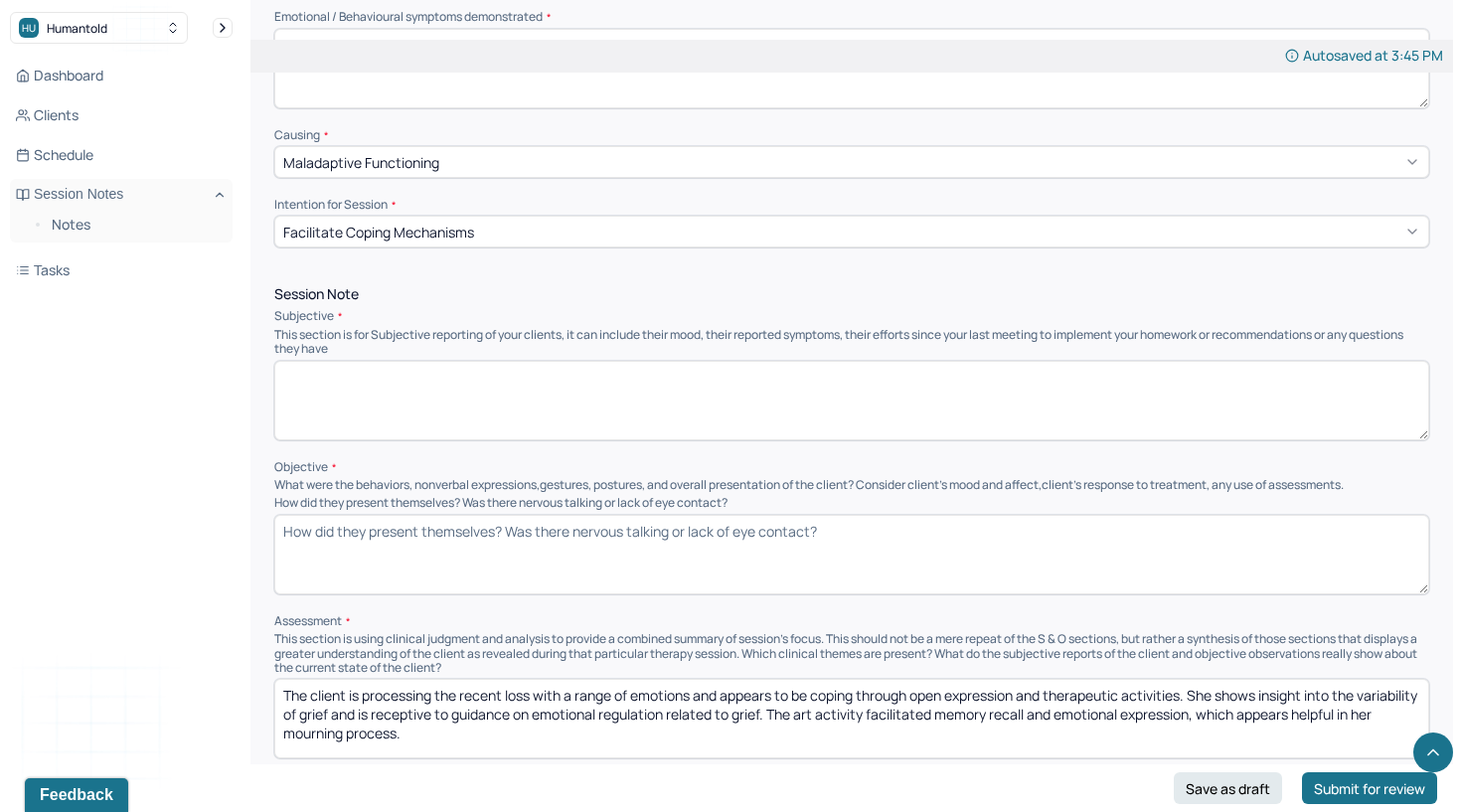 type 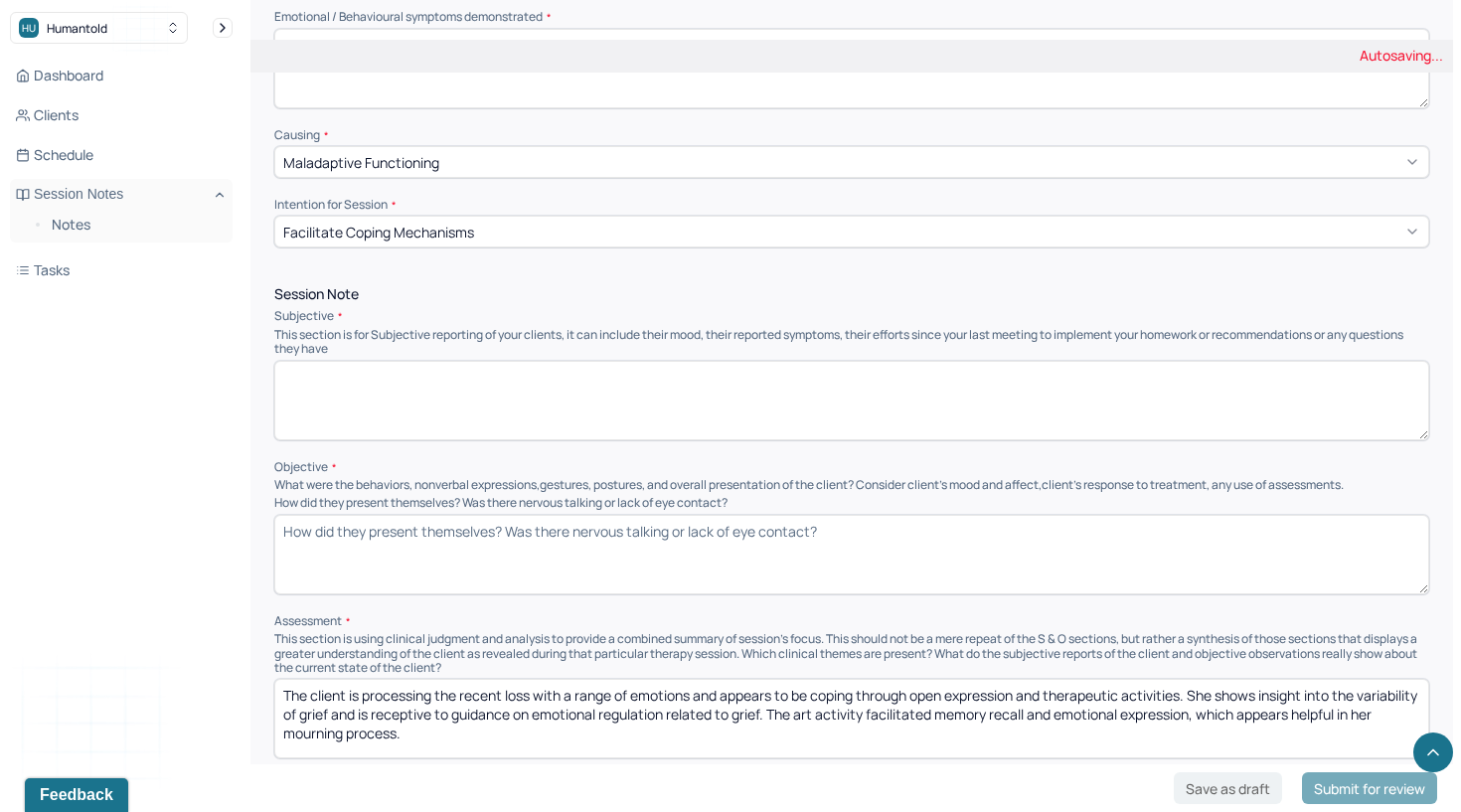 click on "The client is processing the recent loss with a range of emotions and appears to be coping through open expression and therapeutic activities. She shows insight into the variability of grief and is receptive to guidance on emotional regulation related to grief. The art activity facilitated memory recall and emotional expression, which appears helpful in her mourning process." at bounding box center (852, 719) 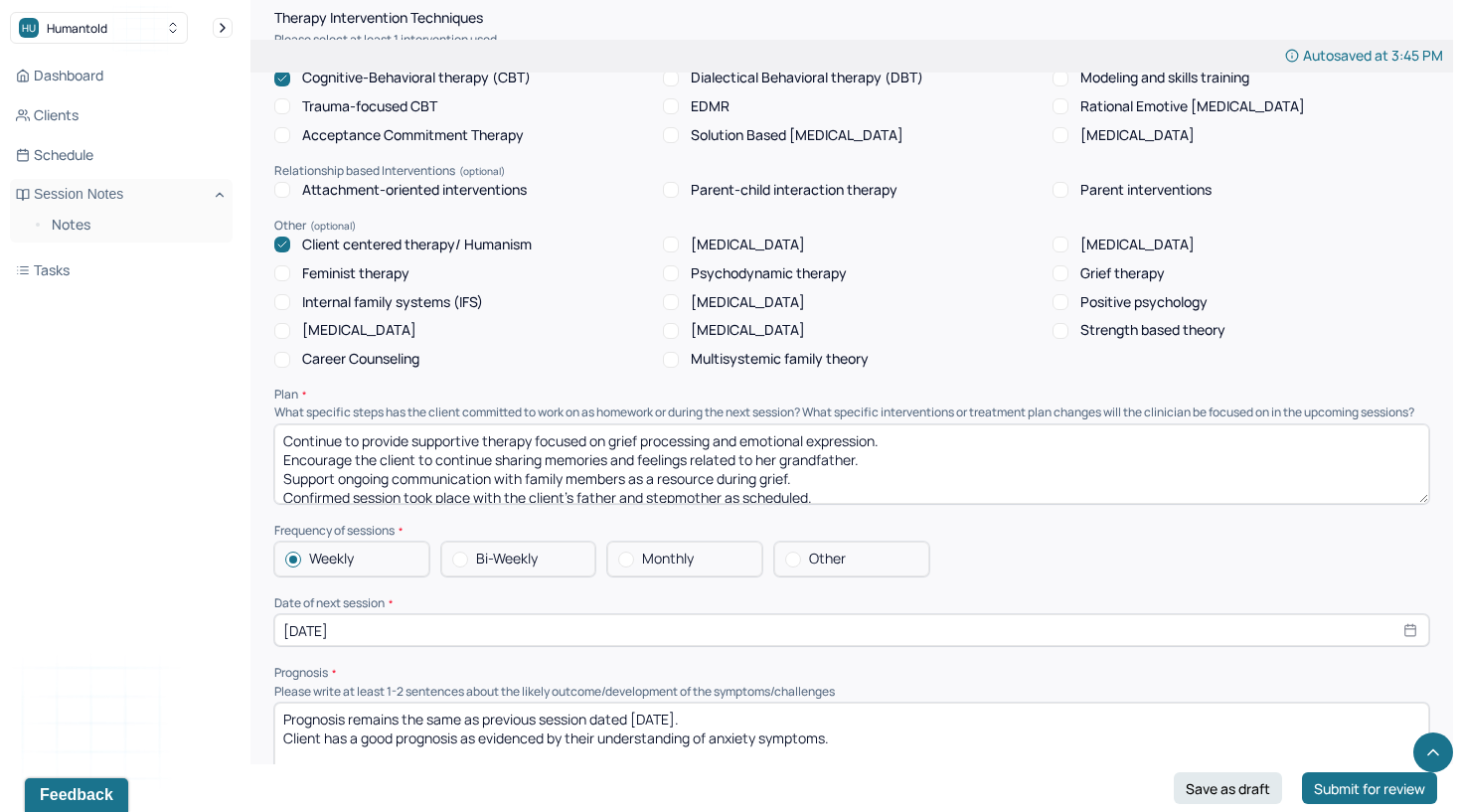 scroll, scrollTop: 1821, scrollLeft: 0, axis: vertical 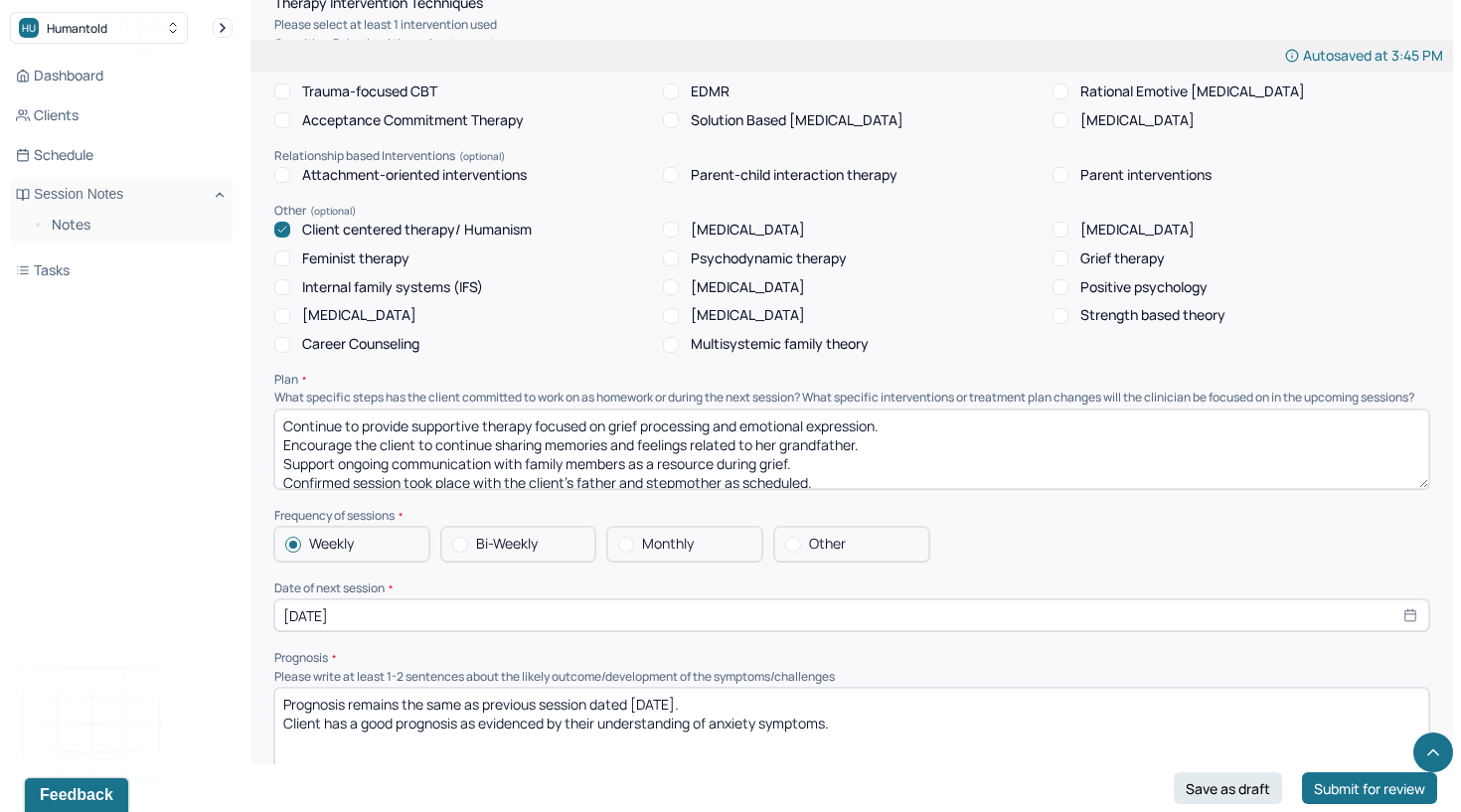 type 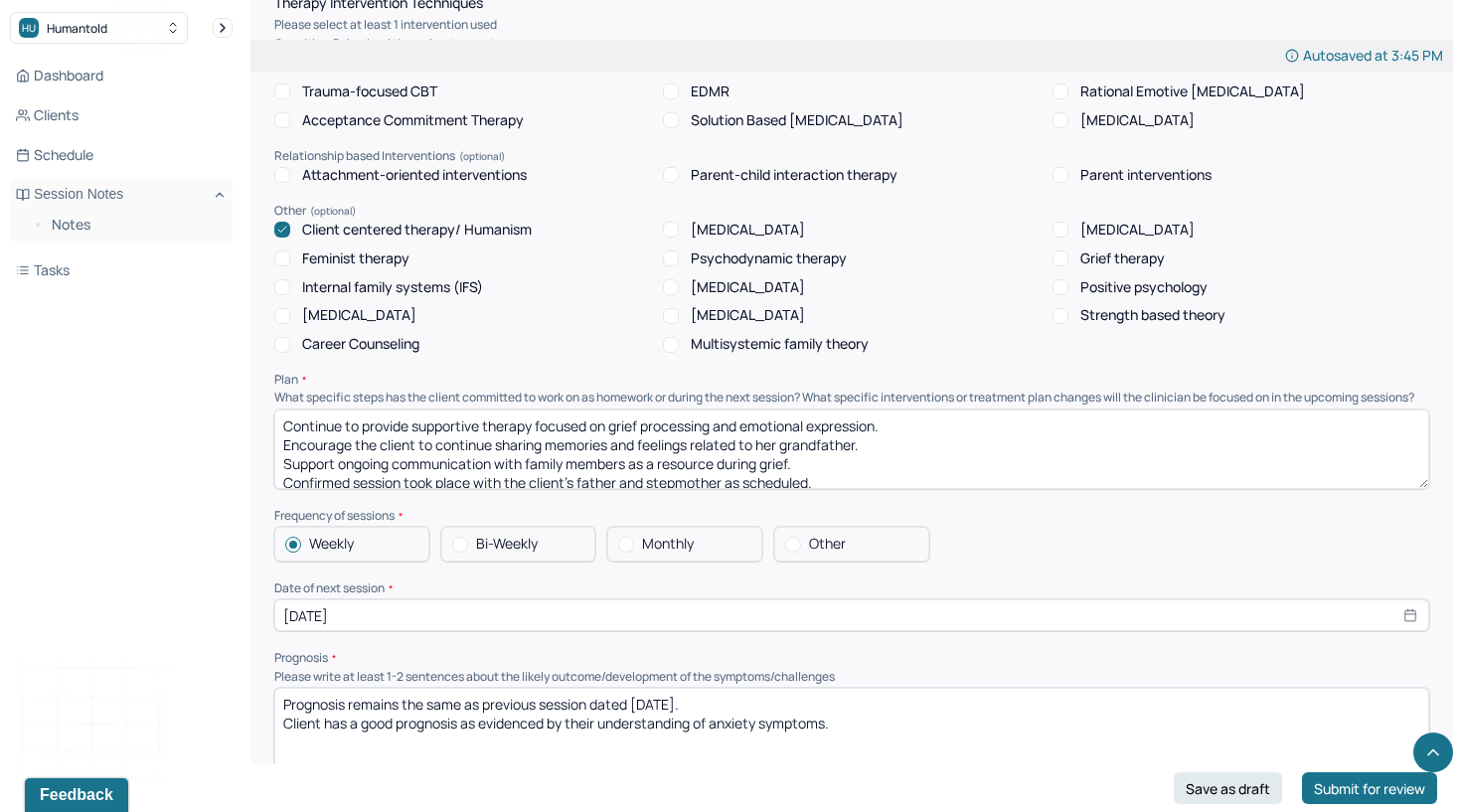 scroll, scrollTop: 28, scrollLeft: 0, axis: vertical 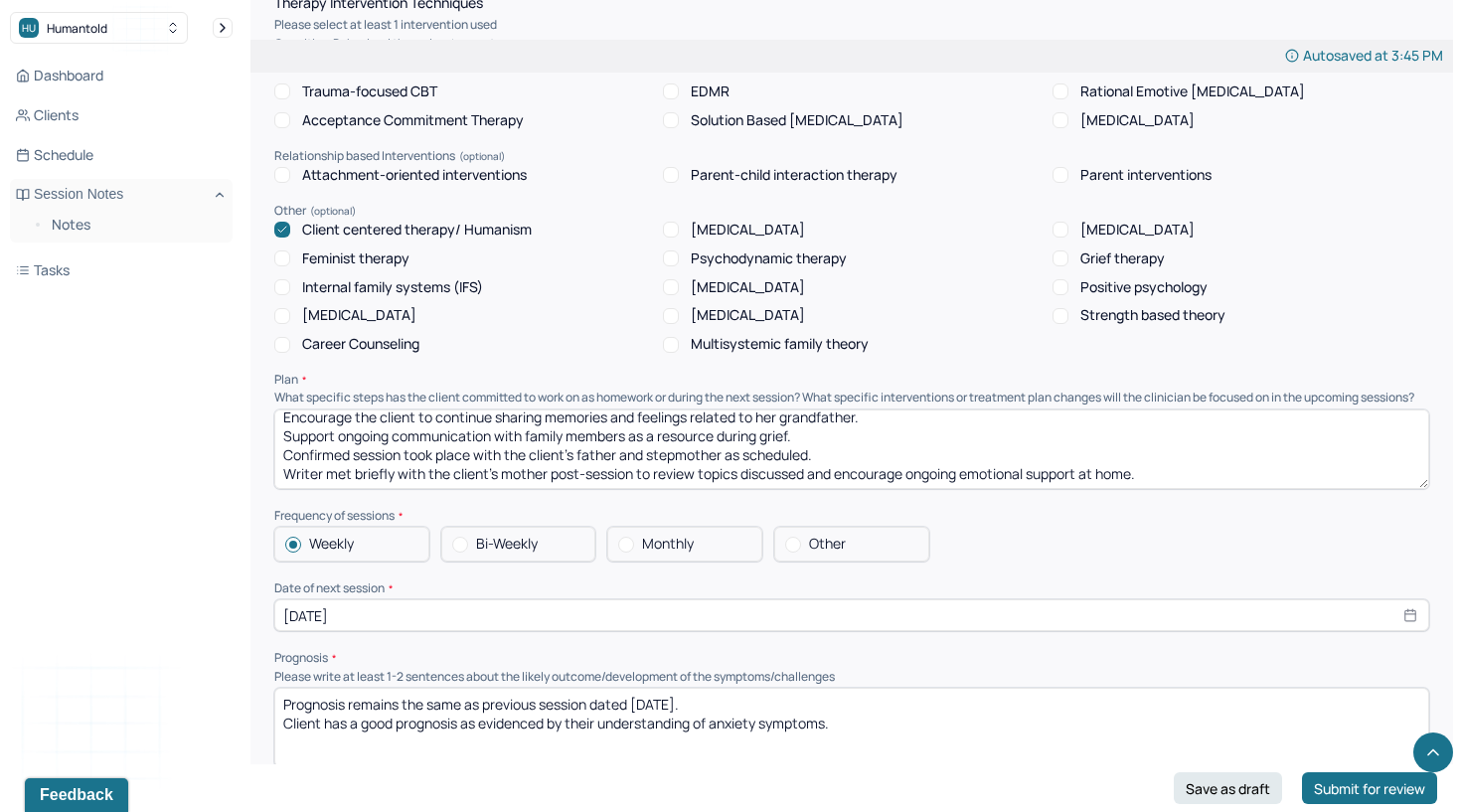 drag, startPoint x: 285, startPoint y: 384, endPoint x: 289, endPoint y: 534, distance: 150.05332 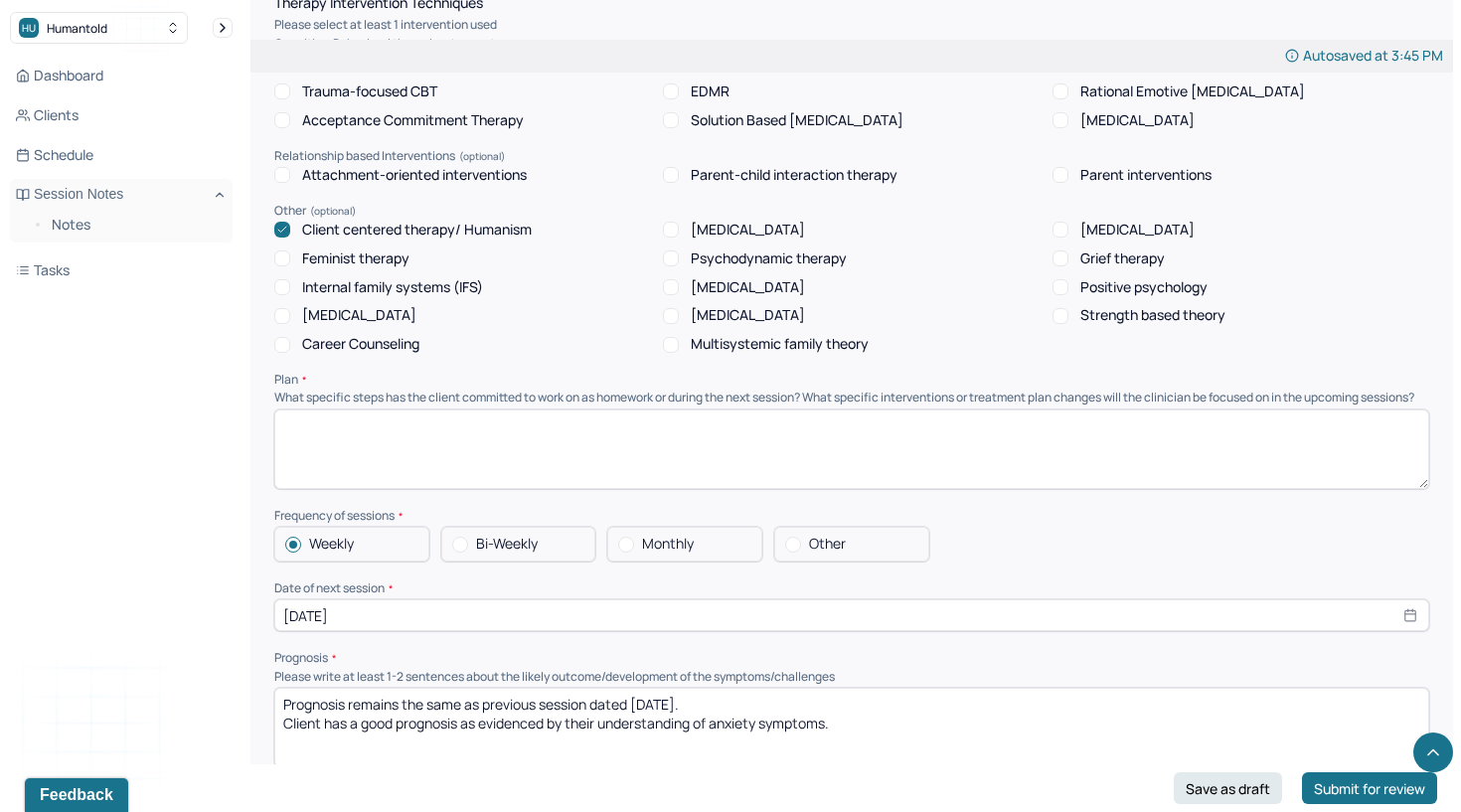 scroll, scrollTop: 0, scrollLeft: 0, axis: both 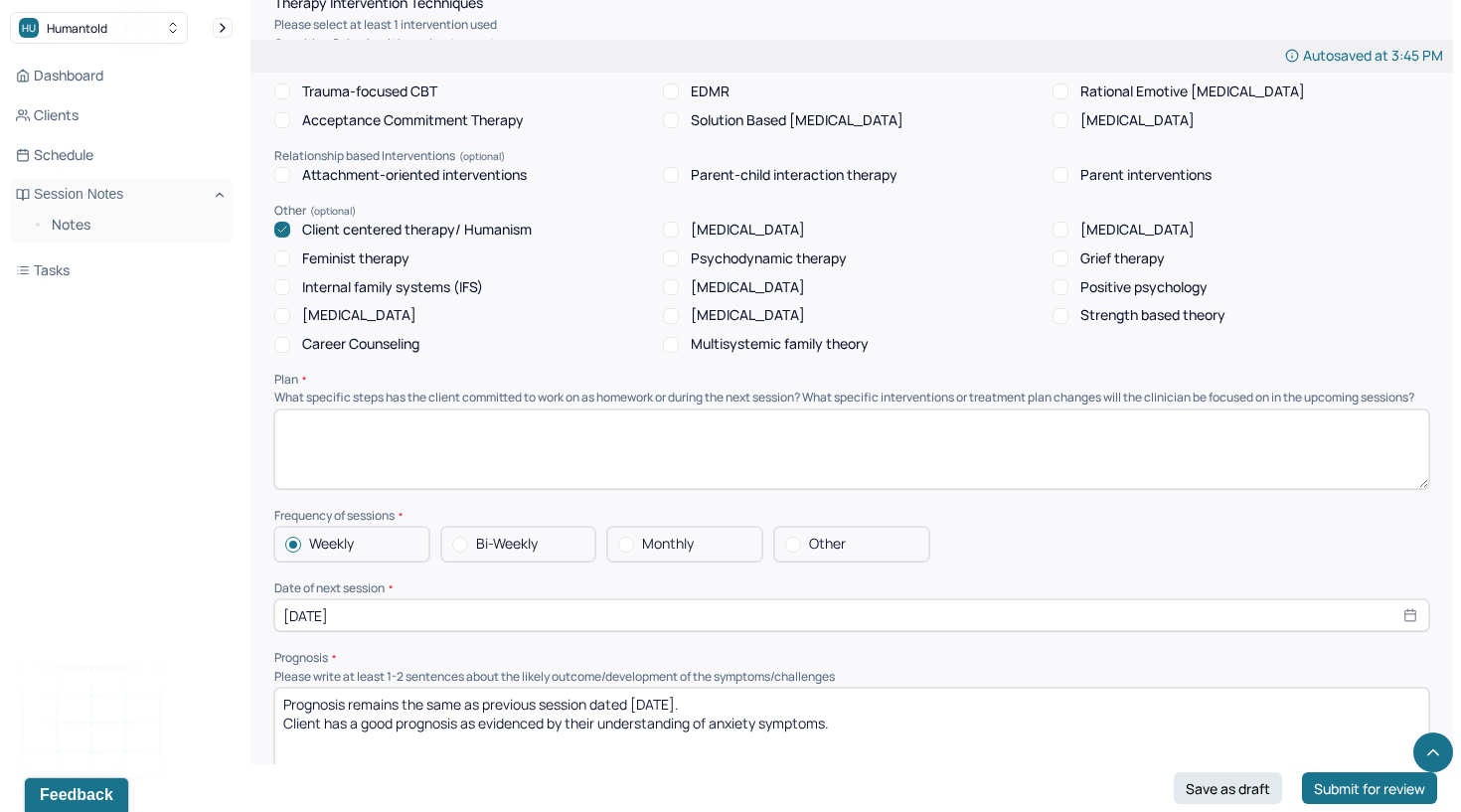 click on "Prognosis remains the same as previous session dated [DATE].
Client has a good prognosis as evidenced by their understanding of anxiety symptoms." at bounding box center [852, 728] 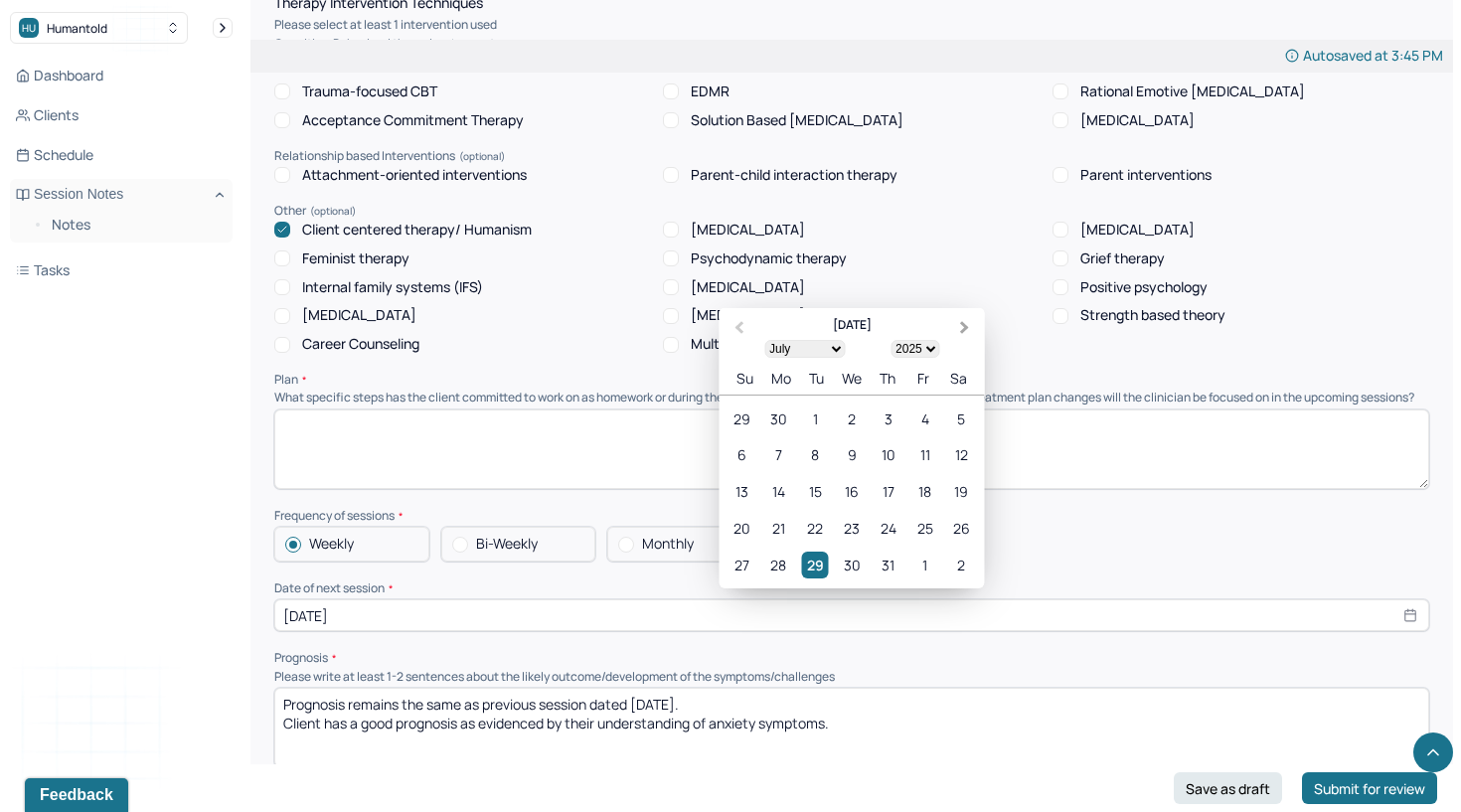 click on "Next Month" at bounding box center (967, 329) 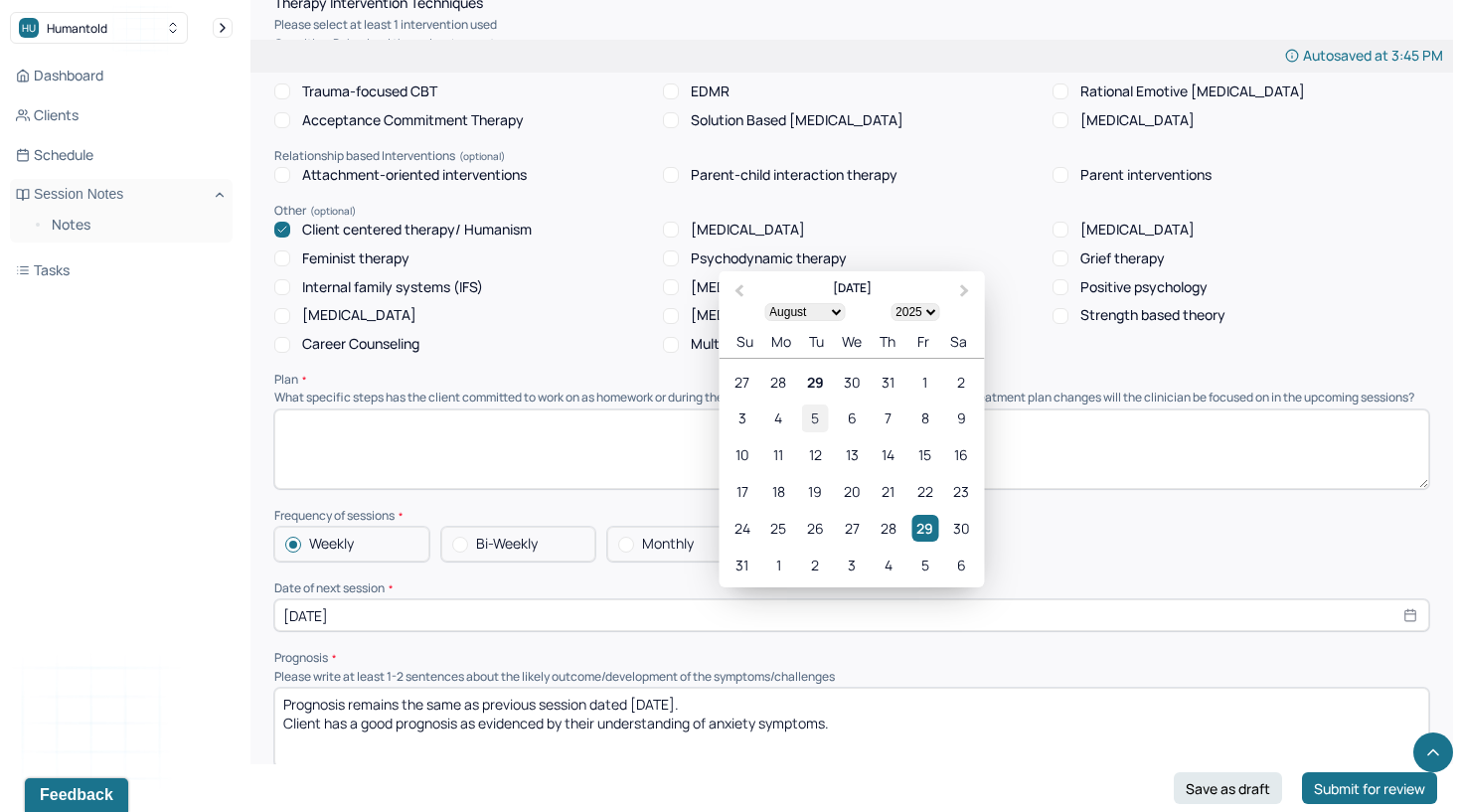 click on "5" at bounding box center (815, 418) 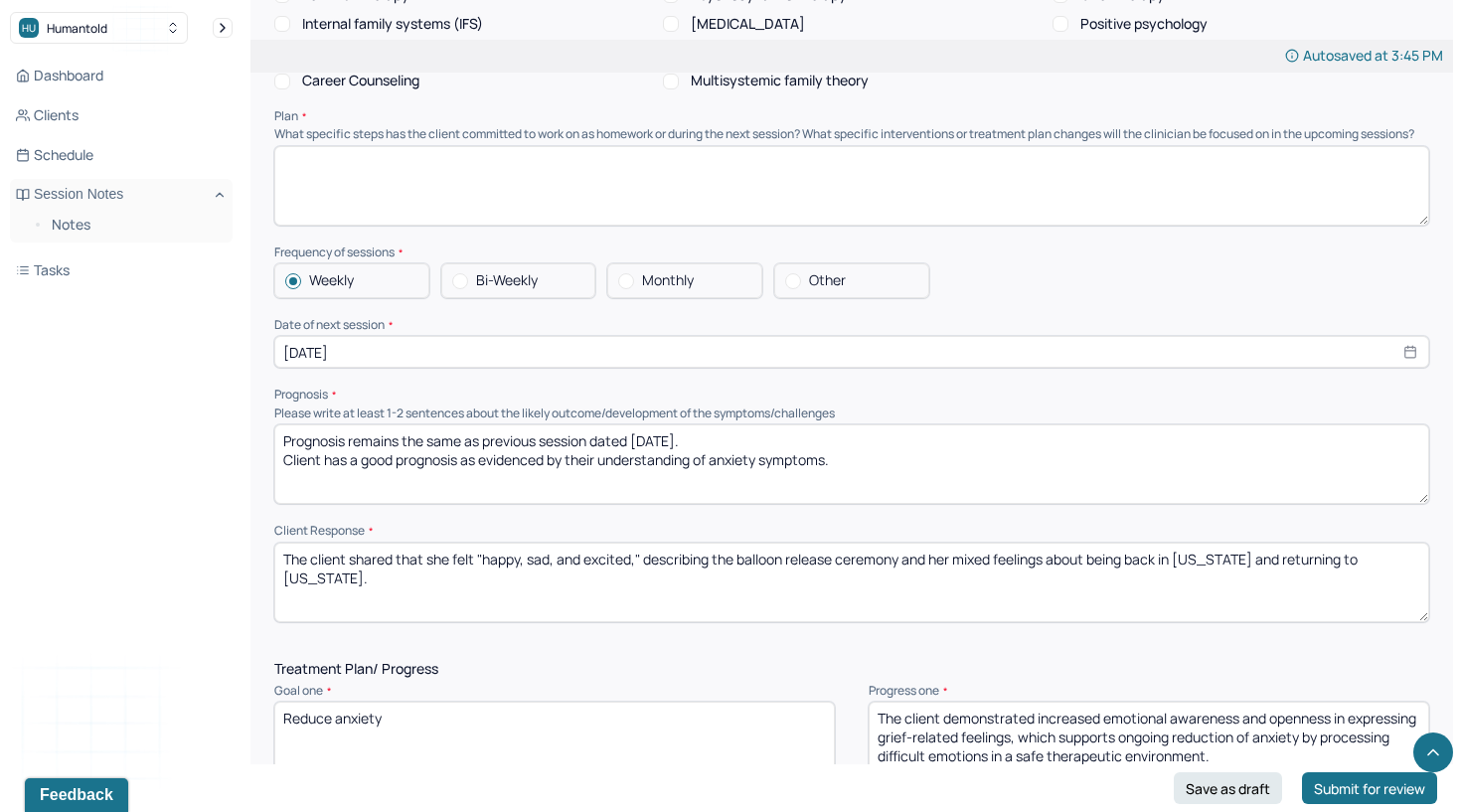 scroll, scrollTop: 2087, scrollLeft: 0, axis: vertical 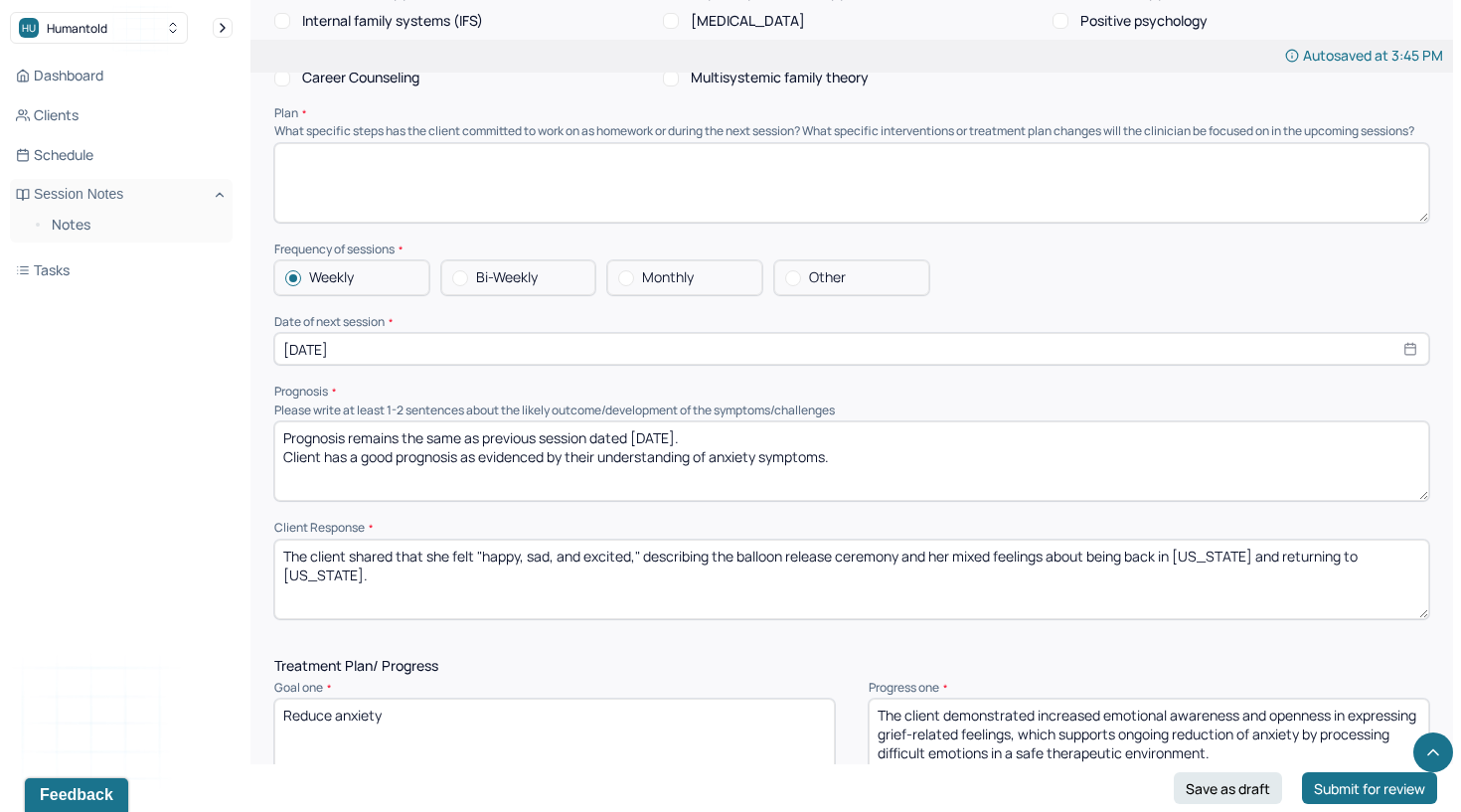 click on "The client shared that she felt "happy, sad, and excited," describing the balloon release ceremony and her mixed feelings about being back in [US_STATE] and returning to [US_STATE]." at bounding box center (852, 579) 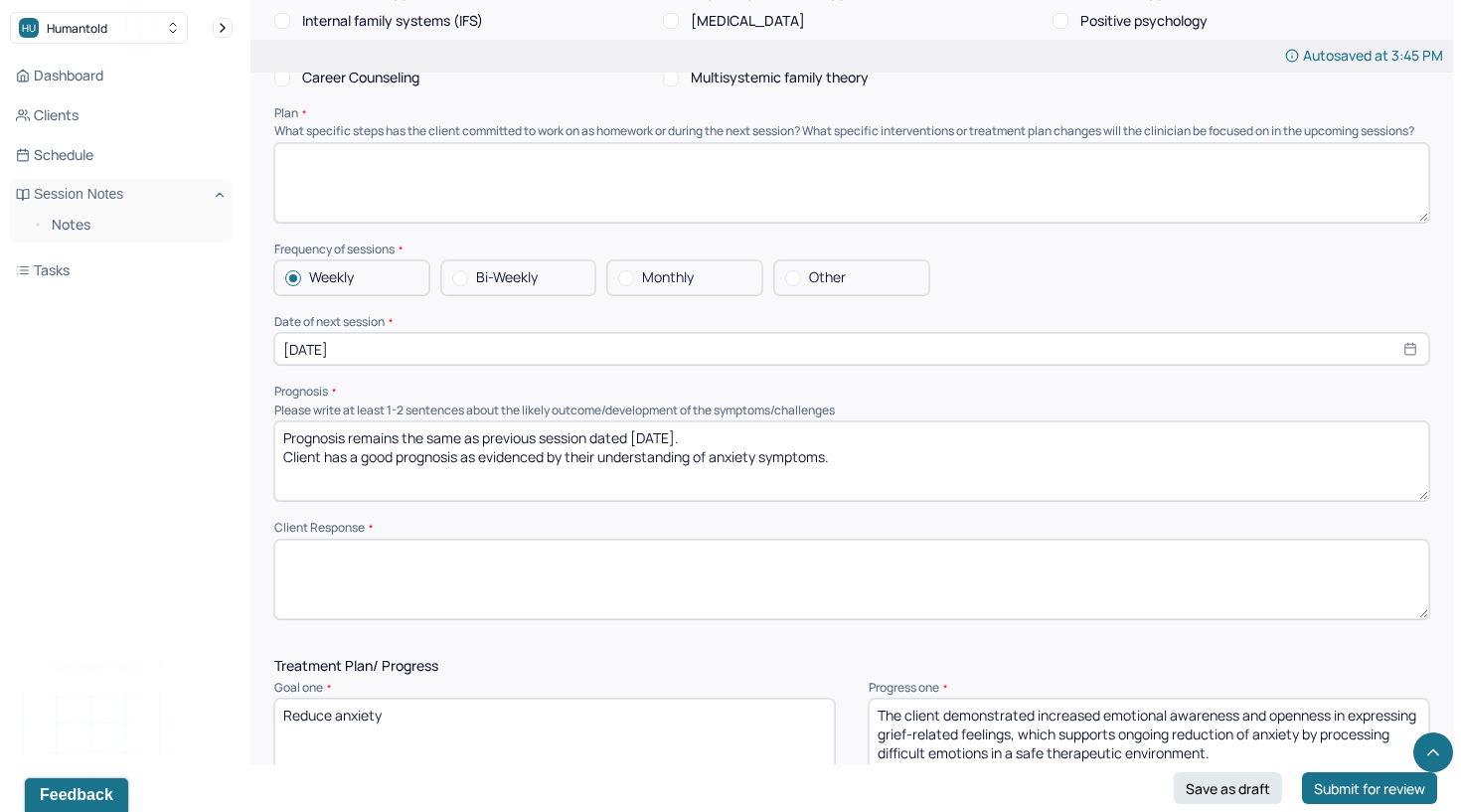 scroll, scrollTop: 1859, scrollLeft: 0, axis: vertical 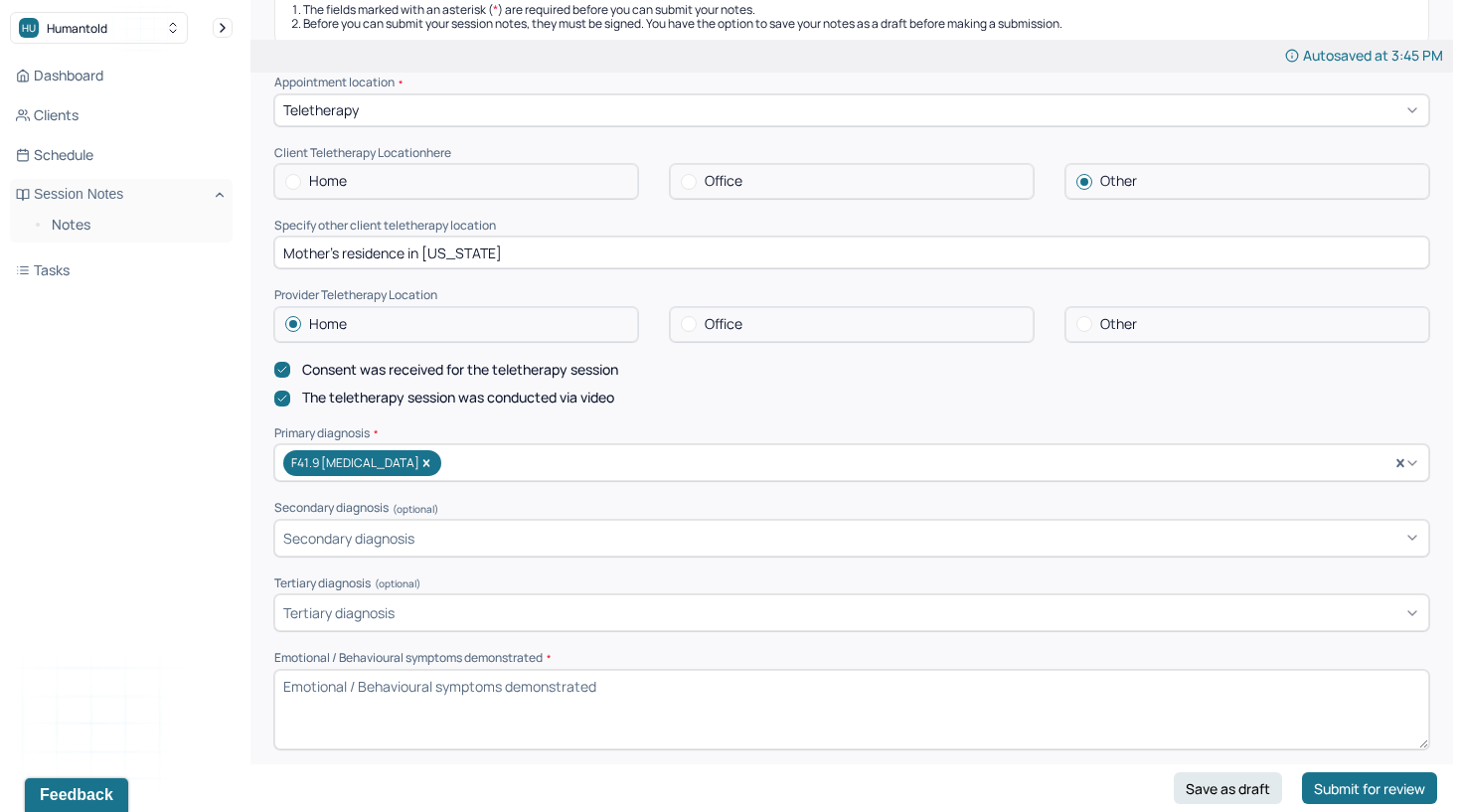type 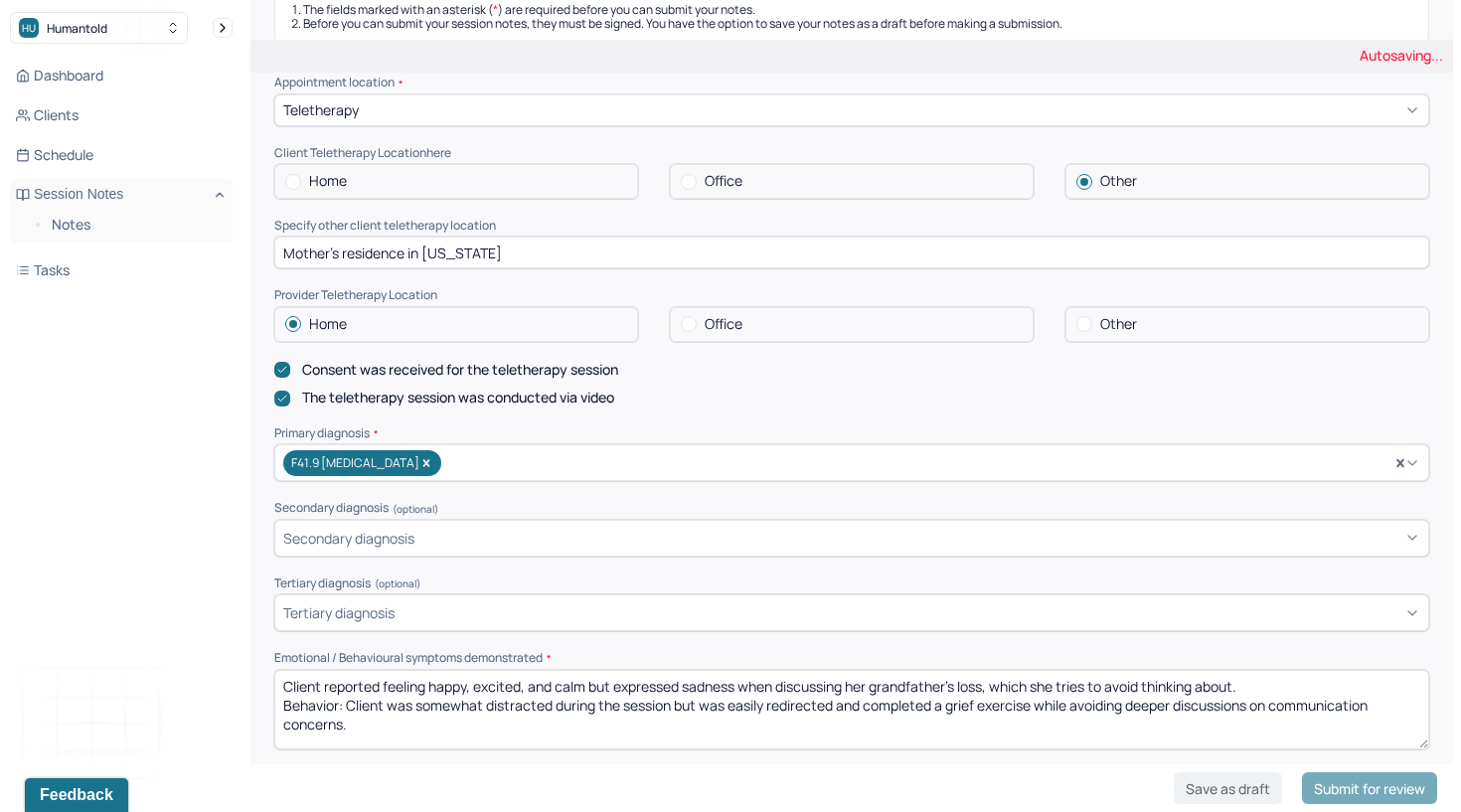click on "Client reported feeling happy, excited, and calm but expressed sadness when discussing her grandfather’s loss, which she tries to avoid thinking about.
Behavior: Client was somewhat distracted during the session but was easily redirected and completed a grief exercise while avoiding deeper discussions on communication concerns." at bounding box center (852, 710) 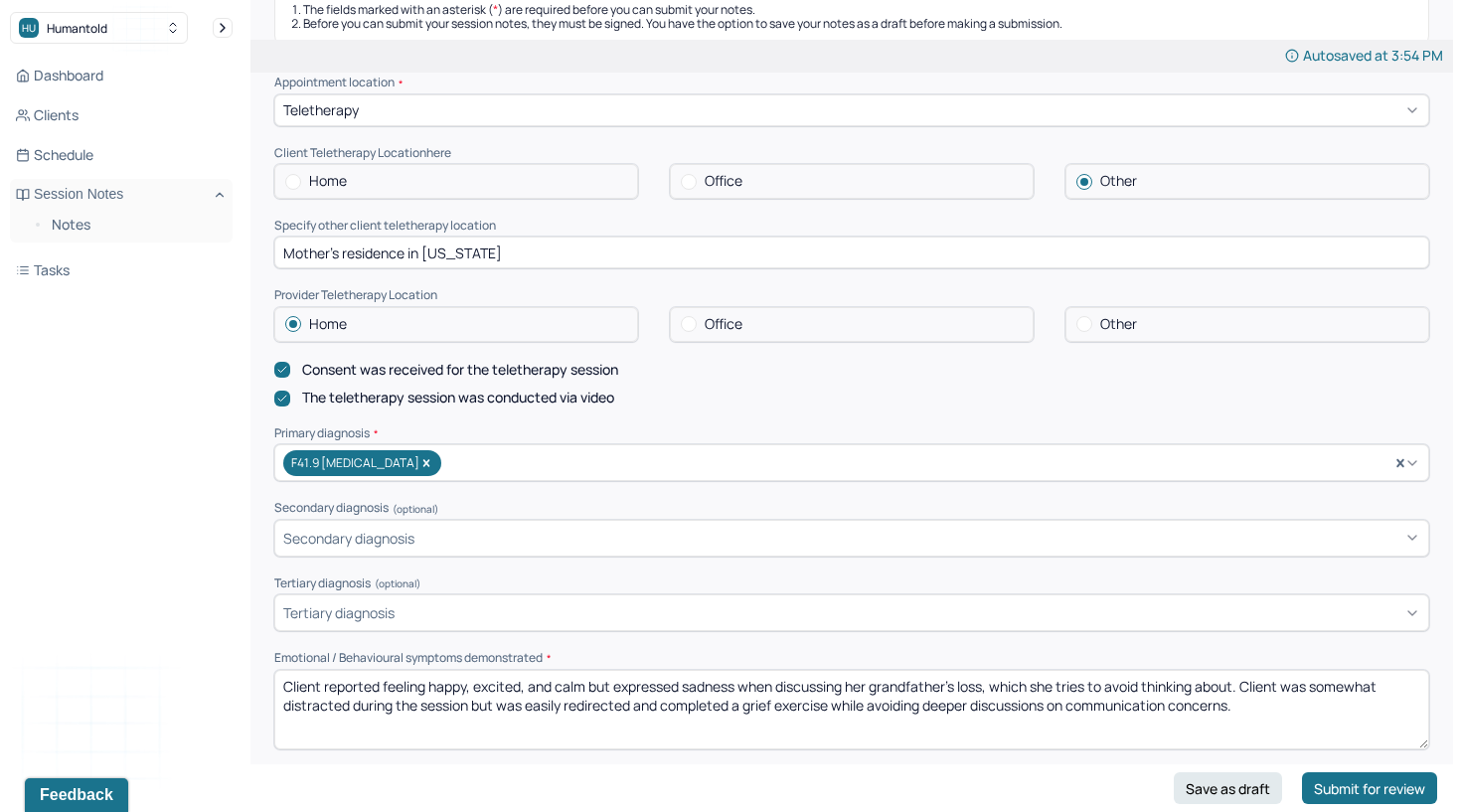 click on "Client reported feeling happy, excited, and calm but expressed sadness when discussing her grandfather’s loss, which she tries to avoid thinking about. Client was somewhat distracted during the session but was easily redirected and completed a grief exercise while avoiding deeper discussions on communication concerns." at bounding box center [852, 710] 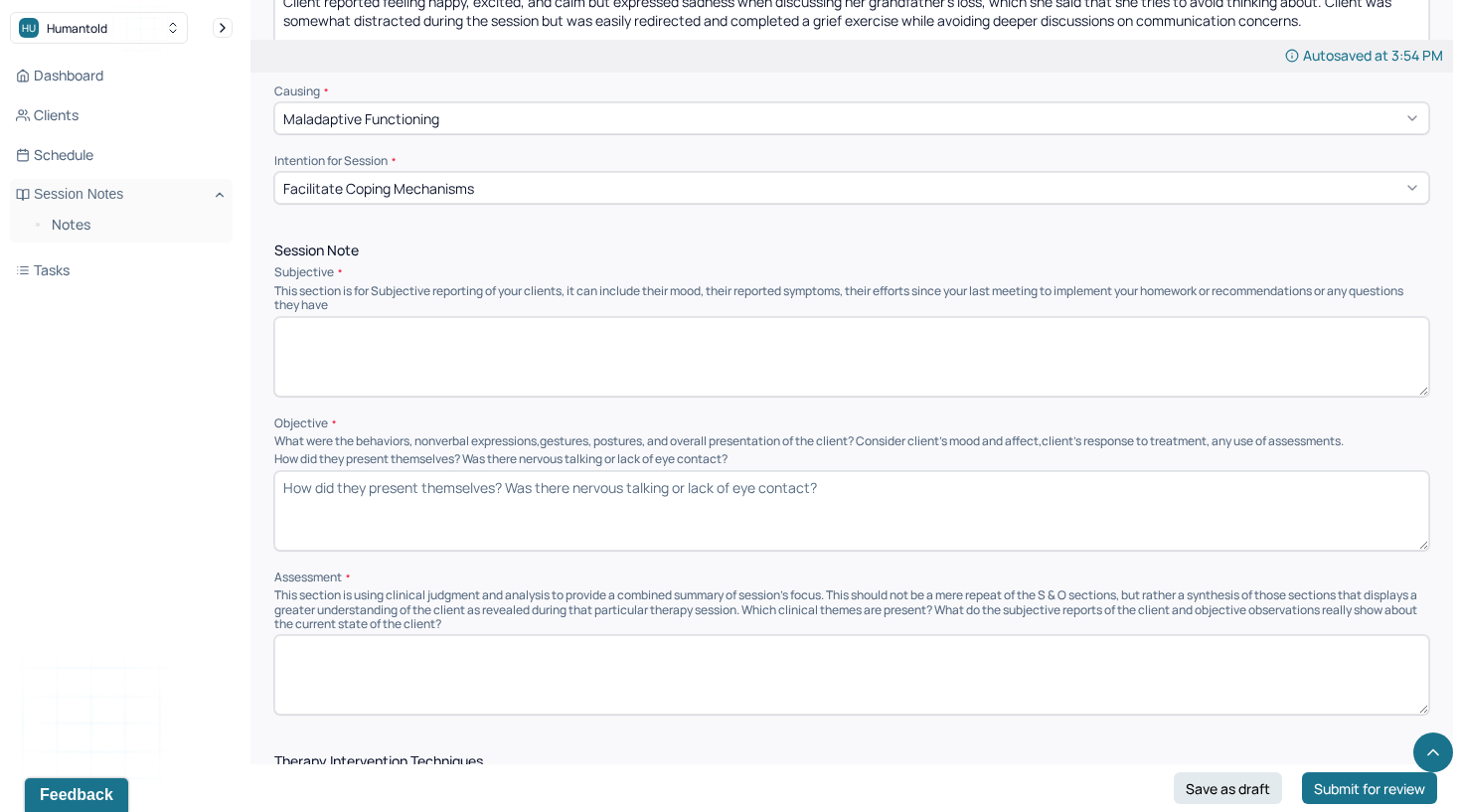 scroll, scrollTop: 1127, scrollLeft: 0, axis: vertical 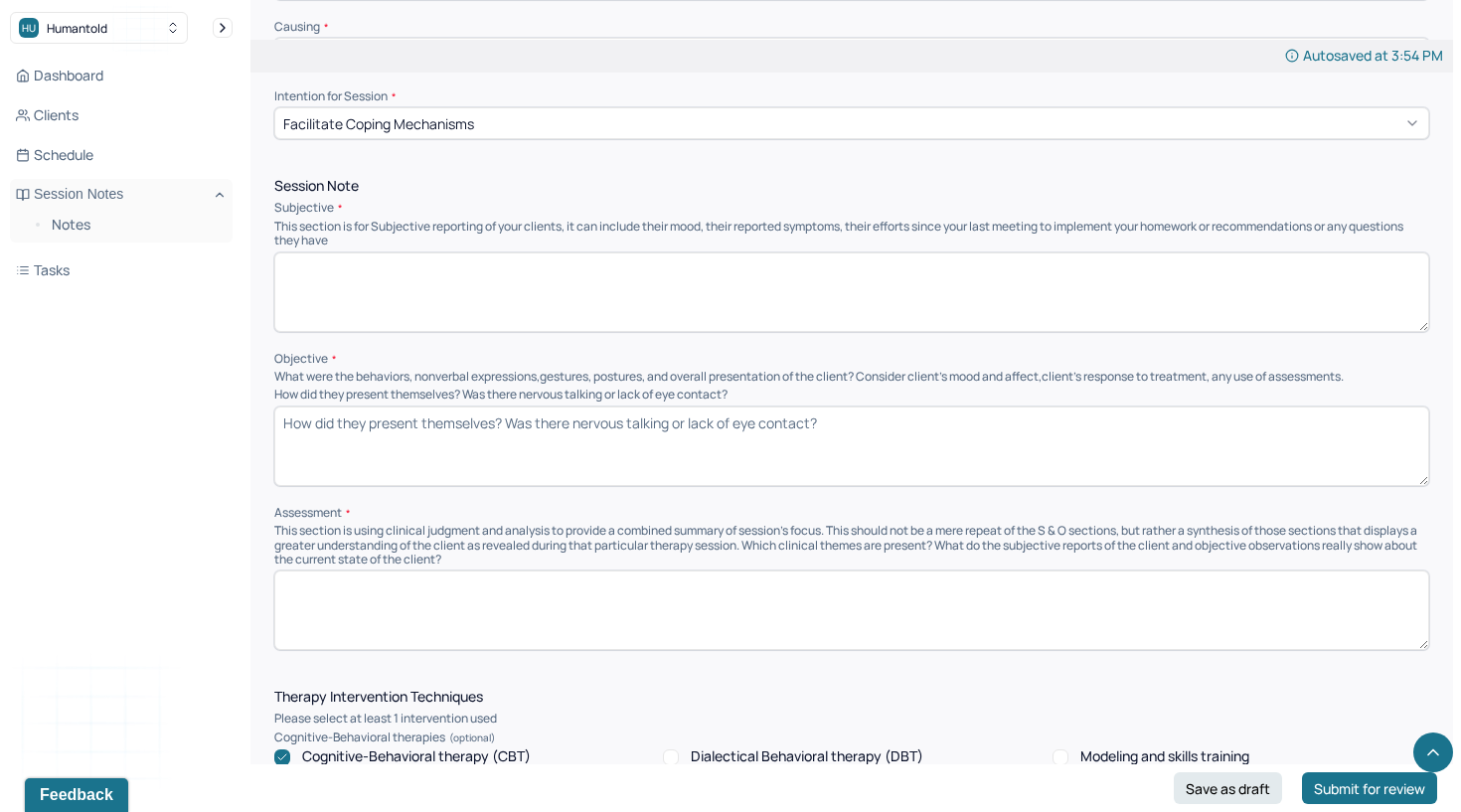 type on "Client reported feeling happy, excited, and calm but expressed sadness when discussing her grandfather’s loss, which she said that she tries to avoid thinking about. Client was somewhat distracted during the session but was easily redirected and completed a grief exercise while avoiding deeper discussions on communication concerns." 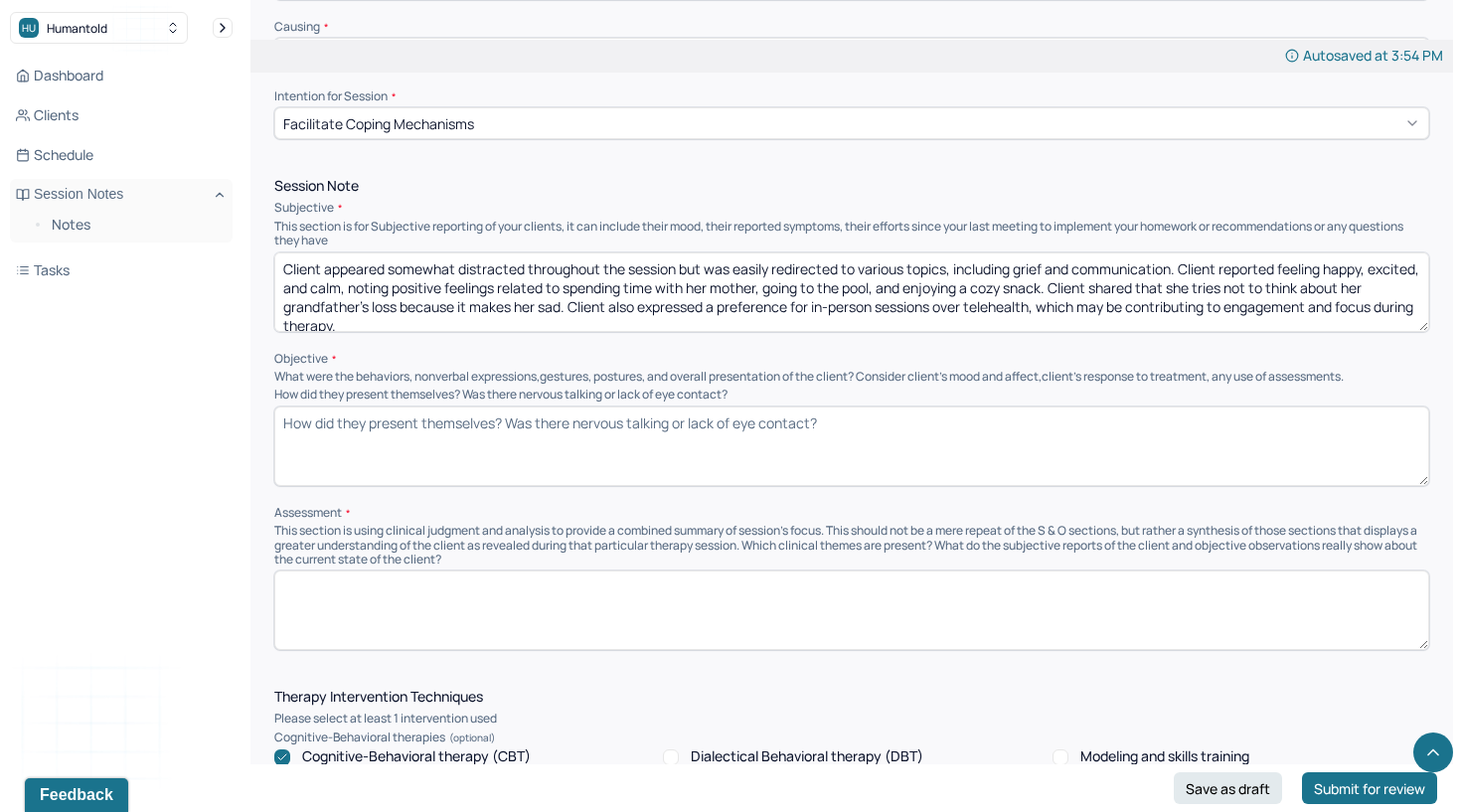 scroll, scrollTop: 4, scrollLeft: 0, axis: vertical 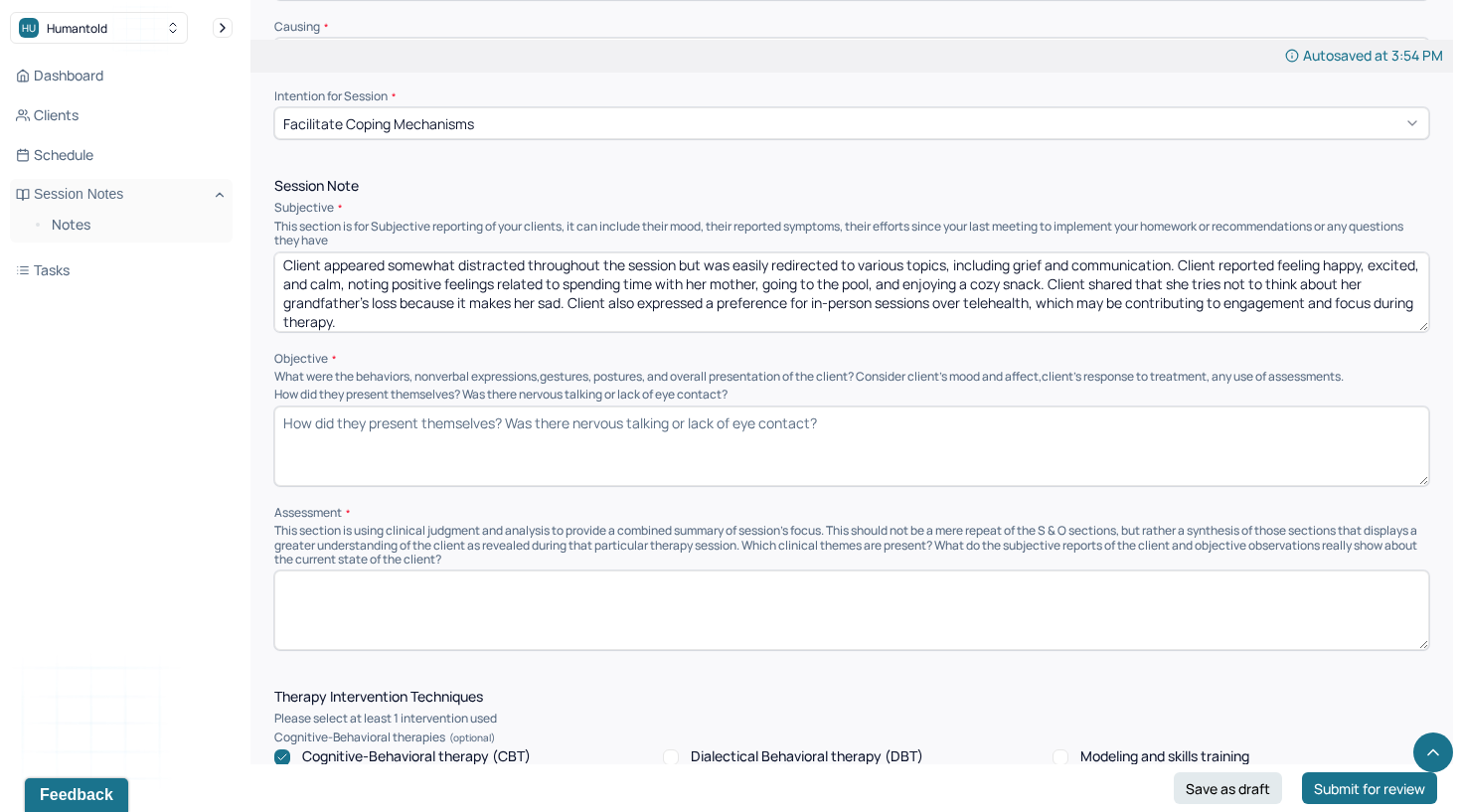 type on "Client appeared somewhat distracted throughout the session but was easily redirected to various topics, including grief and communication. Client reported feeling happy, excited, and calm, noting positive feelings related to spending time with her mother, going to the pool, and enjoying a cozy snack. Client shared that she tries not to think about her grandfather’s loss because it makes her sad. Client also expressed a preference for in-person sessions over telehealth, which may be contributing to engagement and focus during therapy." 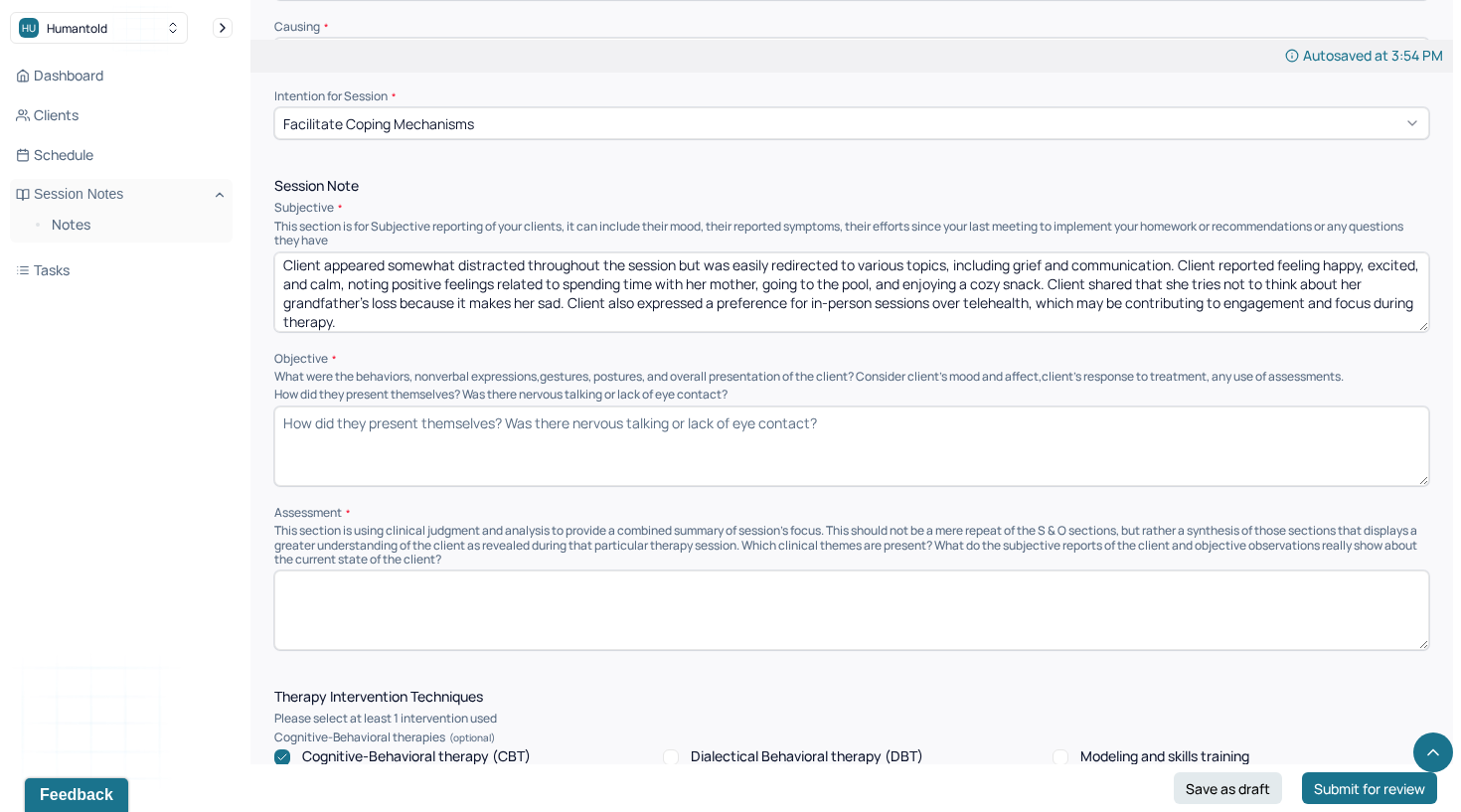 paste on "Client completed a grief-focused exercise prompting reflection on what she misses about her grandfather, moments of sadness, and changes since his passing. Client engaged in the exercise but avoided deeper discussion on previously mentioned concerns, including communication issues with her mother and scheduled phone calls. Client’s mother expressed concern regarding communication between client and her father/stepmother during her time in [US_STATE], citing multiple attempts to coordinate coparenting. Therapist clarified to mother that support for [PERSON_NAME] is provided within the scope of therapy sessions and does not extend to mediating parental communication or coordinating matters outside of session. Therapist reiterated that the last 5–10 minutes of sessions are reserved for updates and concerns, and that any communication between parents regarding Phoenix should occur through legal or other appropriate channels outside of therapy. Follow-up email sent to both parents reiterating this boundary." 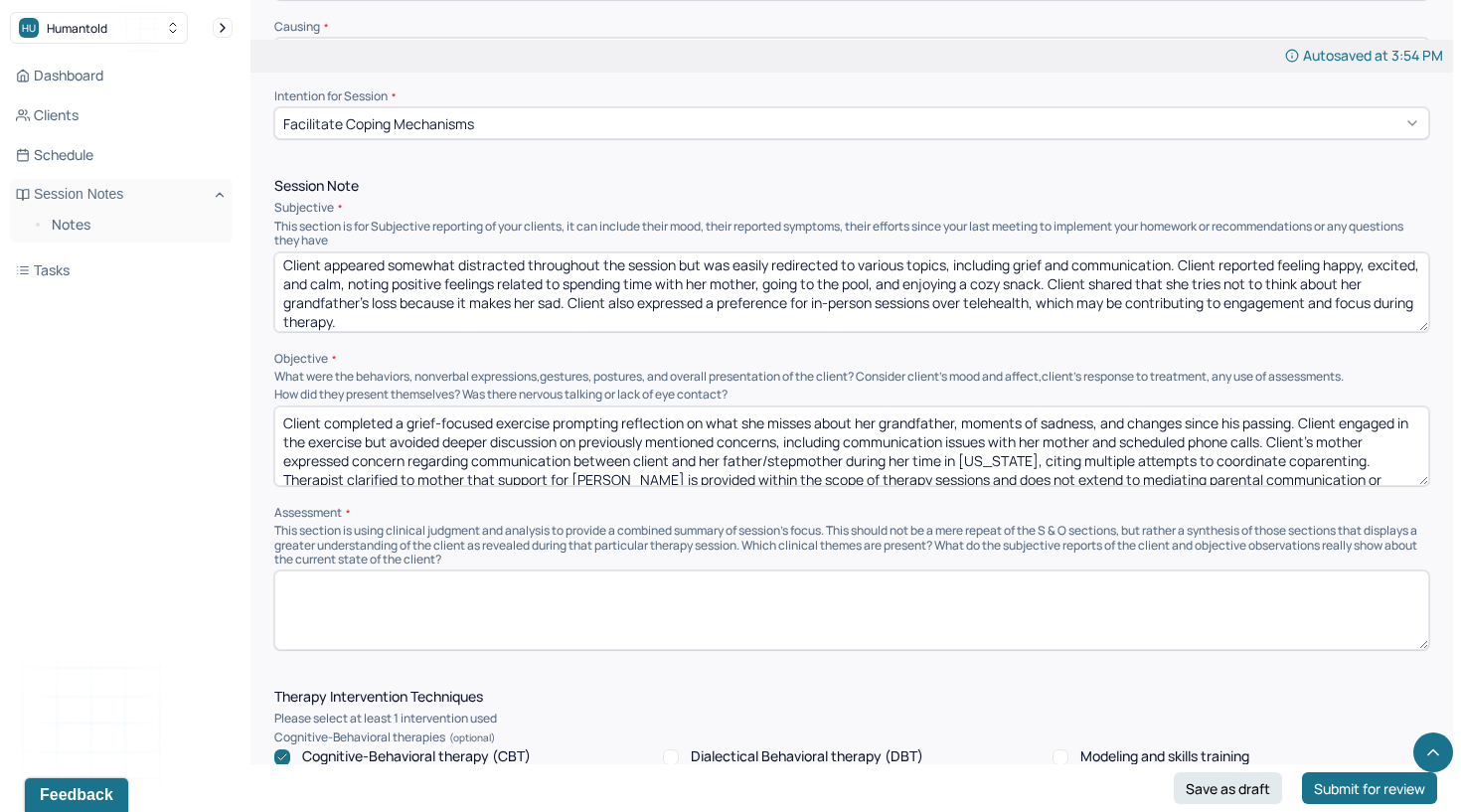 scroll, scrollTop: 84, scrollLeft: 0, axis: vertical 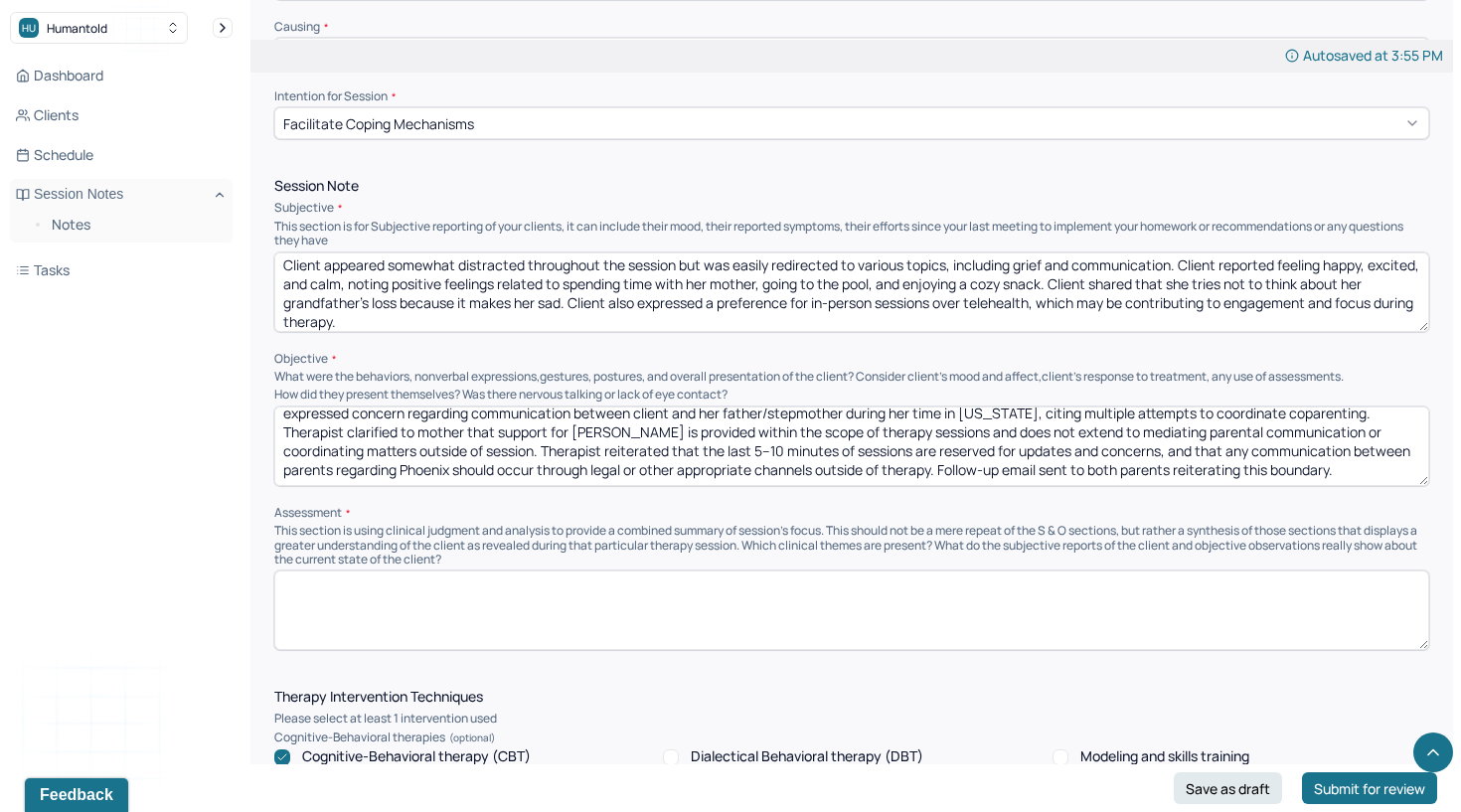type on "Client completed a grief-focused exercise prompting reflection on what she misses about her grandfather, moments of sadness, and changes since his passing. Client engaged in the exercise but avoided deeper discussion on previously mentioned concerns, including communication issues with her mother and scheduled phone calls. Client’s mother expressed concern regarding communication between client and her father/stepmother during her time in [US_STATE], citing multiple attempts to coordinate coparenting. Therapist clarified to mother that support for [PERSON_NAME] is provided within the scope of therapy sessions and does not extend to mediating parental communication or coordinating matters outside of session. Therapist reiterated that the last 5–10 minutes of sessions are reserved for updates and concerns, and that any communication between parents regarding Phoenix should occur through legal or other appropriate channels outside of therapy. Follow-up email sent to both parents reiterating this boundary." 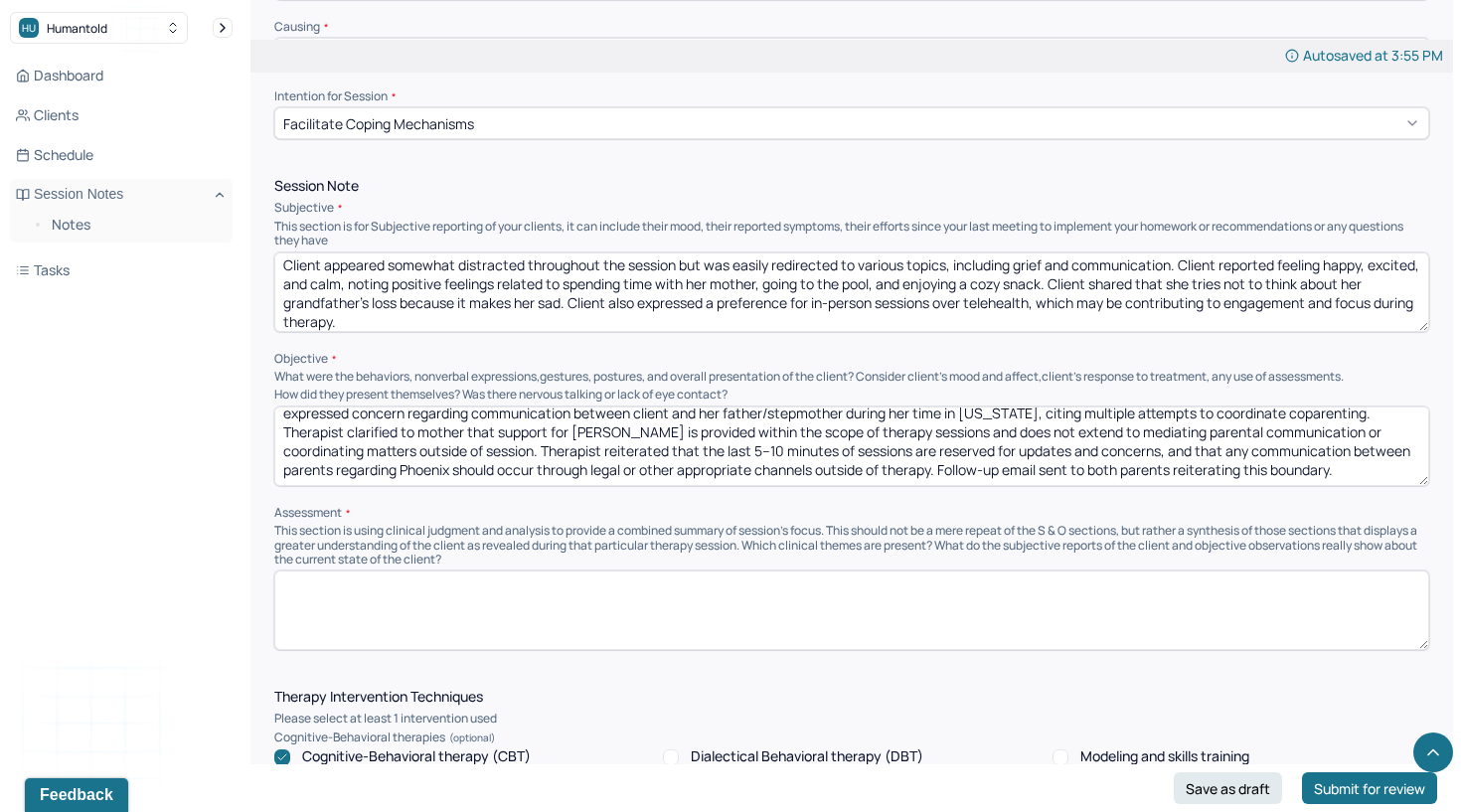 paste on "Client is processing grief but demonstrates avoidance behavior regarding deeper emotions related to the loss and family communication challenges. Distractibility may indicate emotional discomfort, difficulty engaging with sensitive topics, and possible influence of telehealth format versus preferred in-person sessions. Communication difficulties between parents may be impacting client’s sense of stability and emotional regulation." 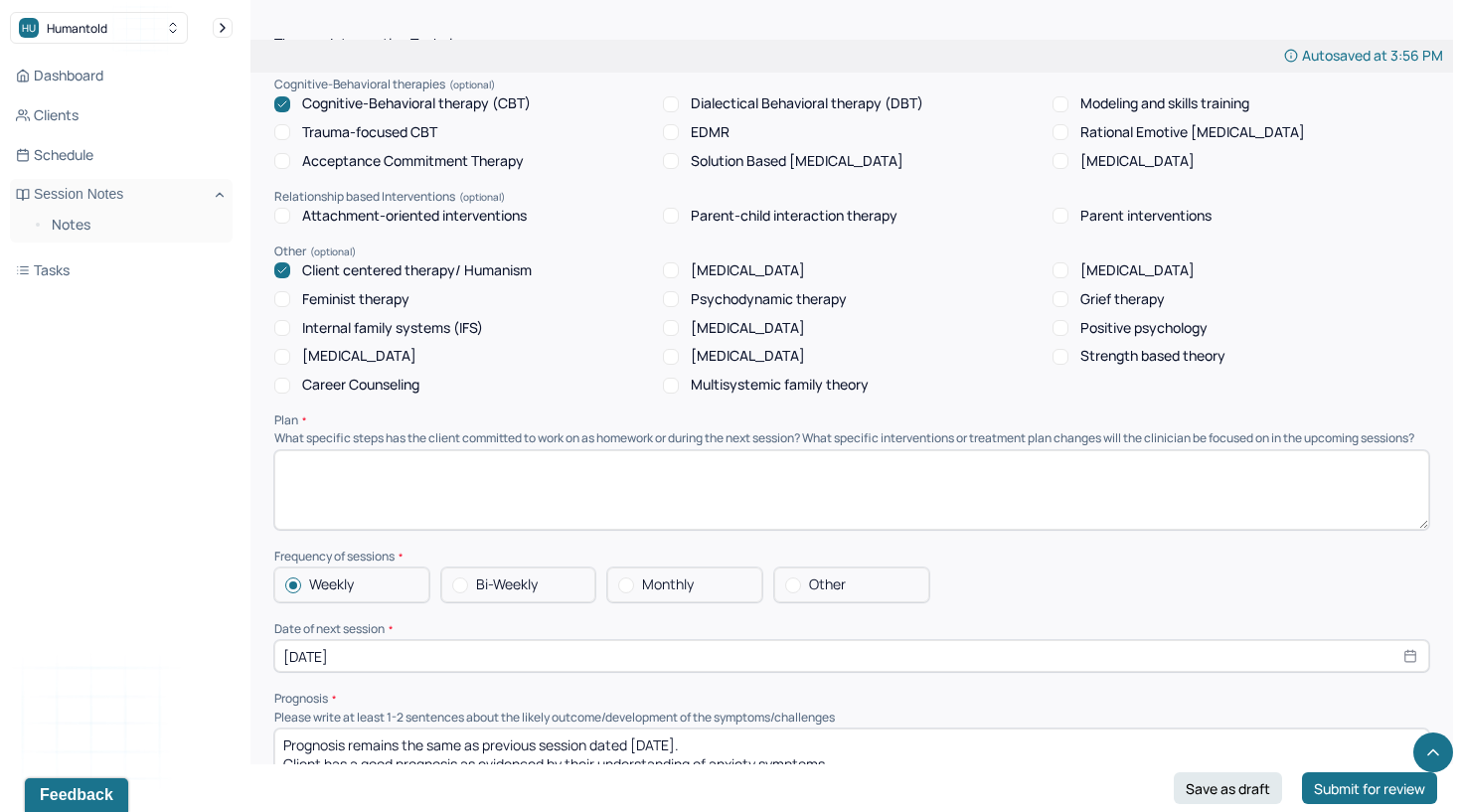 scroll, scrollTop: 1832, scrollLeft: 0, axis: vertical 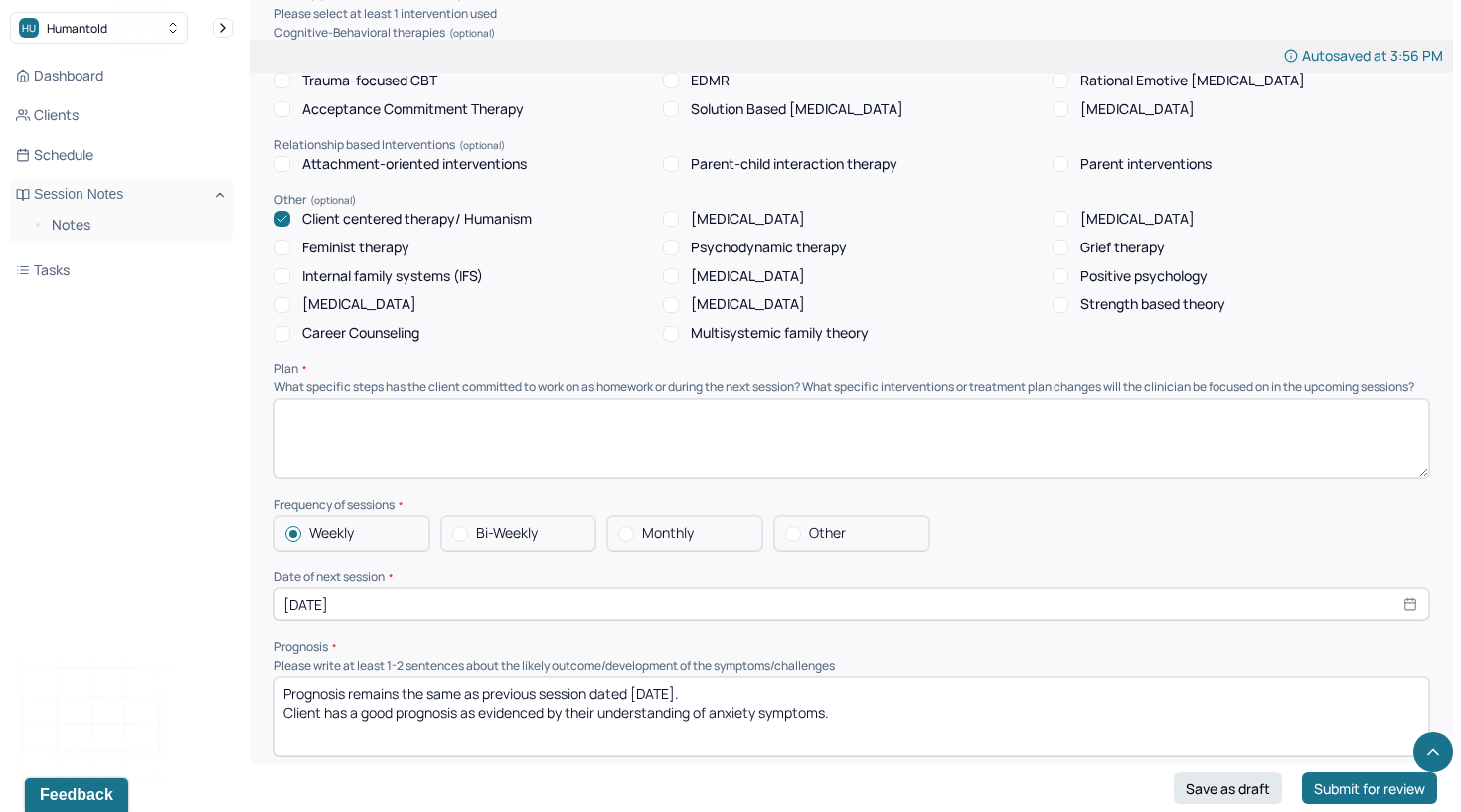 type on "Client is processing grief but demonstrates avoidance behavior regarding deeper emotions related to the loss and family communication challenges. Distractibility may indicate emotional discomfort, difficulty engaging with sensitive topics, and possible influence of telehealth format versus preferred in-person sessions. Communication difficulties between parents may be impacting client’s sense of stability and emotional regulation." 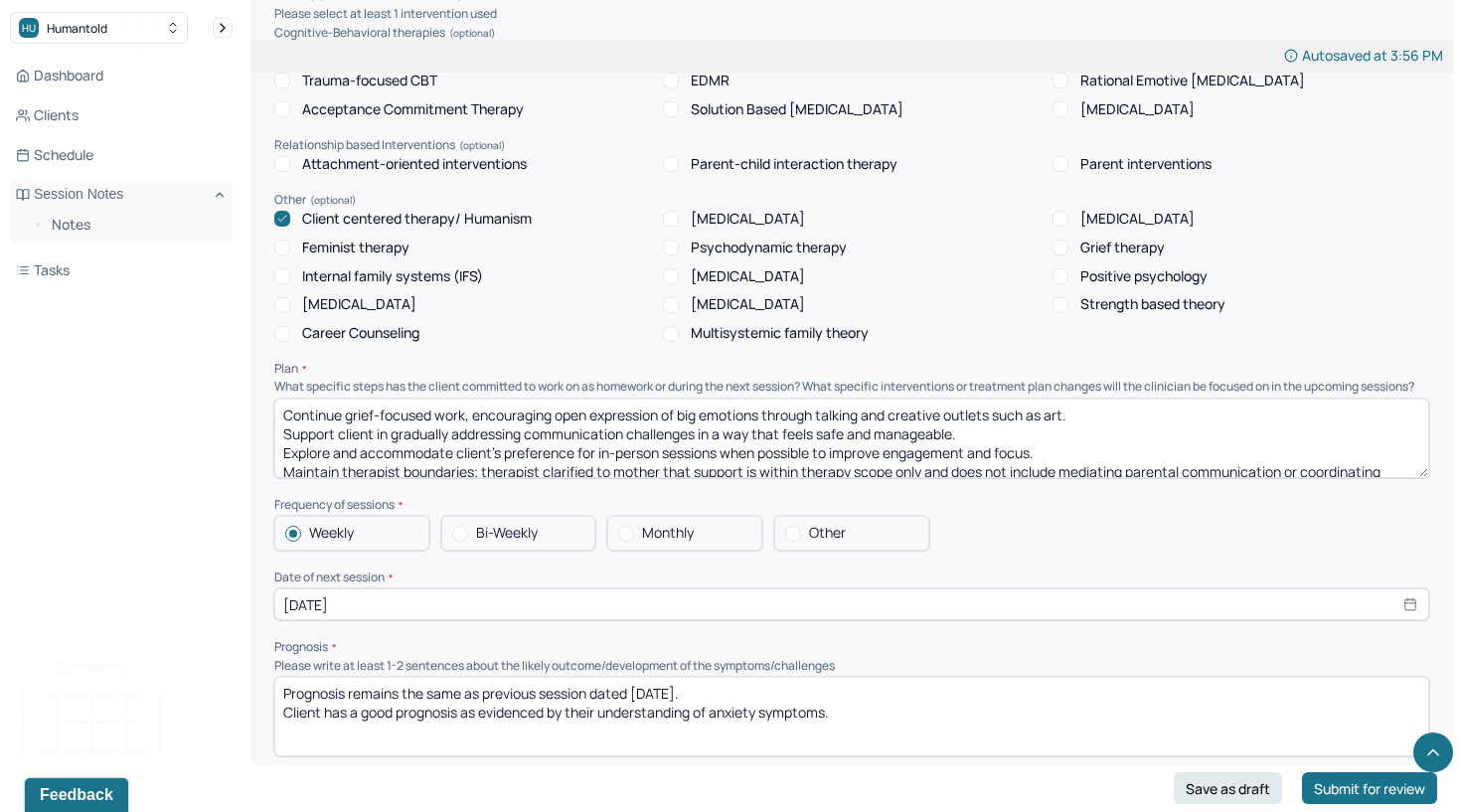 scroll, scrollTop: 84, scrollLeft: 0, axis: vertical 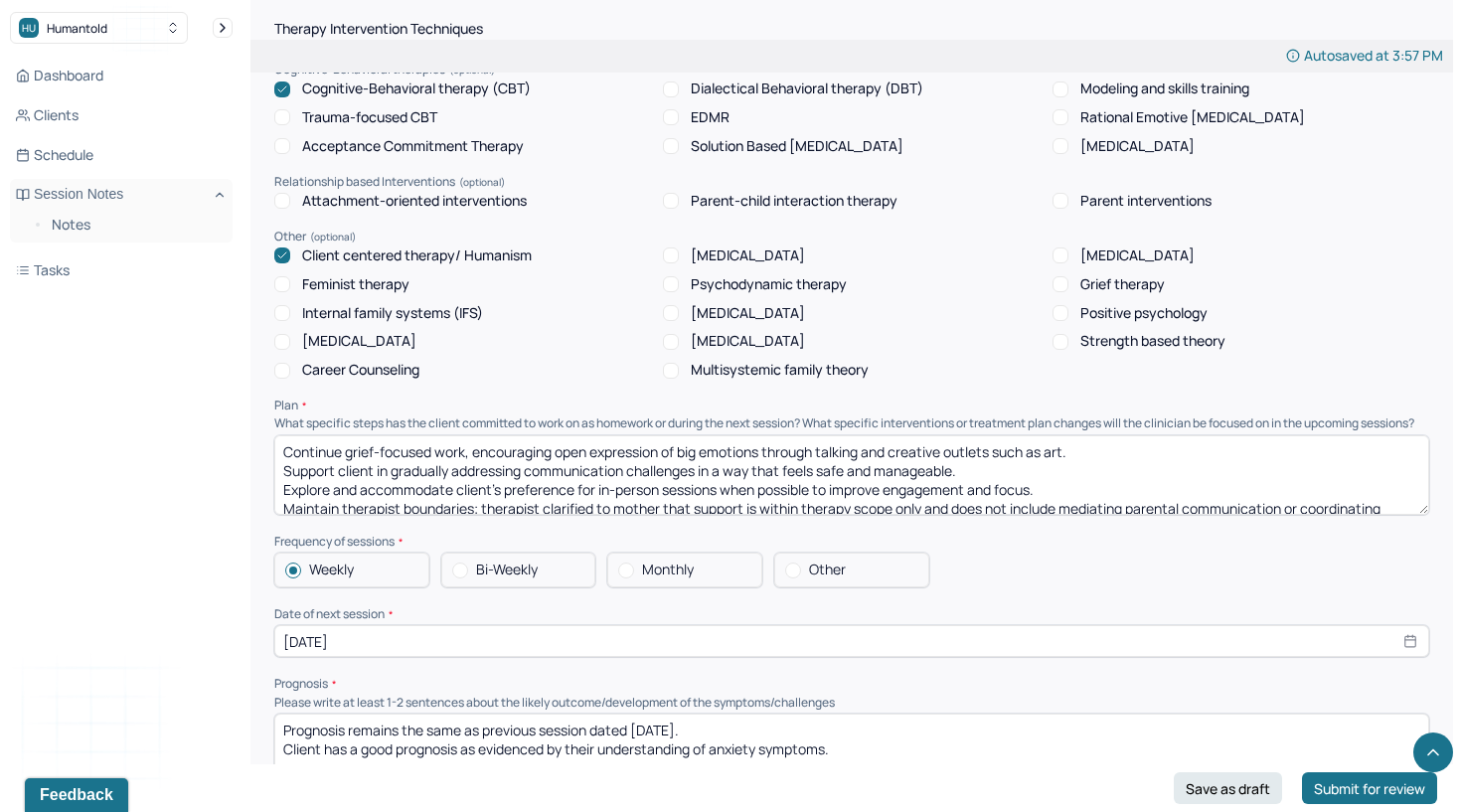 click on "Continue grief-focused work, encouraging open expression of big emotions through talking and creative outlets such as art.
Support client in gradually addressing communication challenges in a way that feels safe and manageable.
Explore and accommodate client’s preference for in-person sessions when possible to improve engagement and focus.
Maintain therapist boundaries; therapist clarified to mother that support is within therapy scope only and does not include mediating parental communication or coordinating matters outside sessions. Parents advised to handle communication regarding Phoenix through legal or appropriate channels outside therapy.
Reiterate during sessions that last 5–10 minutes are reserved for updates and concerns.
Monitor client’s engagement and emotional regulation in future sessions.
Follow up with client and parents as needed to support consistent communication and therapeutic progress." at bounding box center [852, 475] 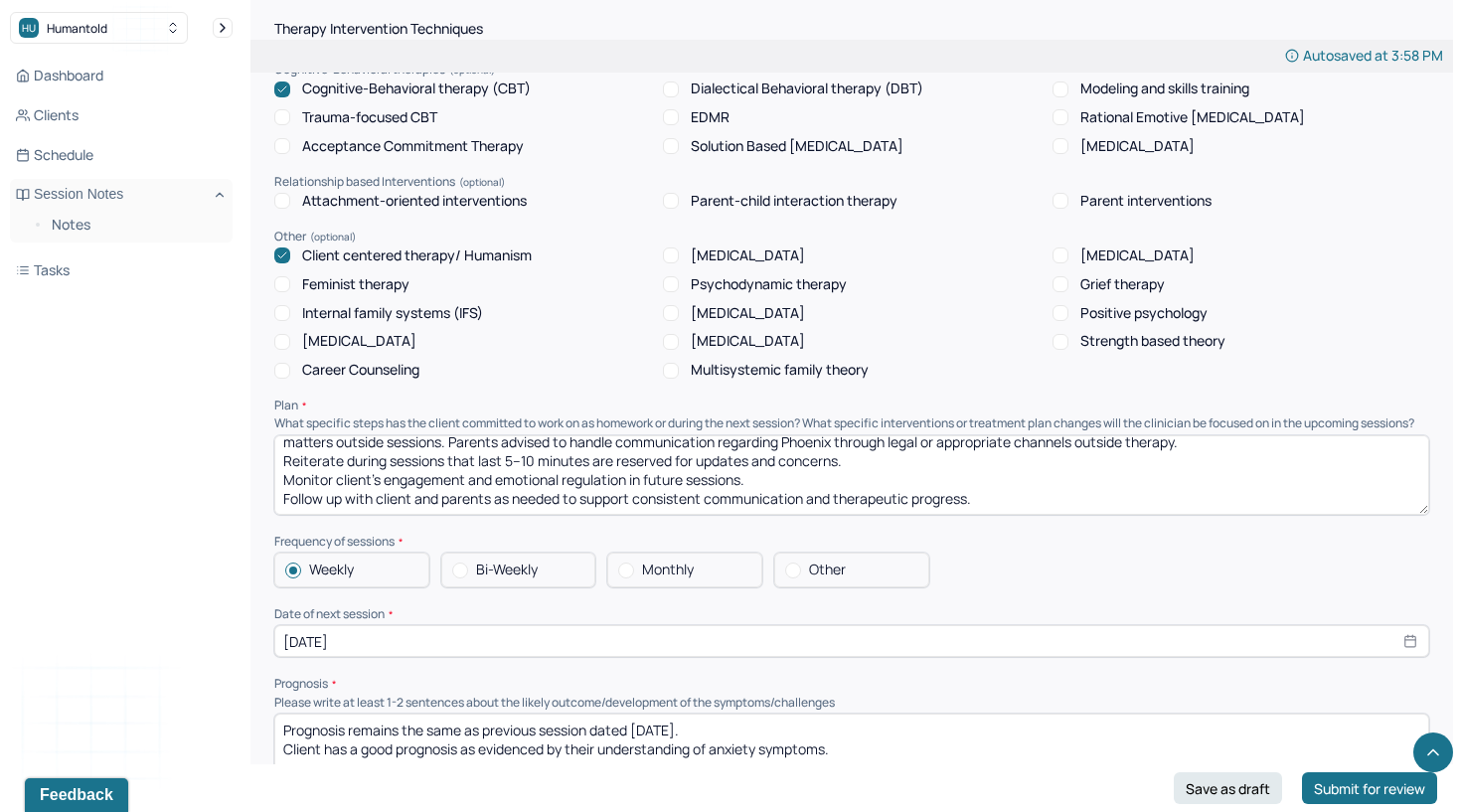 scroll, scrollTop: 66, scrollLeft: 0, axis: vertical 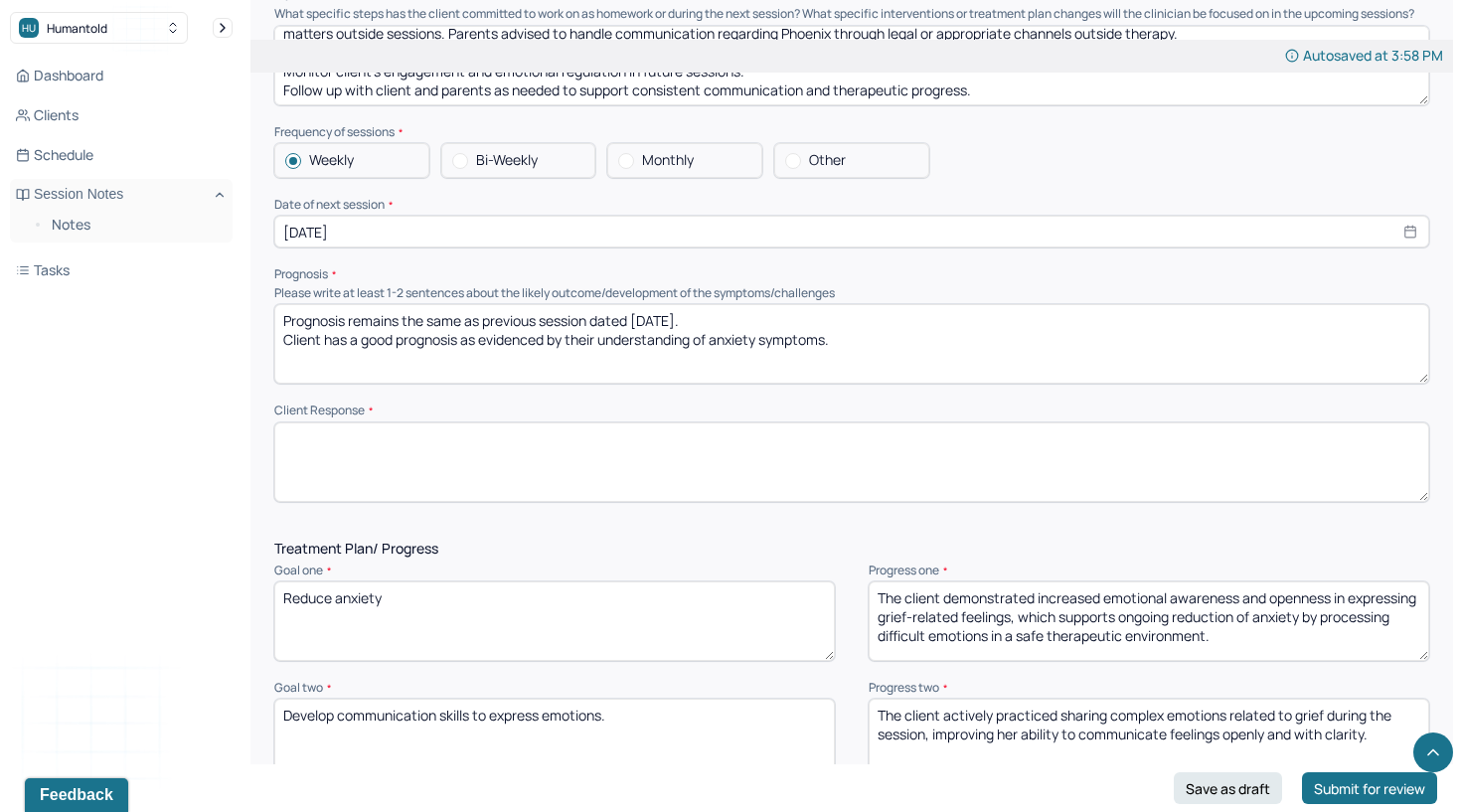 type on "Continue grief-focused work, encouraging open expression of big emotions through talking and creative outlets such as art.
Support client in gradually addressing communication challenges in a way that feels safe and manageable.
Maintain therapist boundaries; therapist clarified to mother that support is within therapy scope only and does not include mediating parental communication or coordinating matters outside sessions. Parents advised to handle communication regarding Phoenix through legal or appropriate channels outside therapy.
Reiterate during sessions that last 5–10 minutes are reserved for updates and concerns.
Monitor client’s engagement and emotional regulation in future sessions.
Follow up with client and parents as needed to support consistent communication and therapeutic progress." 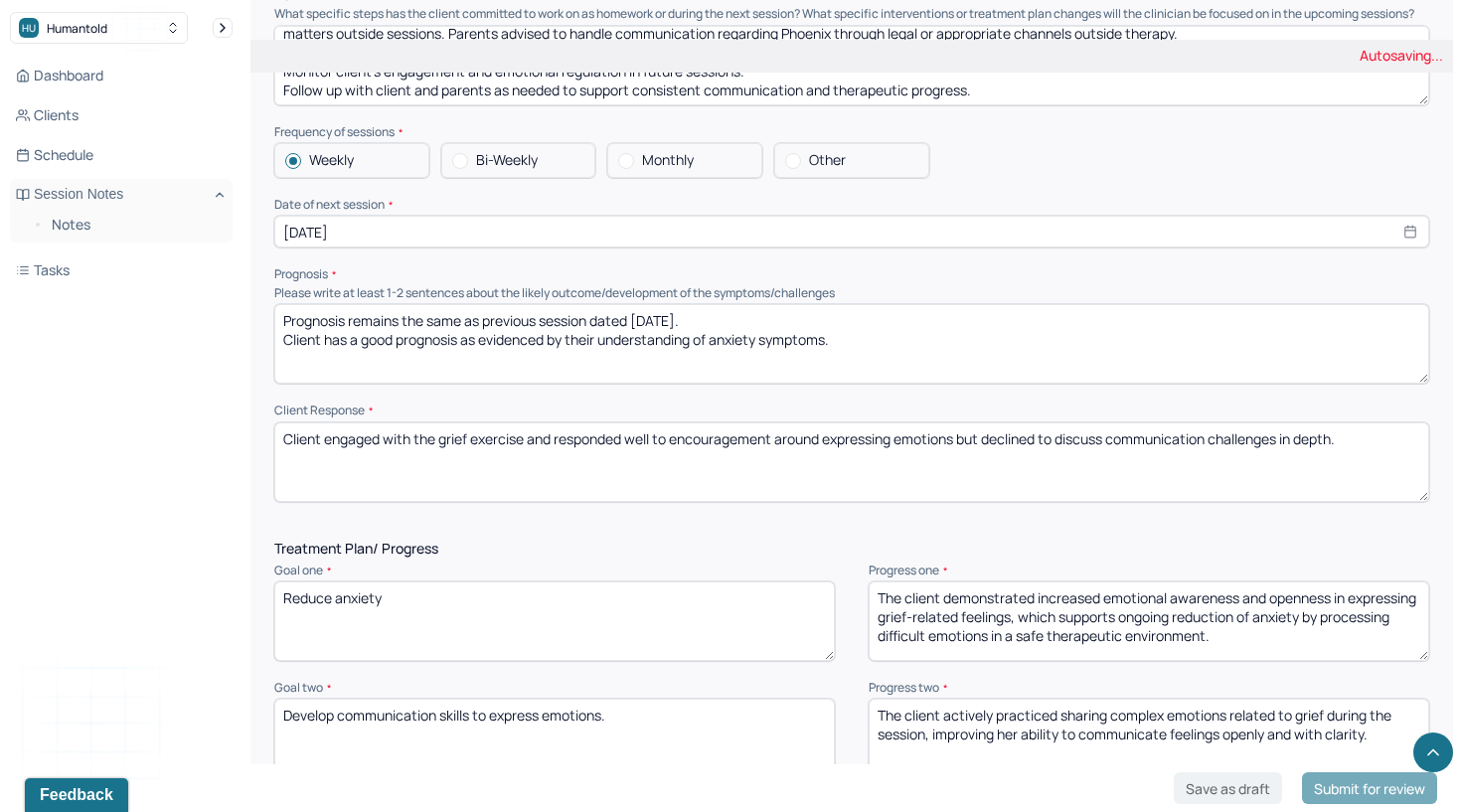 type on "Client engaged with the grief exercise and responded well to encouragement around expressing emotions but declined to discuss communication challenges in depth." 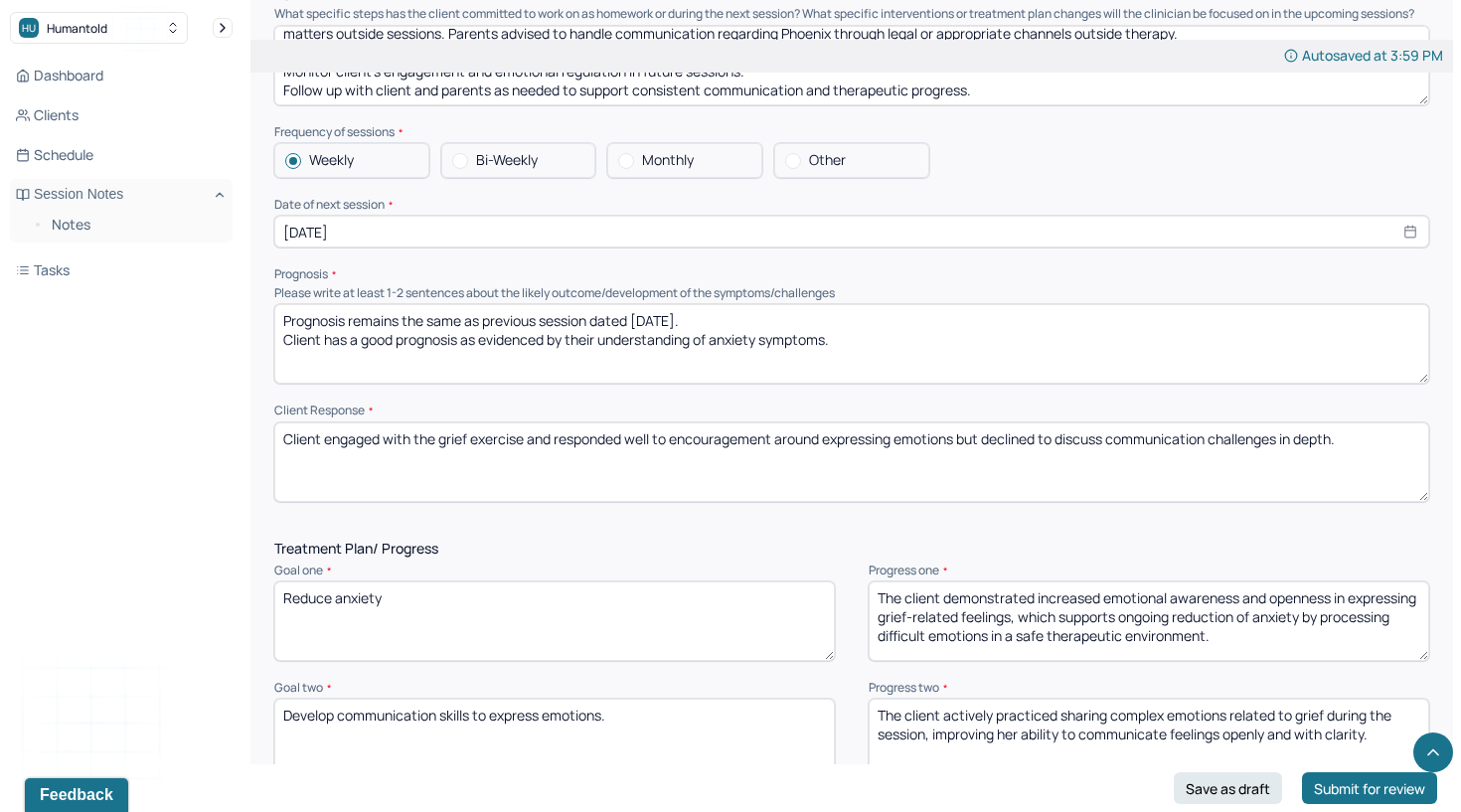 click on "Reduce anxiety" at bounding box center (555, 621) 